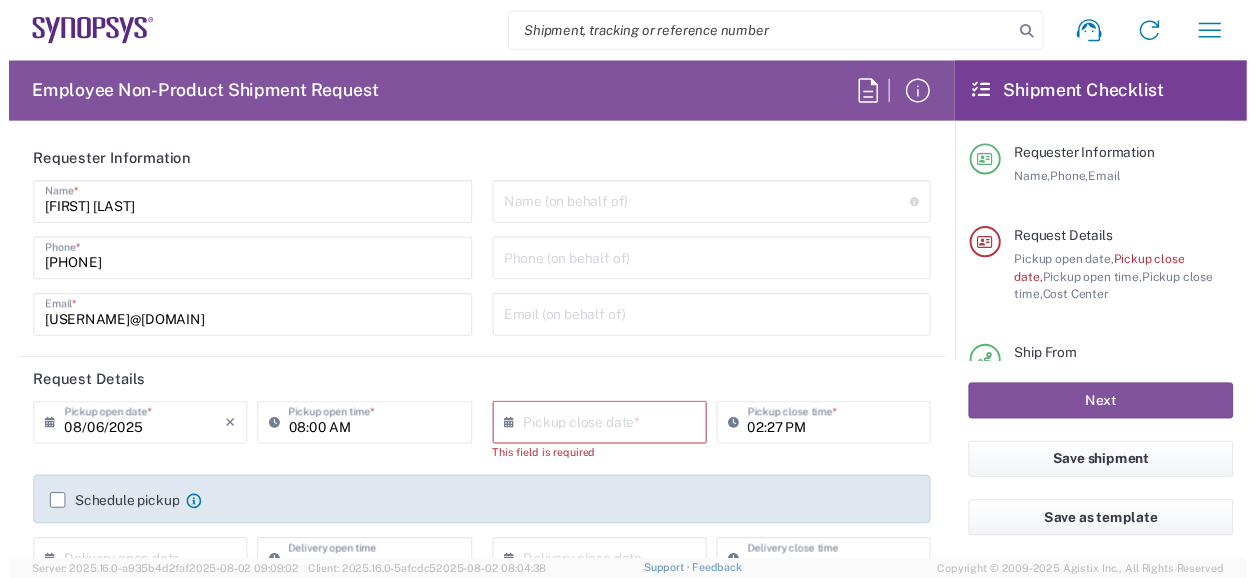 scroll, scrollTop: 0, scrollLeft: 0, axis: both 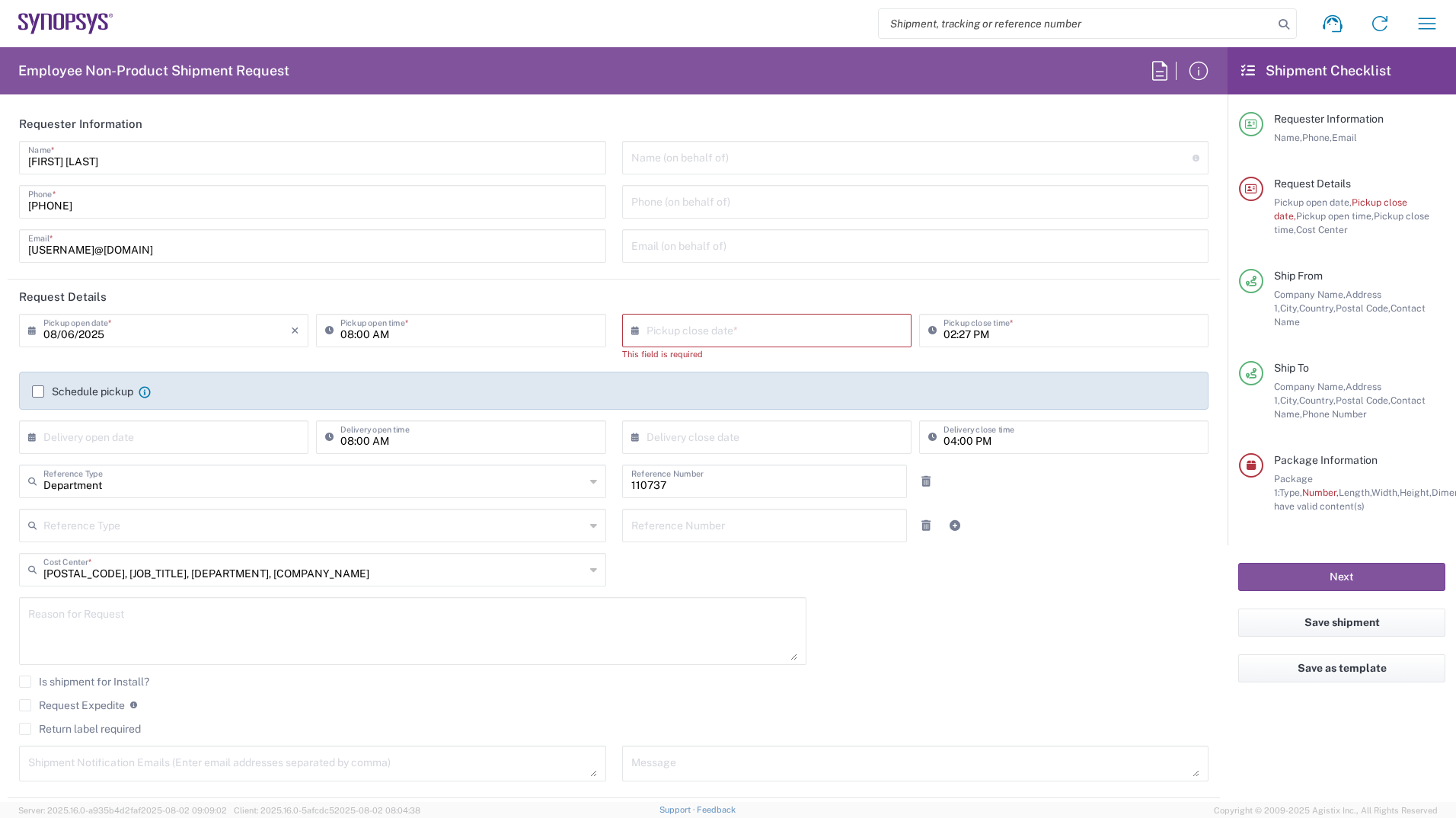 drag, startPoint x: 786, startPoint y: 159, endPoint x: 786, endPoint y: 190, distance: 31 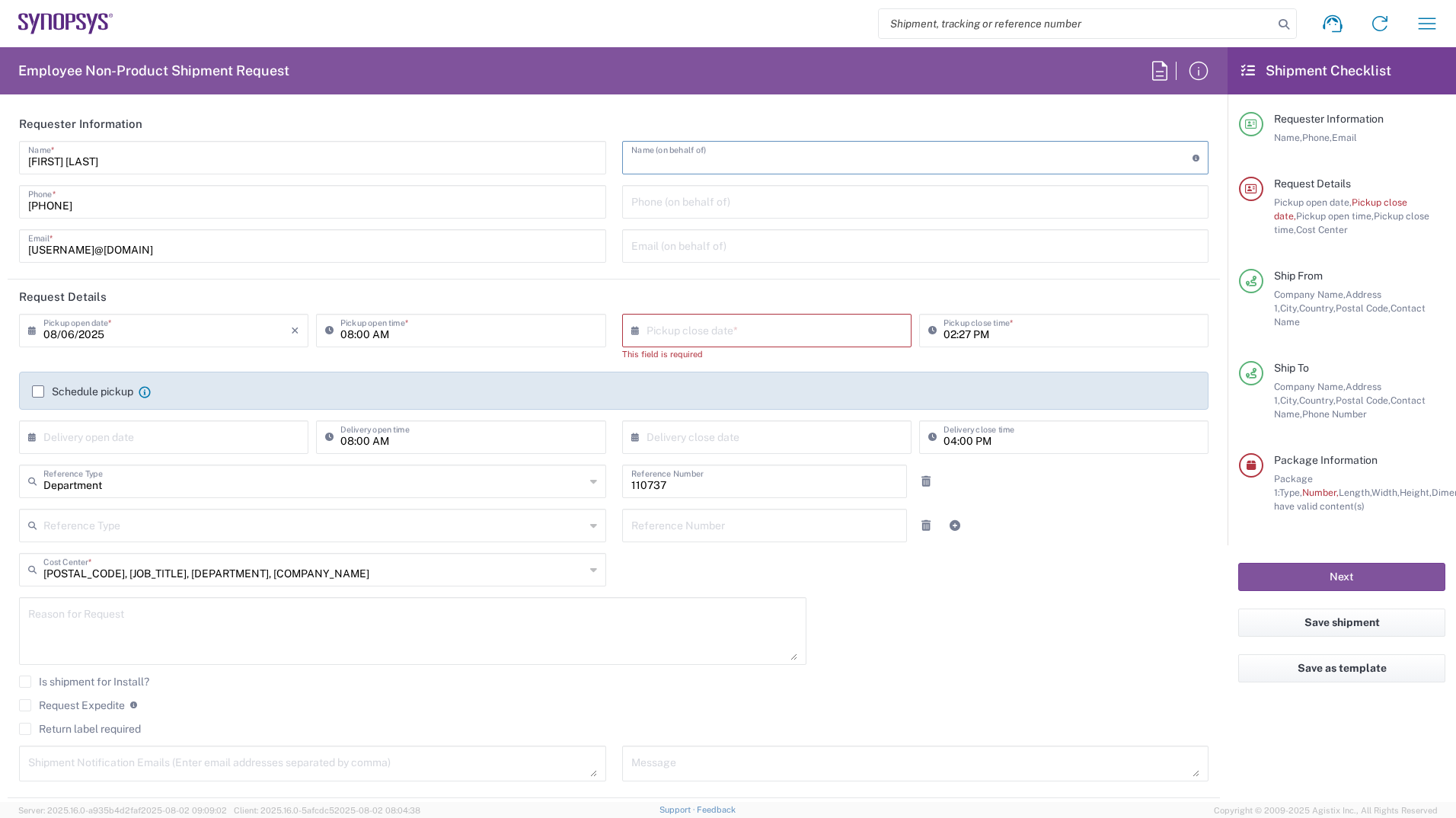 click on "Phone (on behalf of)" 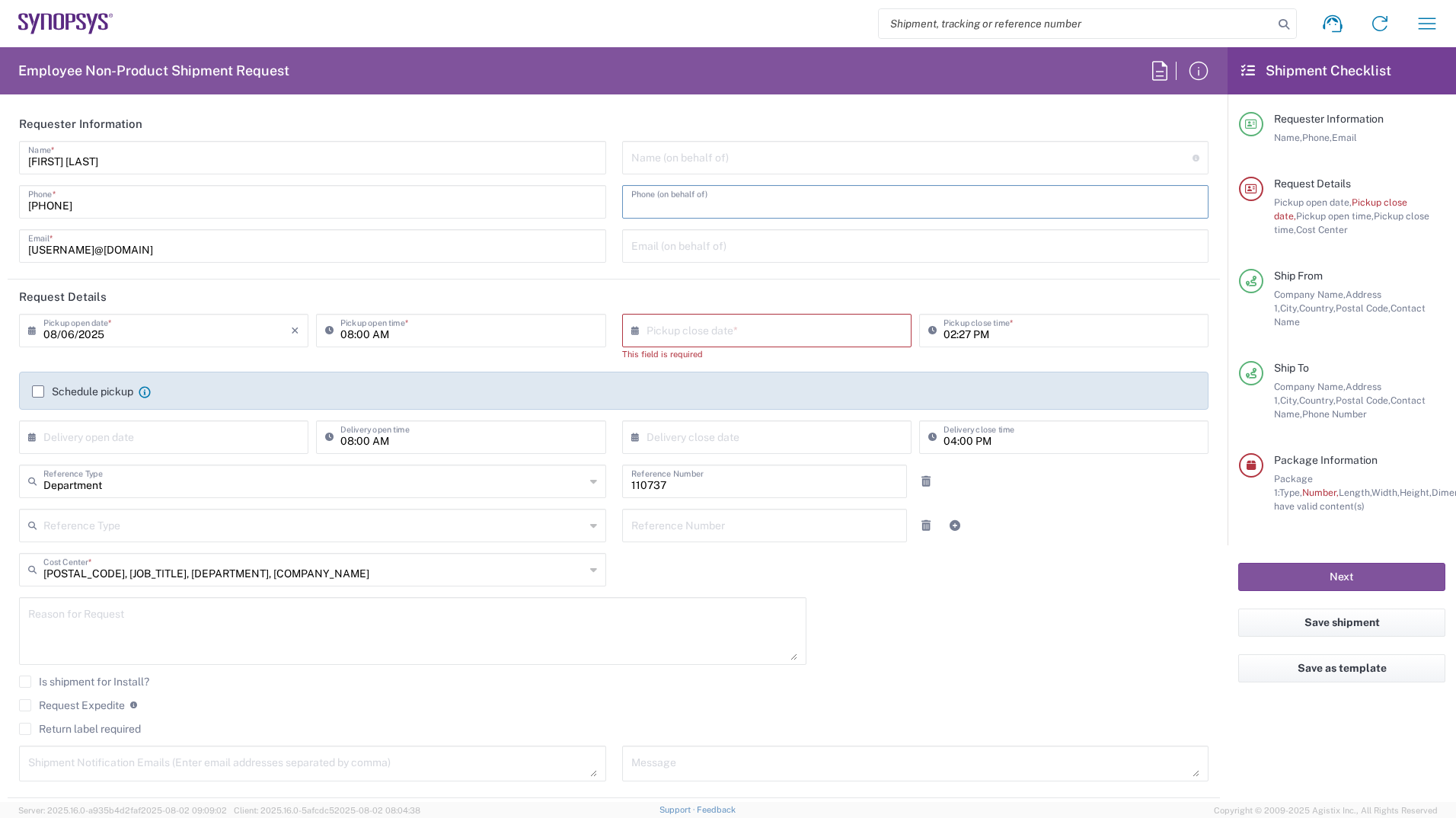 click at bounding box center [915, 244] 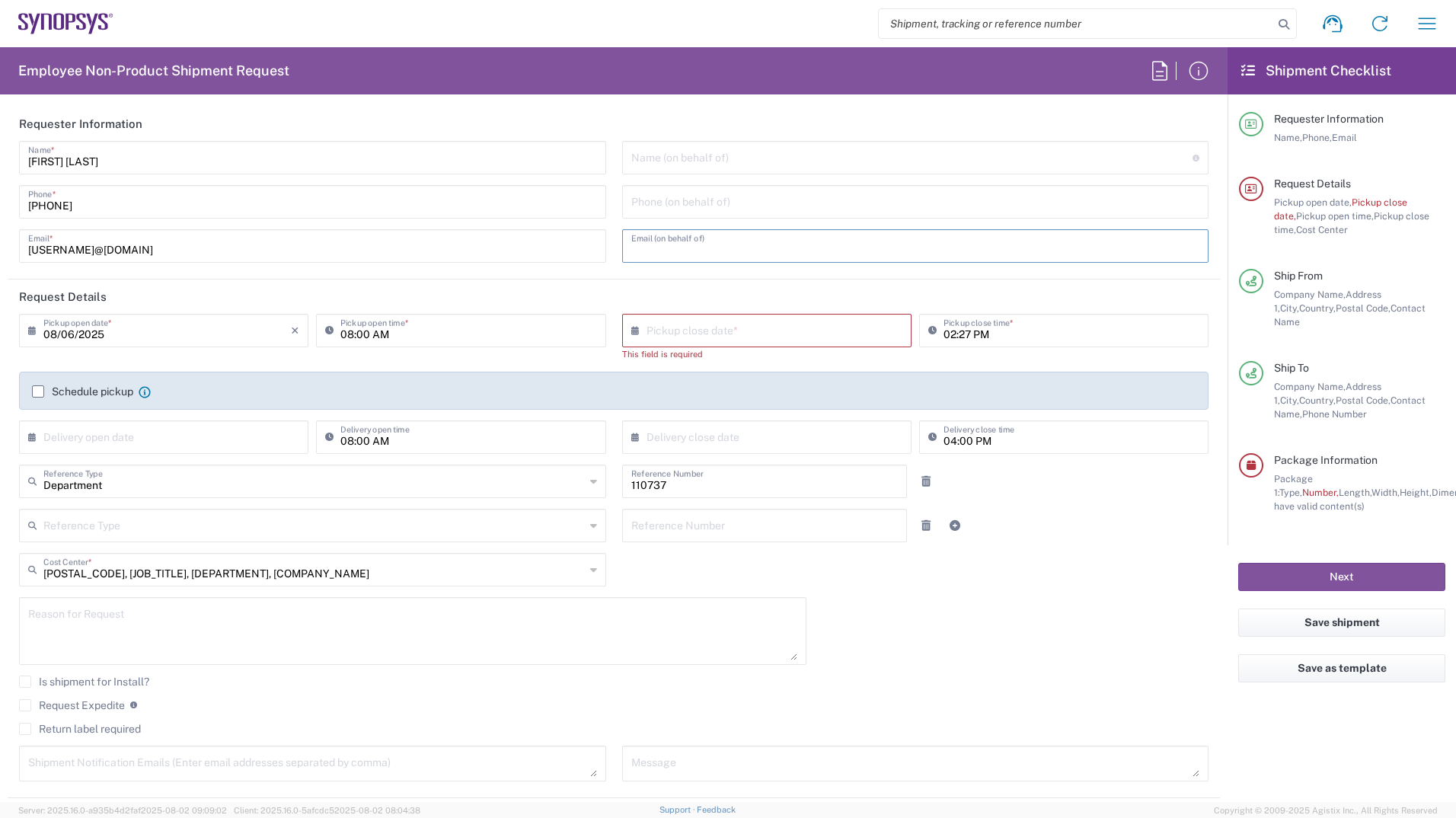 click on "Request Details" 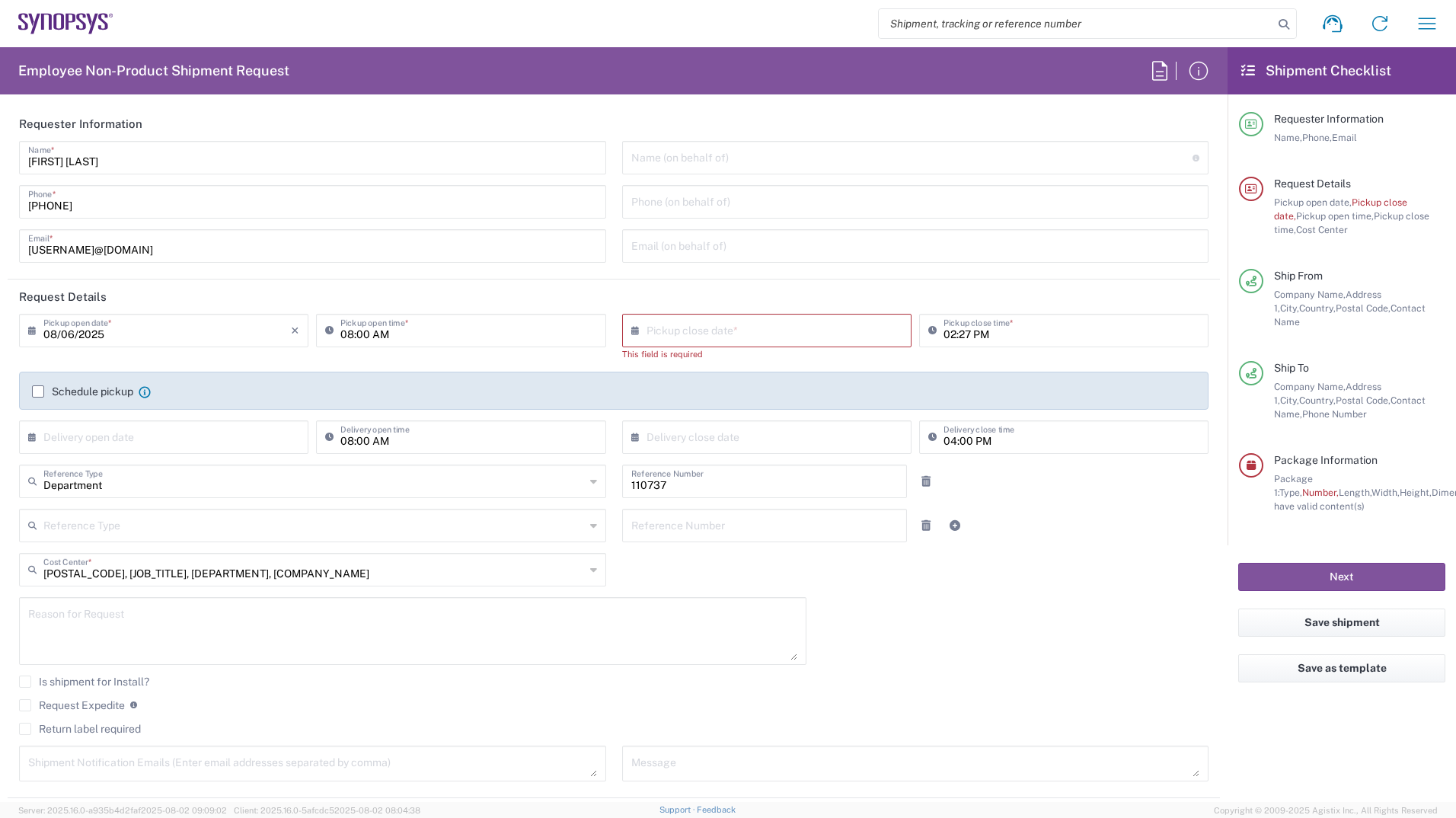 click 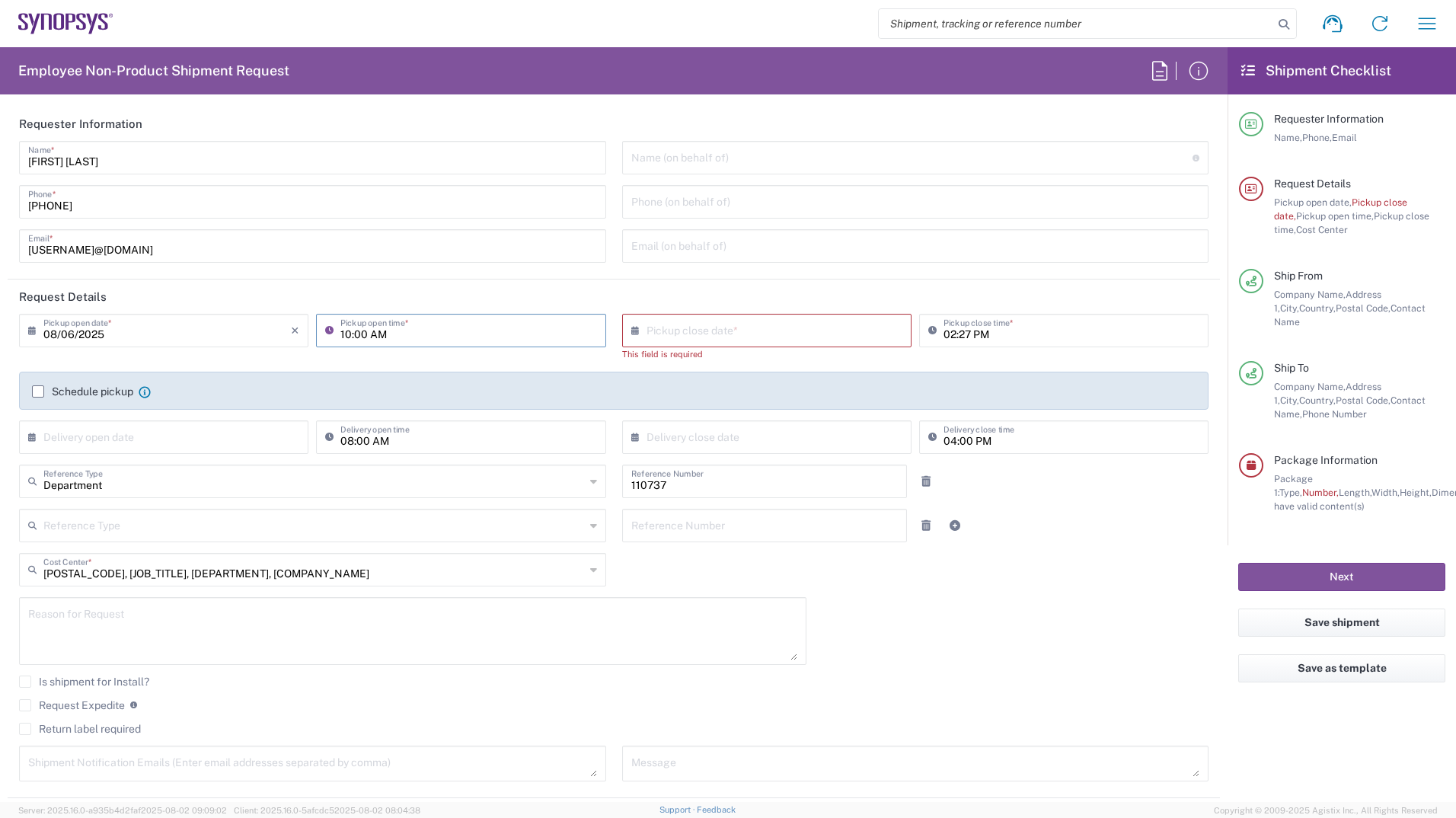 type on "10:00 AM" 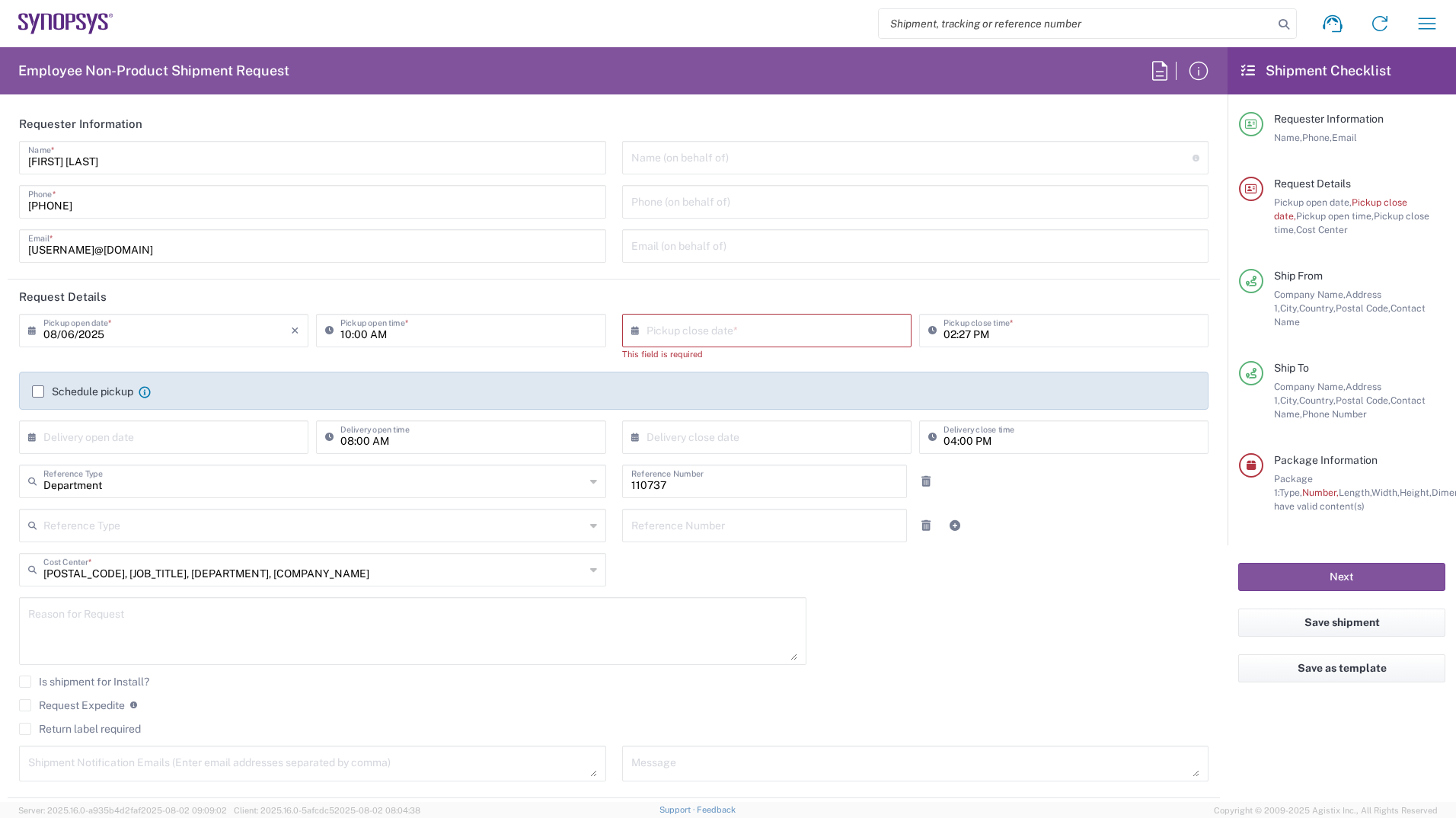 click 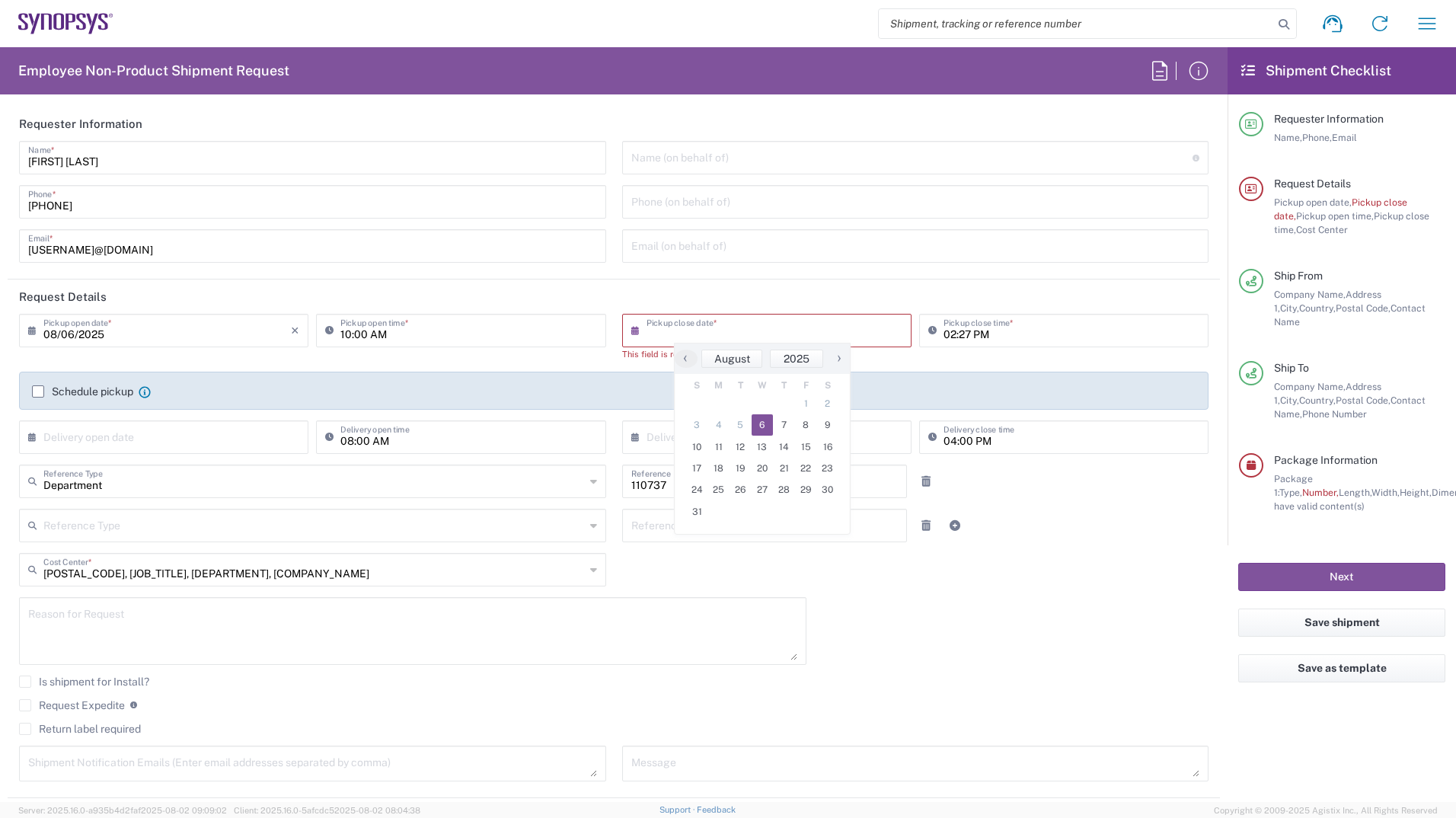 click on "6" 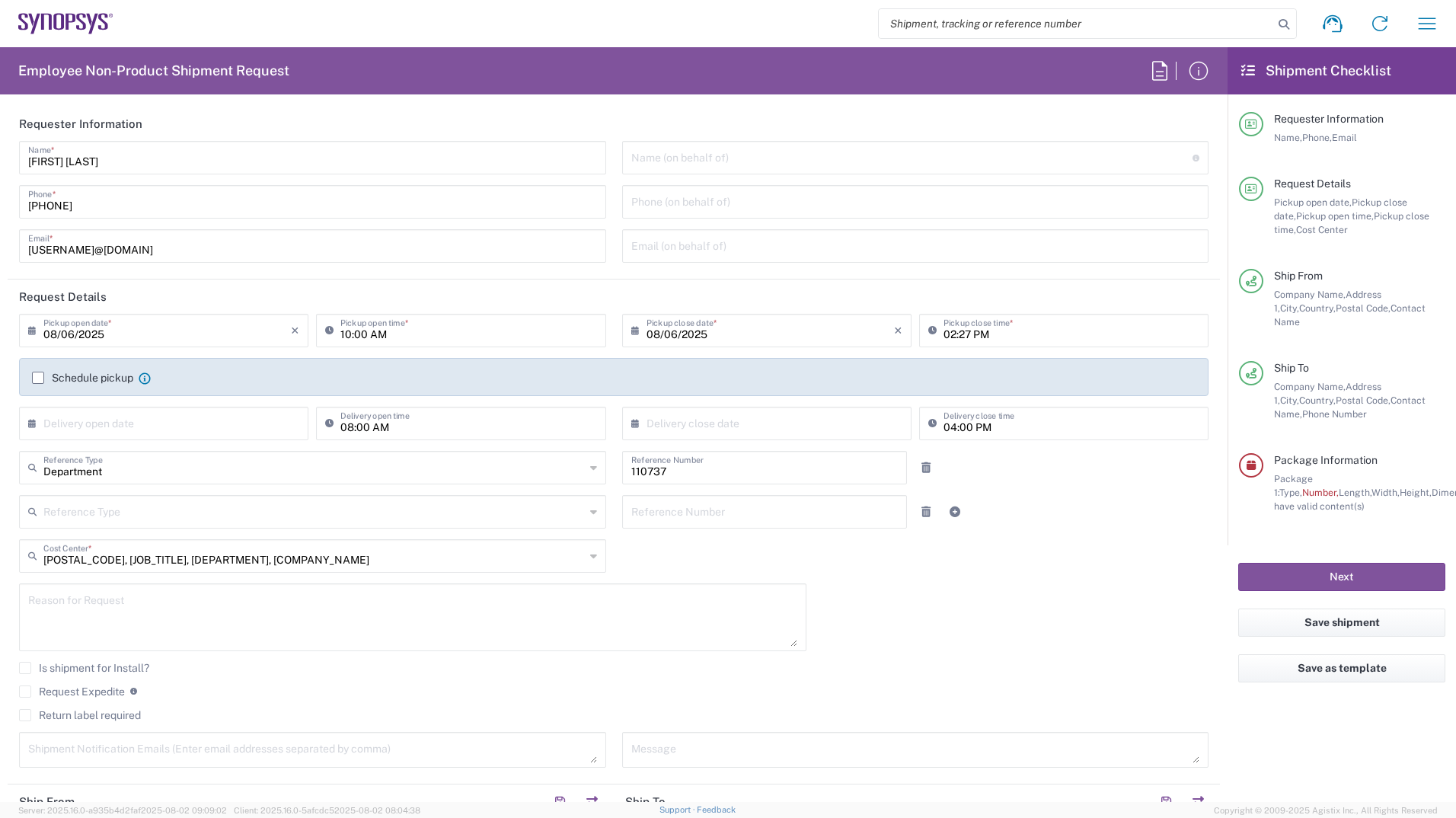 click 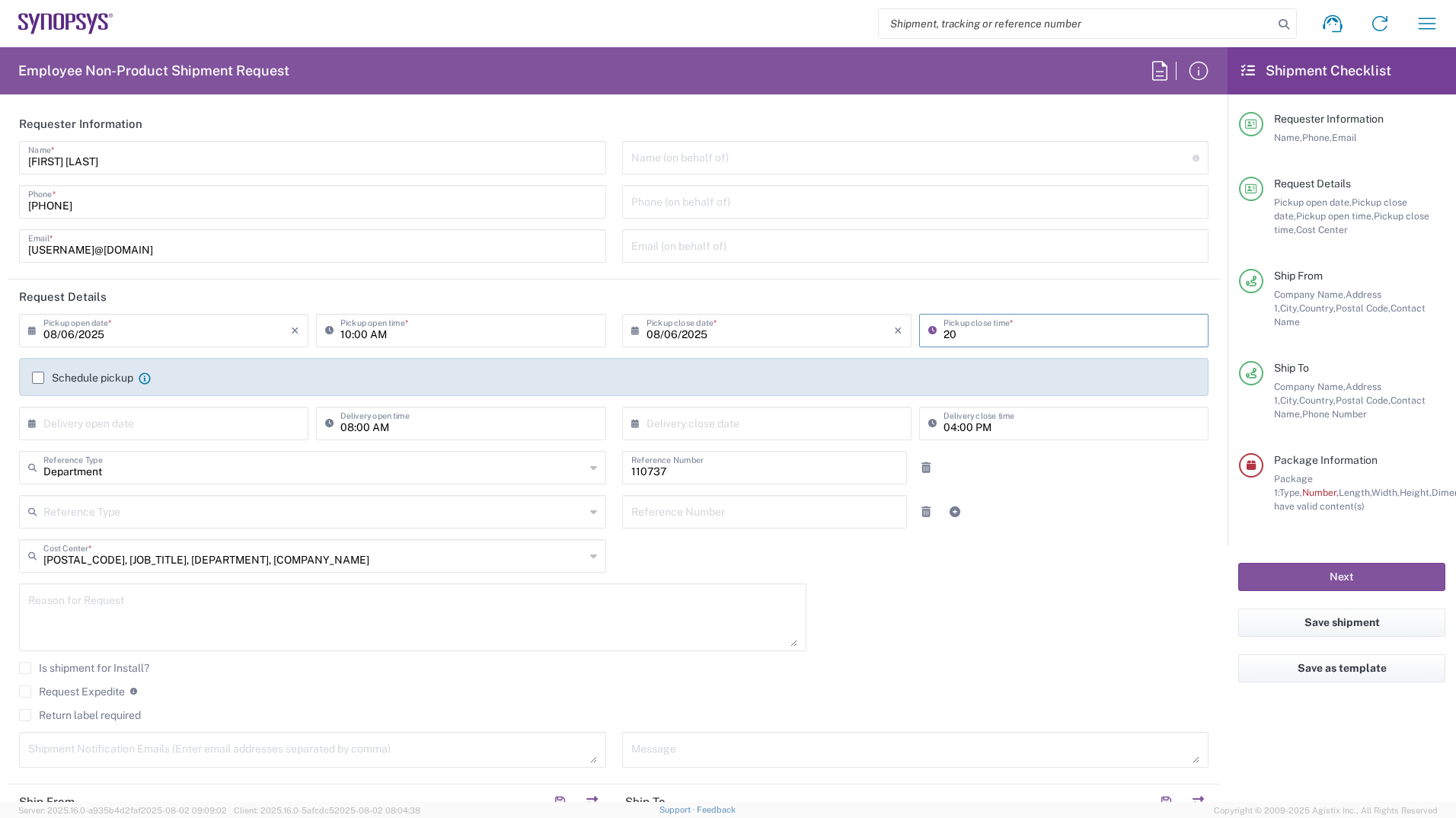type on "2" 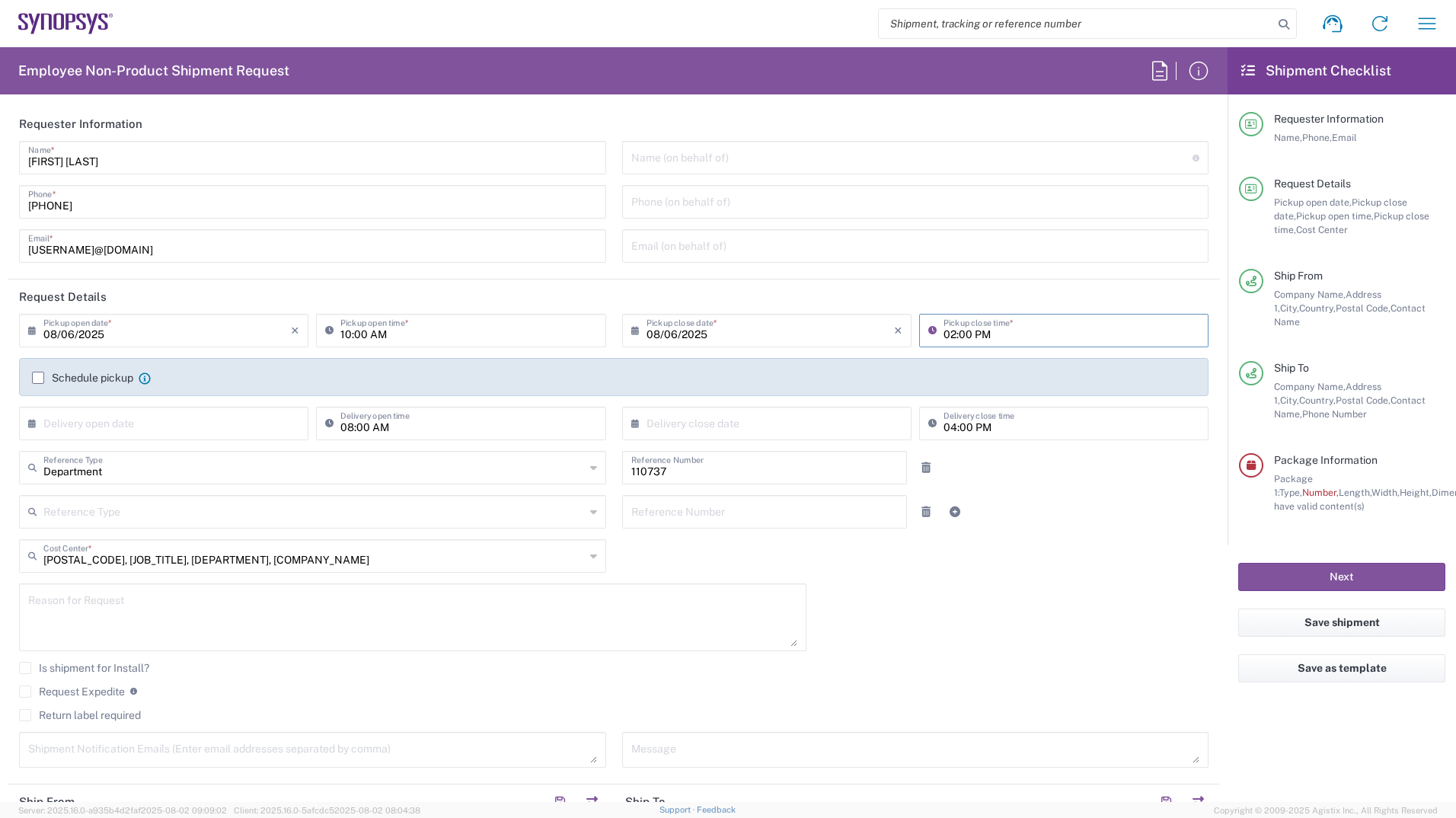 type on "02:00 PM" 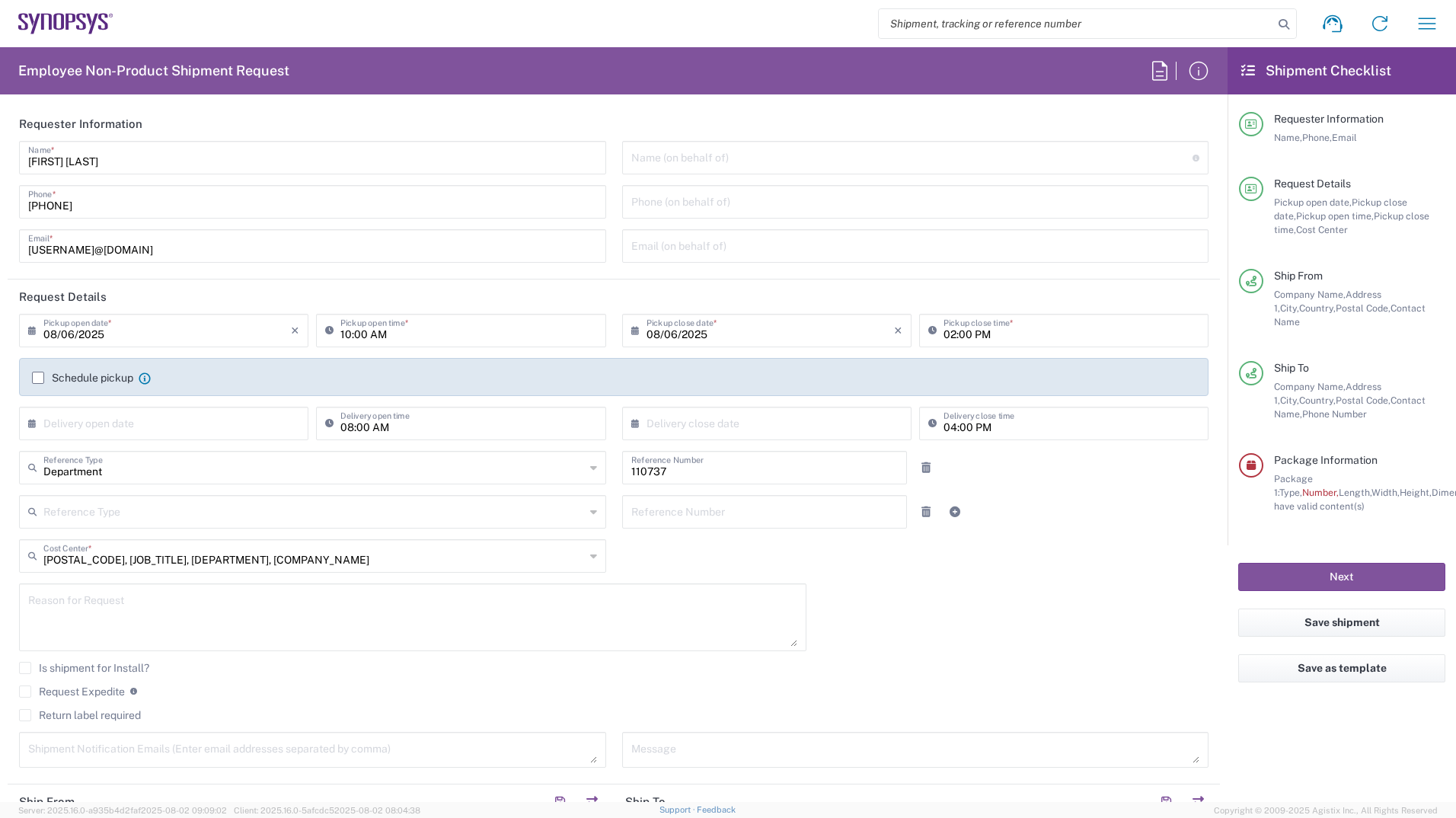 scroll, scrollTop: 76, scrollLeft: 0, axis: vertical 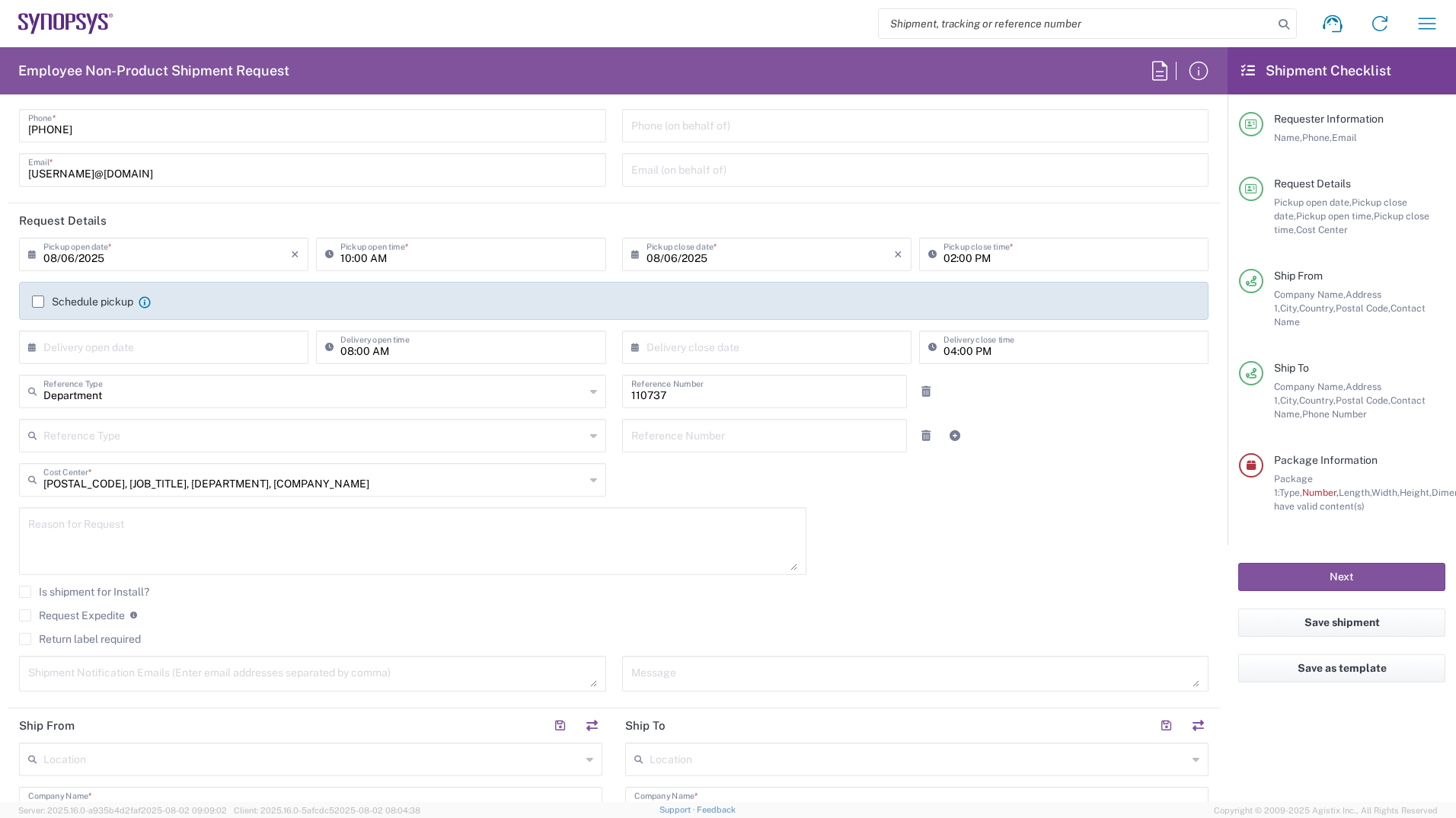 click on "Schedule pickup" 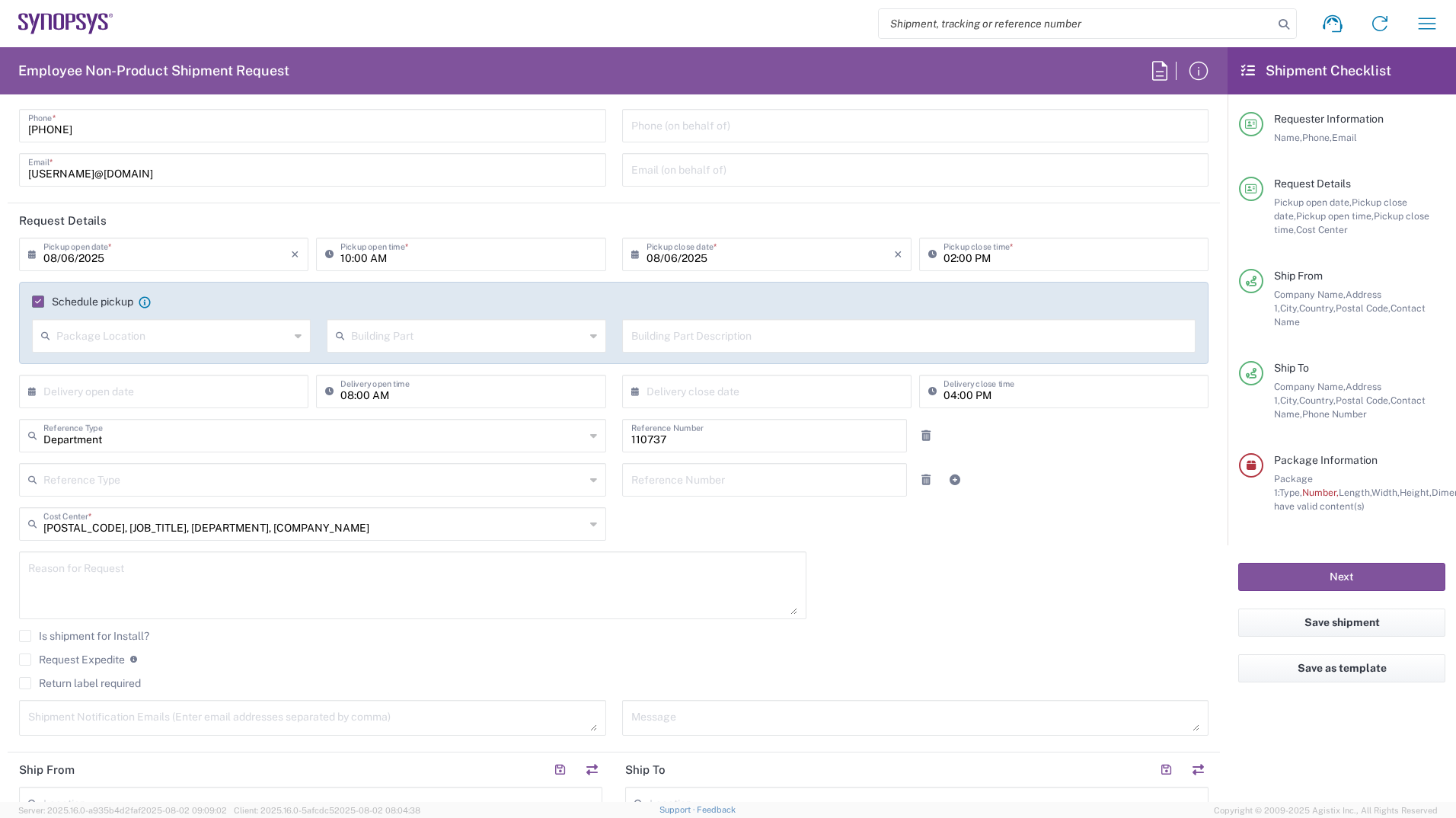 click on "08/06/2025 ×  Pickup open date  * Cancel Apply 10:00 AM  Pickup open time  * 08/06/2025 ×  Pickup close date  * Cancel Apply 02:00 PM  Pickup close time  *  Schedule pickup  When scheduling a pickup please be sure to meet the following criteria:
1. Pickup window should start at least 2 hours after current time.
2.Pickup window needs to be at least 2 hours.
3.Pickup close time should not exceed business hours.
Package Location  Front None Rear Side  Building Part  Apartment Building Department Floor Room Suite  Building Part Description  ×  Delivery open date  Cancel Apply 08:00 AM  Delivery open time  ×  Delivery close date  Cancel Apply 04:00 PM  Delivery close time  Department  Reference Type  Department Customer Ref Invoice Number Purchase Order RMA 110737  Reference Number   Reference Type  Customer Ref Department Invoice Number Purchase Order RMA  Reference Number  SE80, CIO, IT, Synpl 110737  Cost Center  * SE80, CIO, IT, Synpl 110737 AM01, AMSG, Monteray 460541 AM01, CDMG, PS, RD 511294" 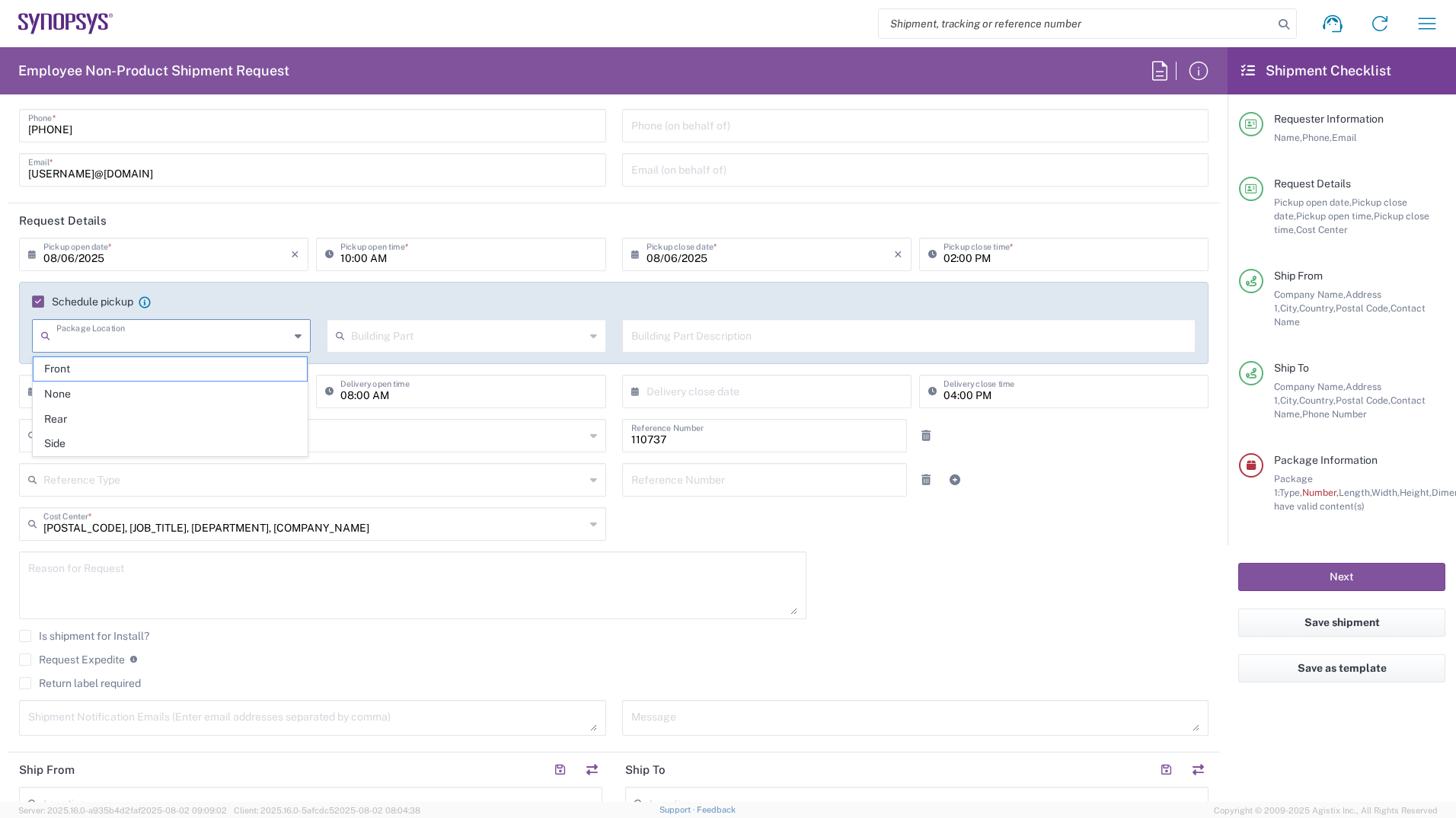 click on "08/06/2025 ×  Pickup open date  * Cancel Apply 10:00 AM  Pickup open time  * 08/06/2025 ×  Pickup close date  * Cancel Apply 02:00 PM  Pickup close time  *  Schedule pickup  When scheduling a pickup please be sure to meet the following criteria:
1. Pickup window should start at least 2 hours after current time.
2.Pickup window needs to be at least 2 hours.
3.Pickup close time should not exceed business hours.
Package Location  Front None Rear Side  Building Part  Apartment Building Department Floor Room Suite  Building Part Description  ×  Delivery open date  Cancel Apply 08:00 AM  Delivery open time  ×  Delivery close date  Cancel Apply 04:00 PM  Delivery close time  Department  Reference Type  Department Customer Ref Invoice Number Purchase Order RMA 110737  Reference Number   Reference Type  Customer Ref Department Invoice Number Purchase Order RMA  Reference Number  SE80, CIO, IT, Synpl 110737  Cost Center  * SE80, CIO, IT, Synpl 110737 AM01, AMSG, Monteray 460541 AM01, CDMG, PS, RD 511294" 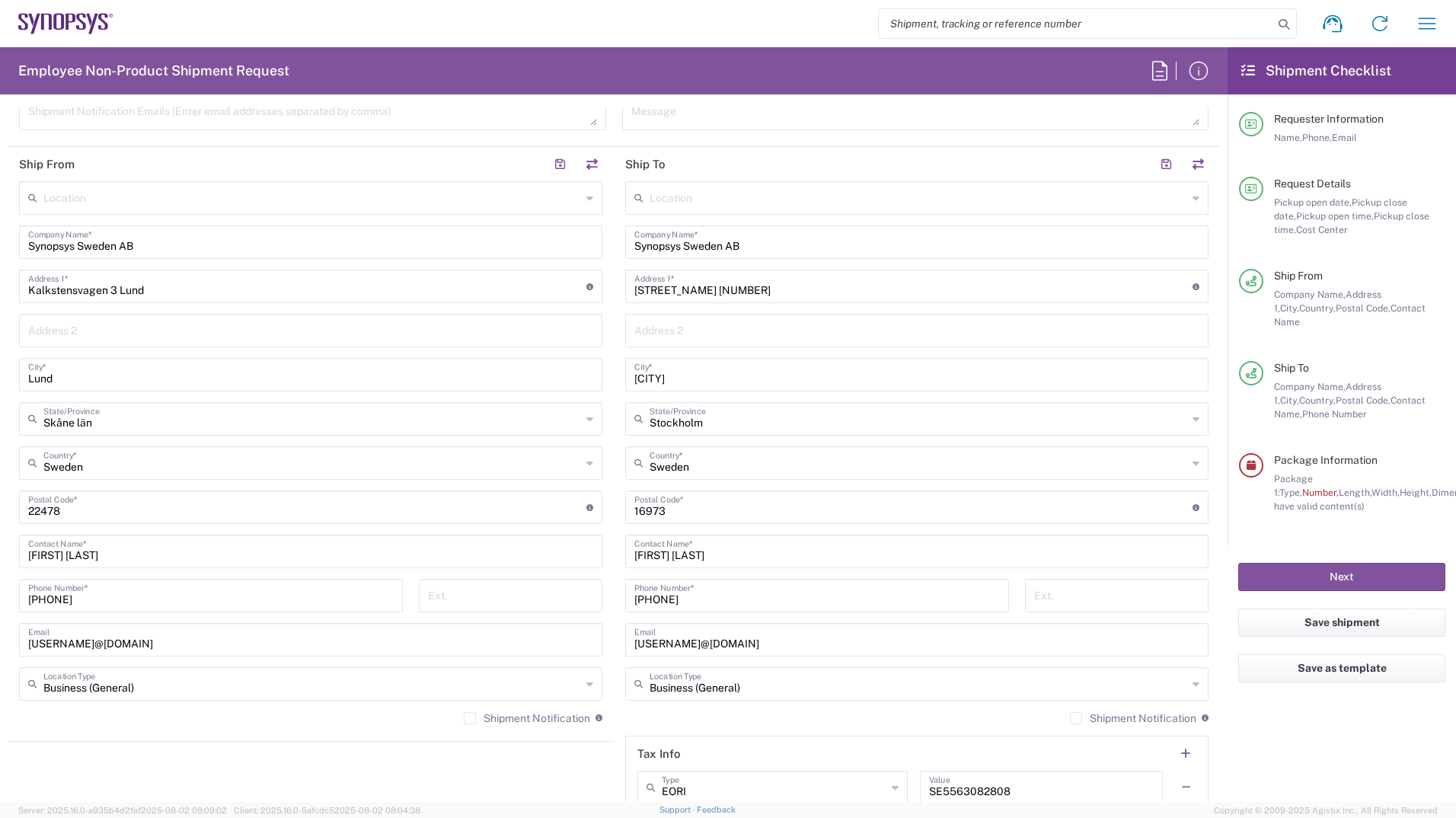 scroll, scrollTop: 685, scrollLeft: 0, axis: vertical 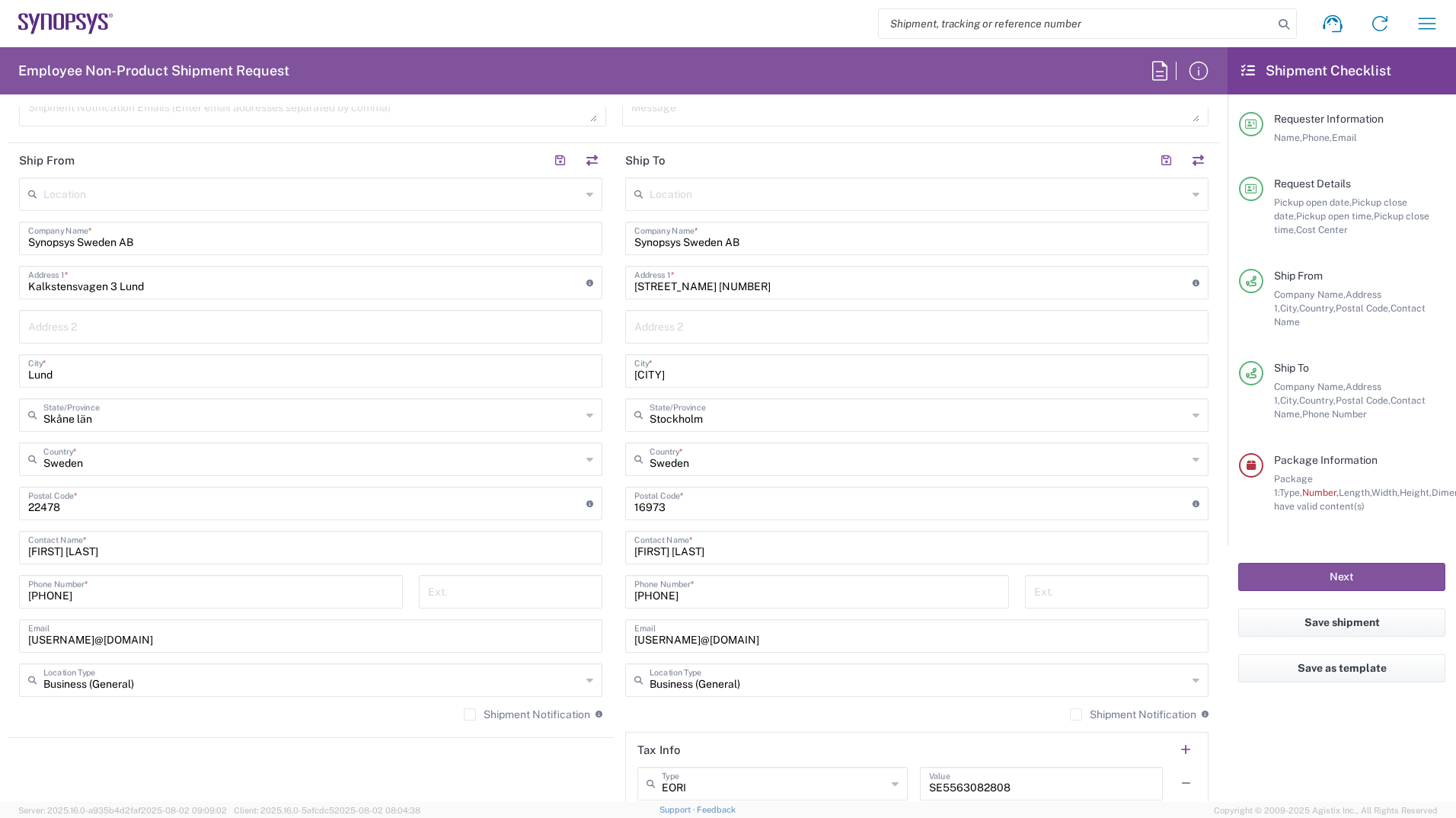 click at bounding box center [312, 193] 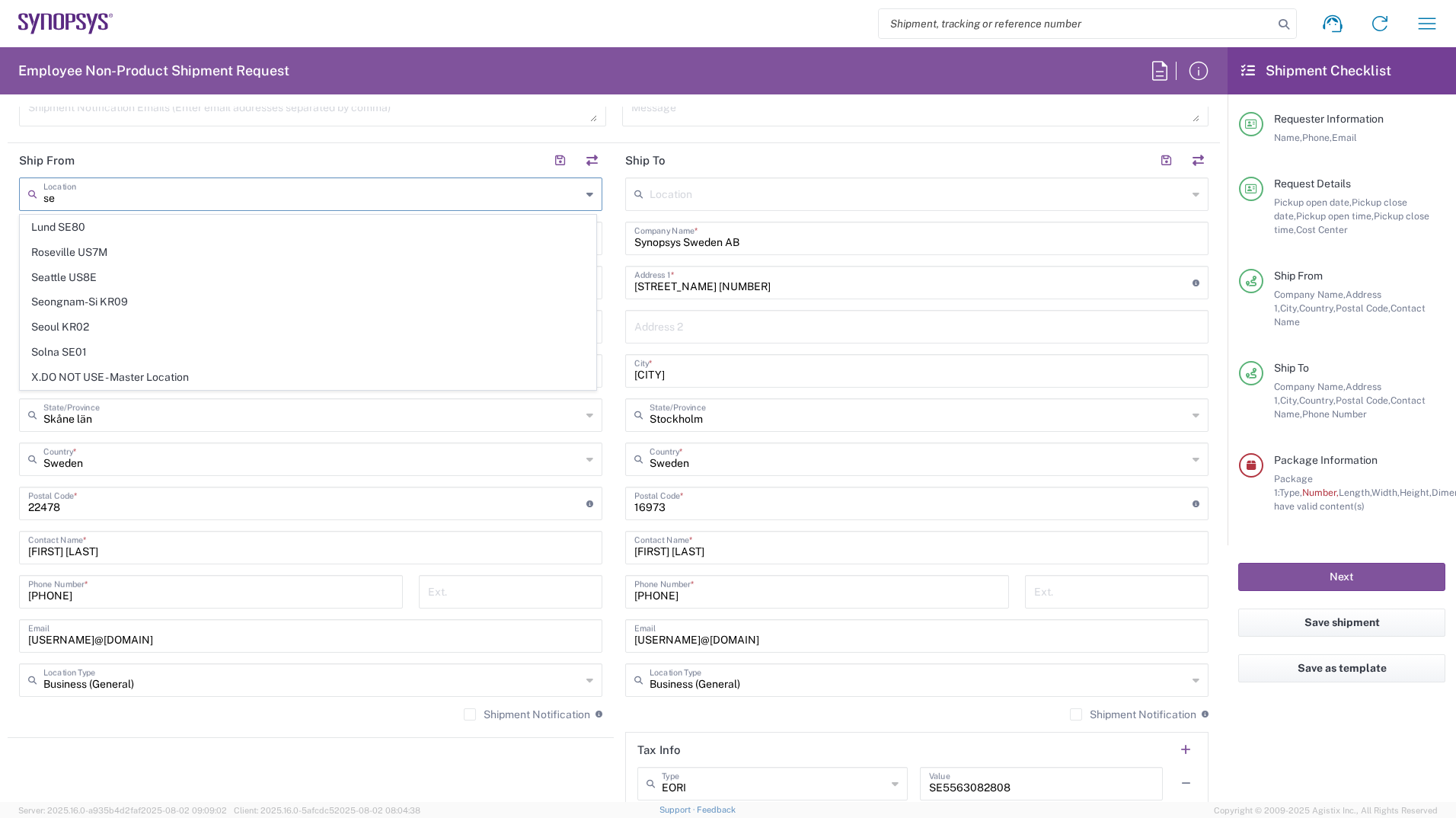 type on "se" 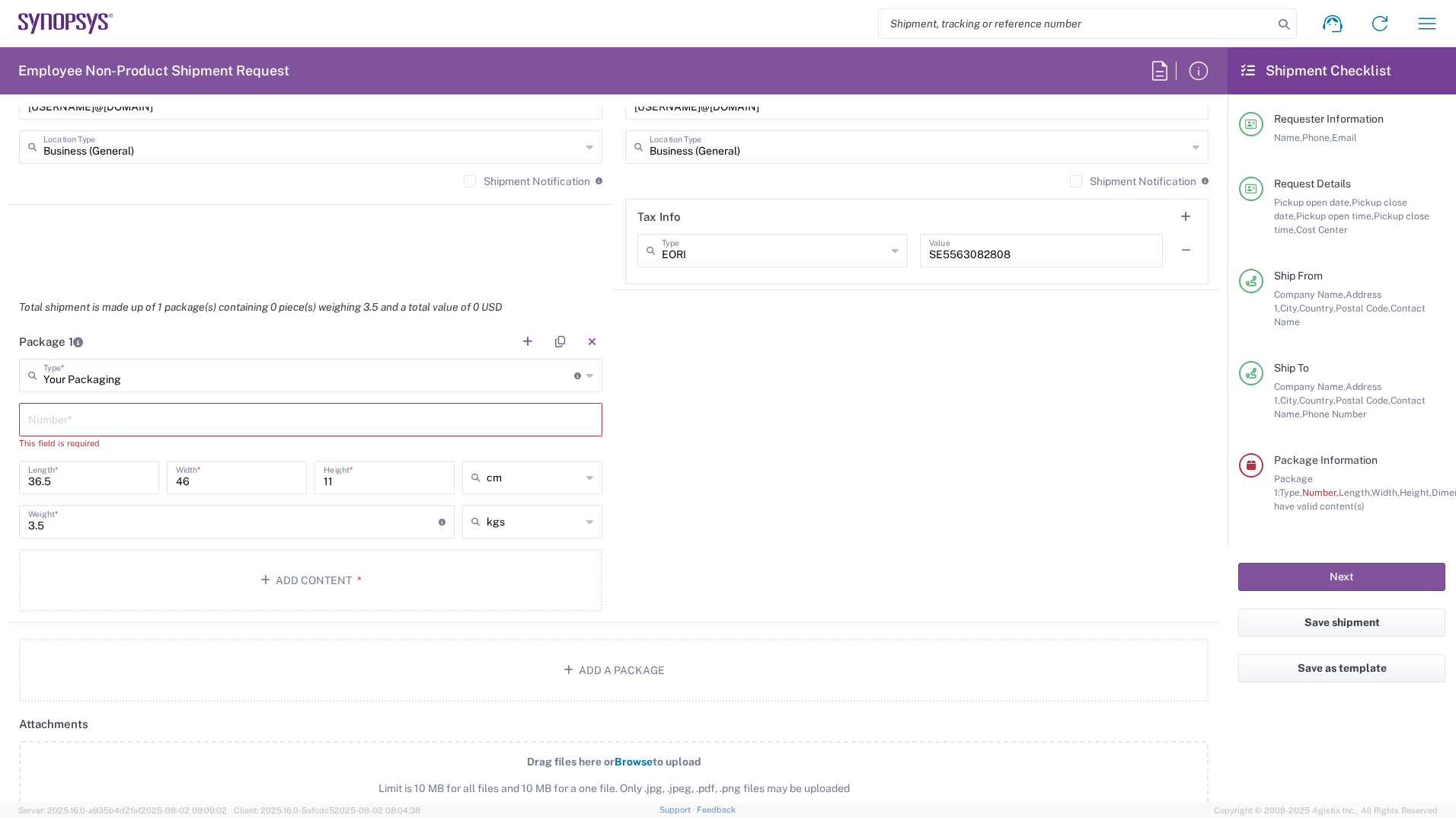 scroll, scrollTop: 1295, scrollLeft: 0, axis: vertical 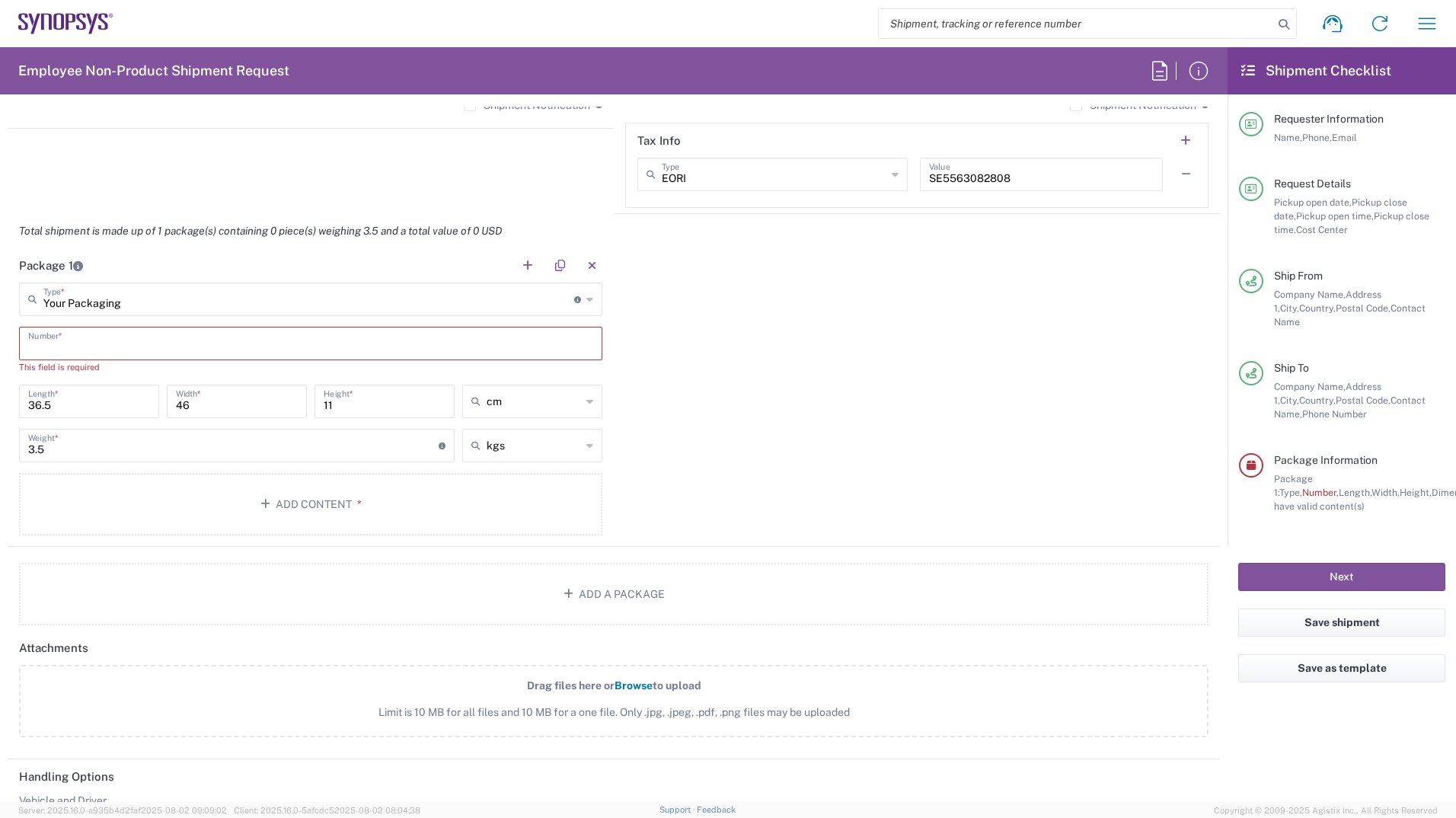 click at bounding box center [311, 342] 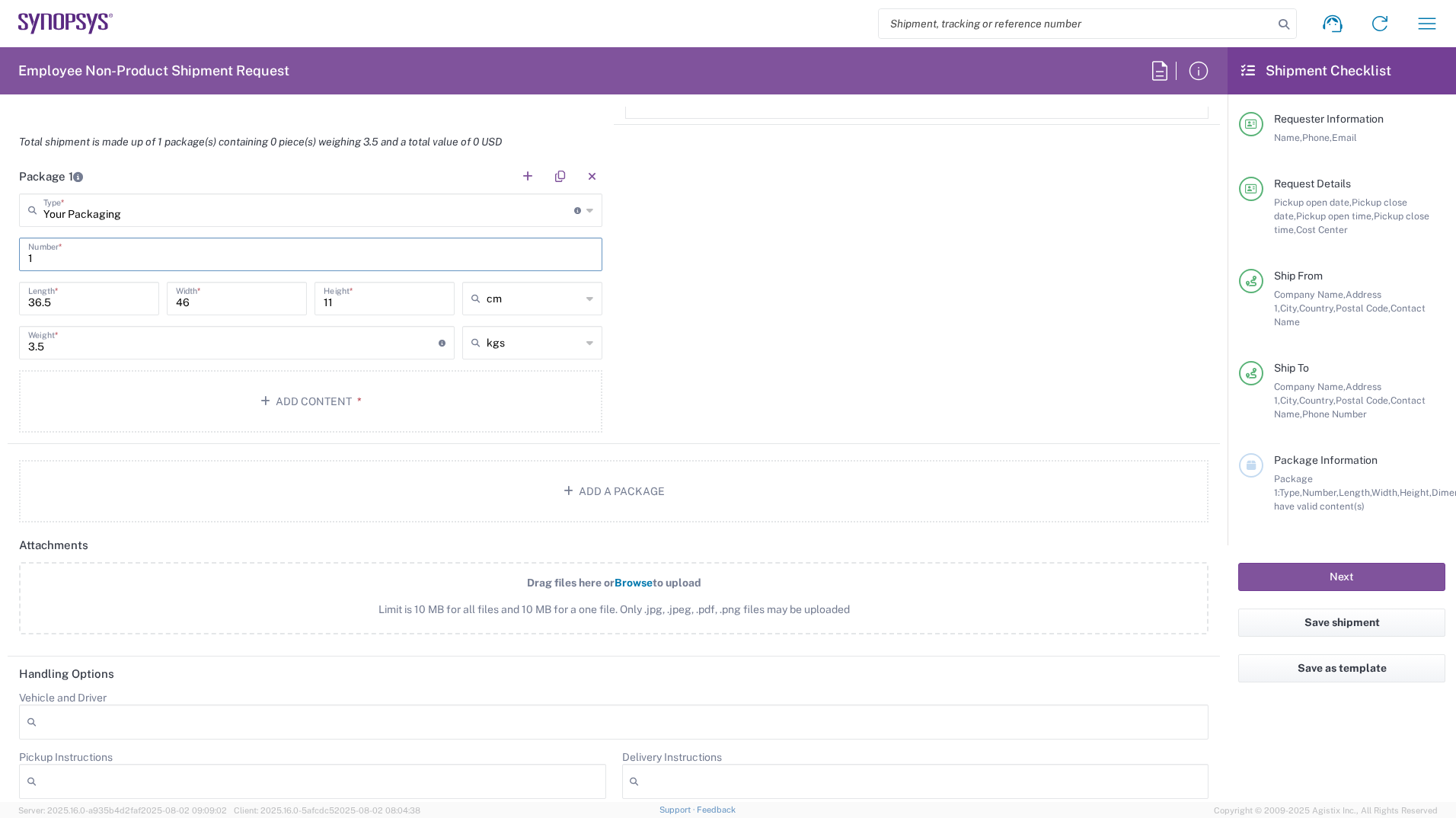 scroll, scrollTop: 1371, scrollLeft: 0, axis: vertical 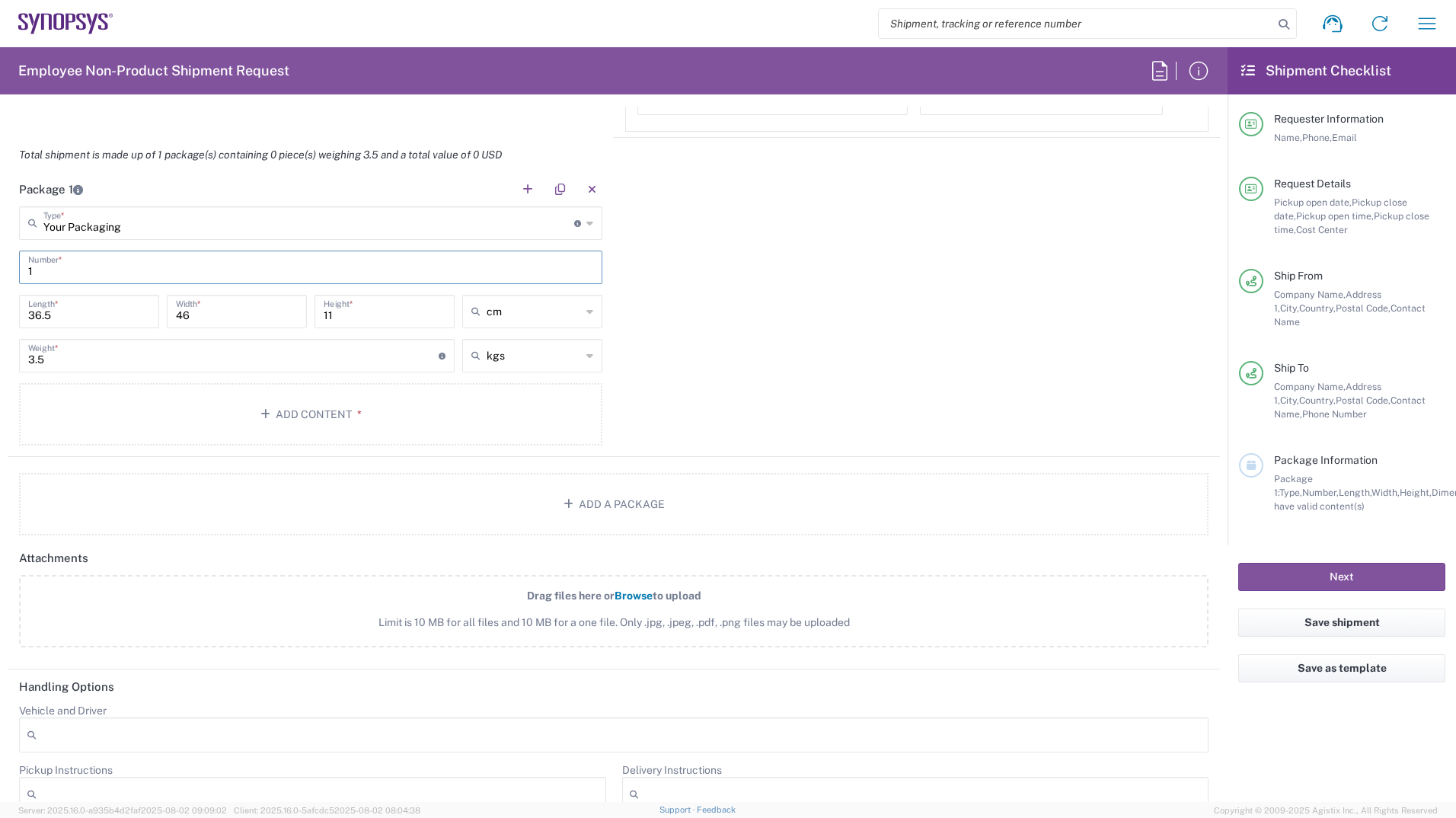 type on "1" 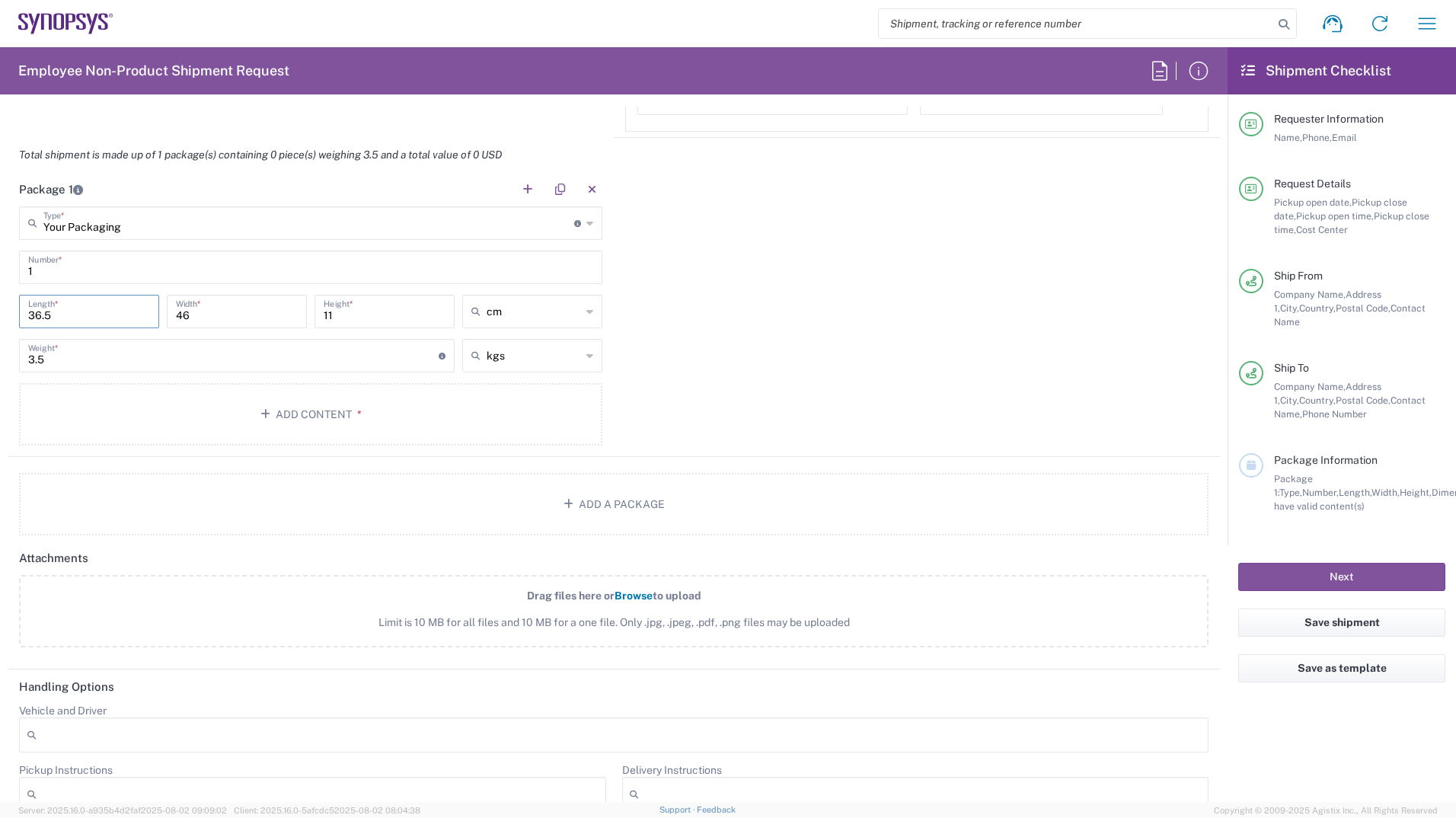 click on "36.5" at bounding box center (89, 310) 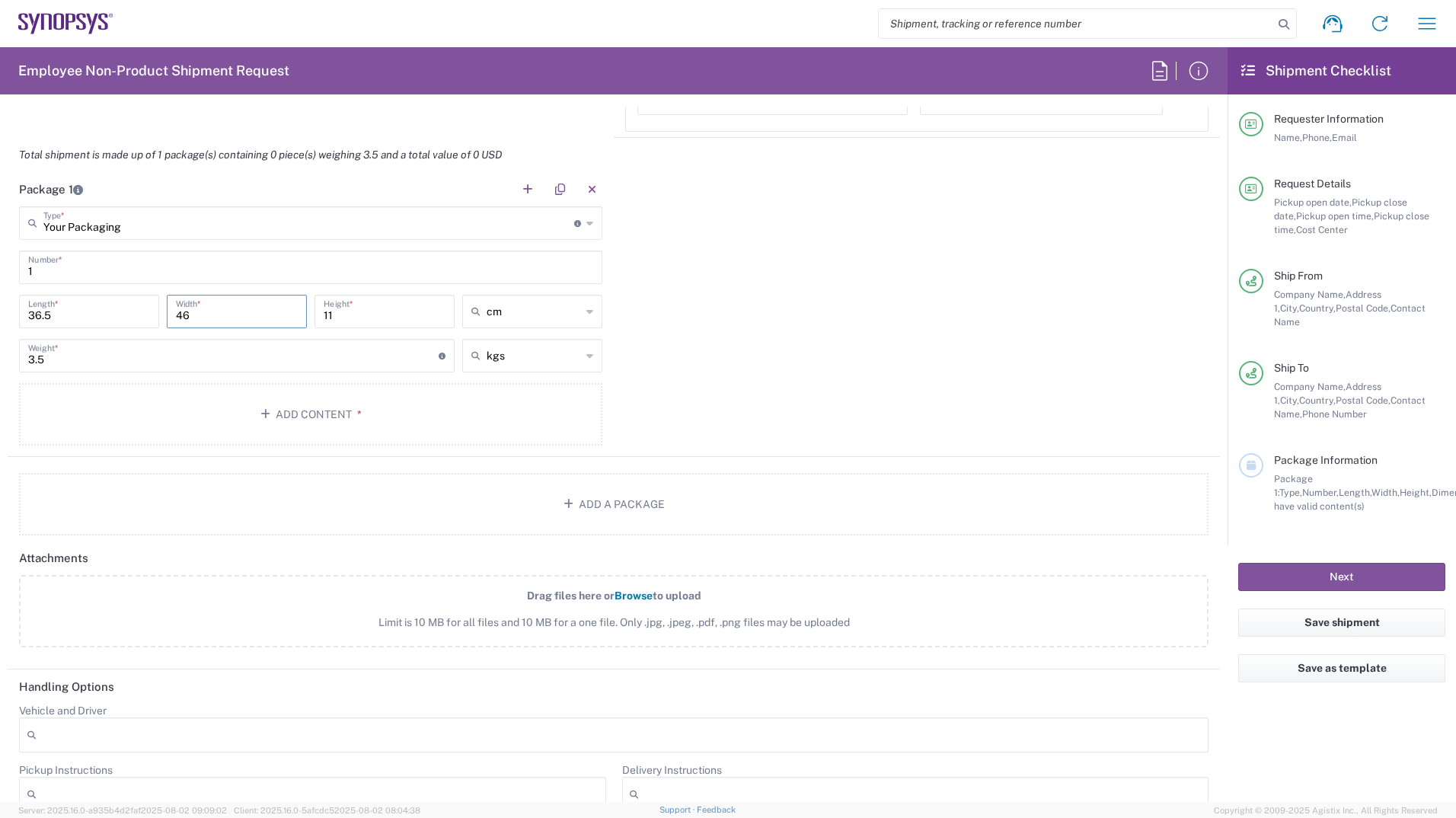 click on "46" at bounding box center [237, 310] 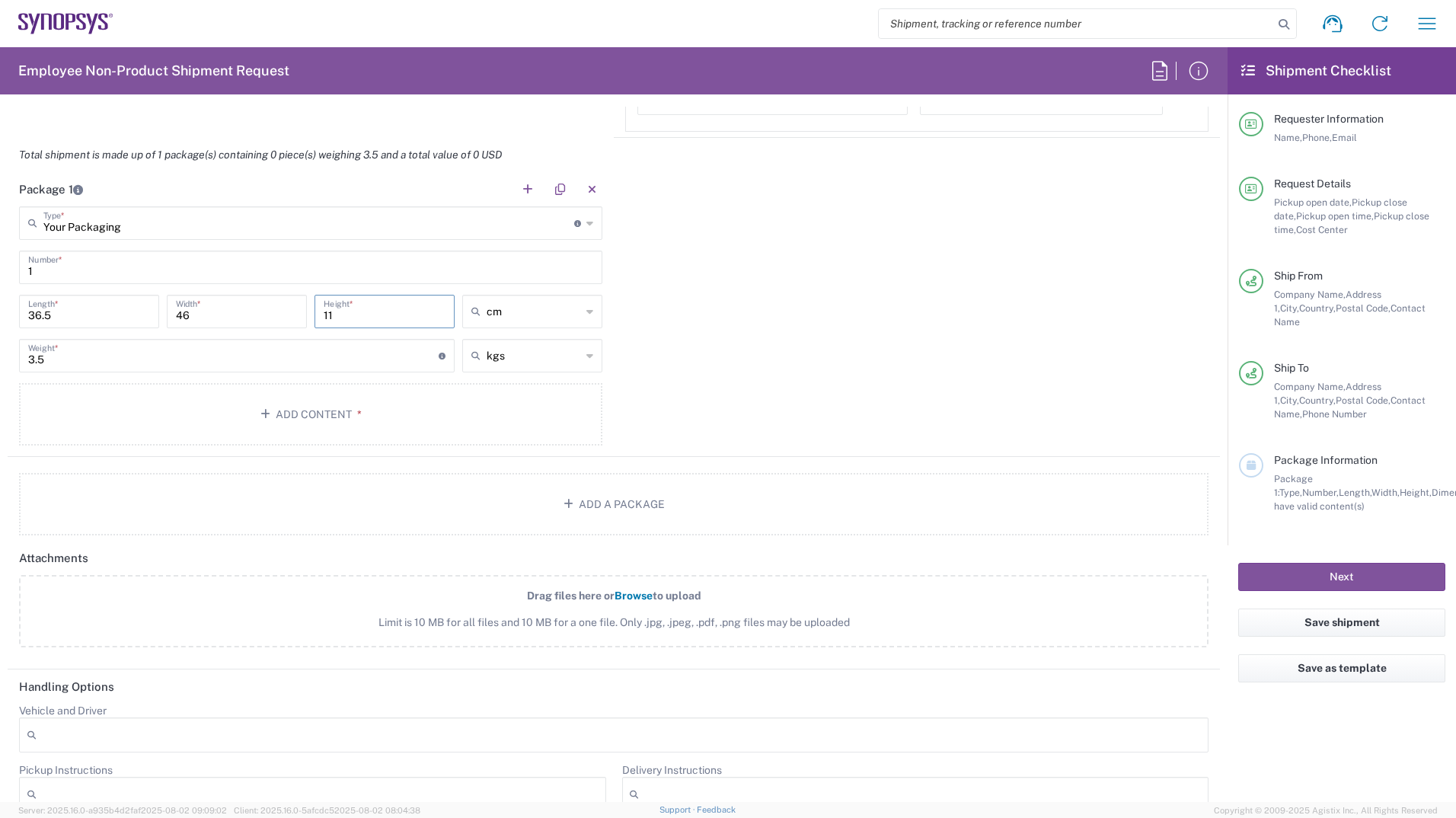 type on "cm" 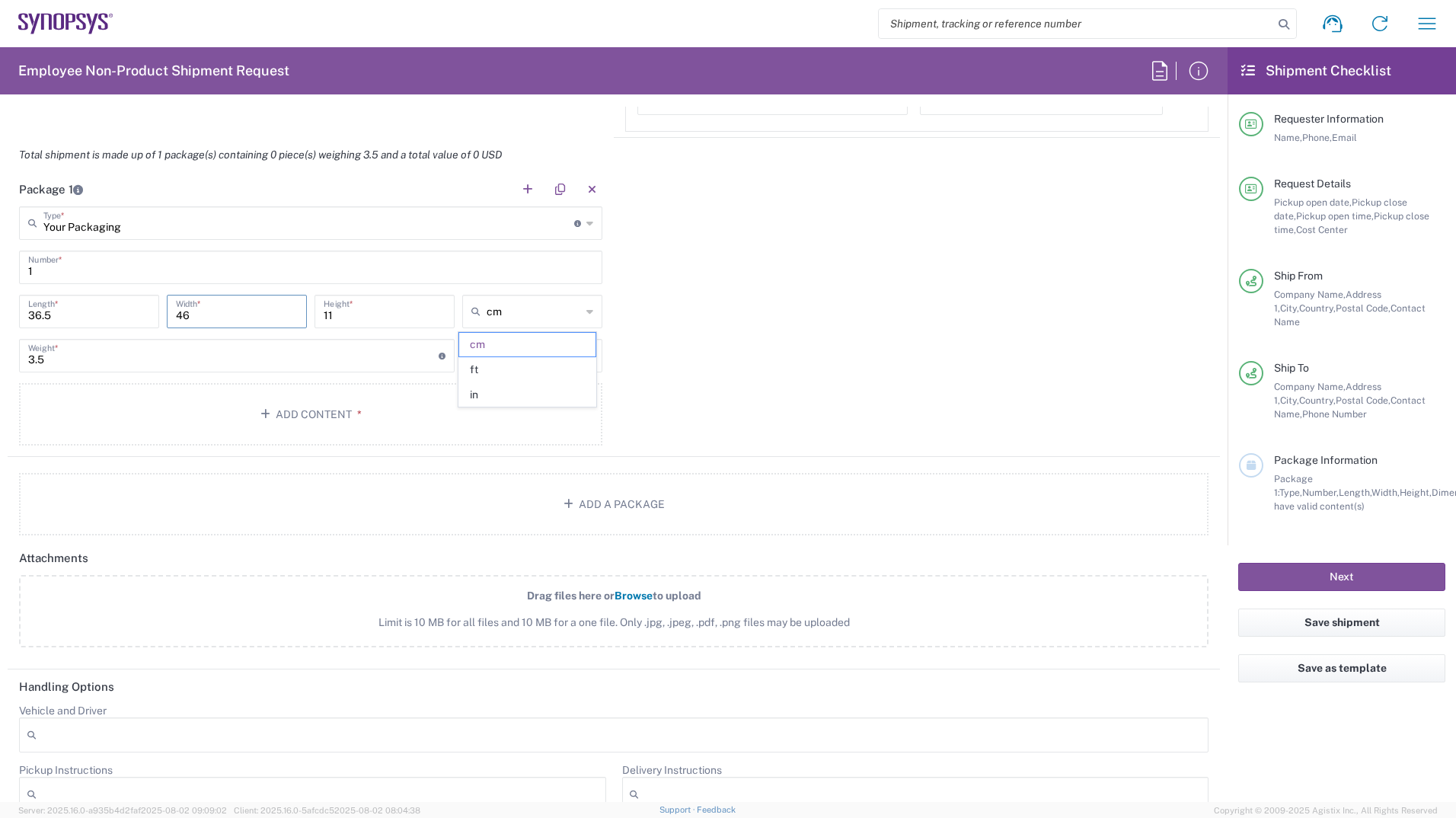 drag, startPoint x: 222, startPoint y: 306, endPoint x: 212, endPoint y: 312, distance: 11.661904 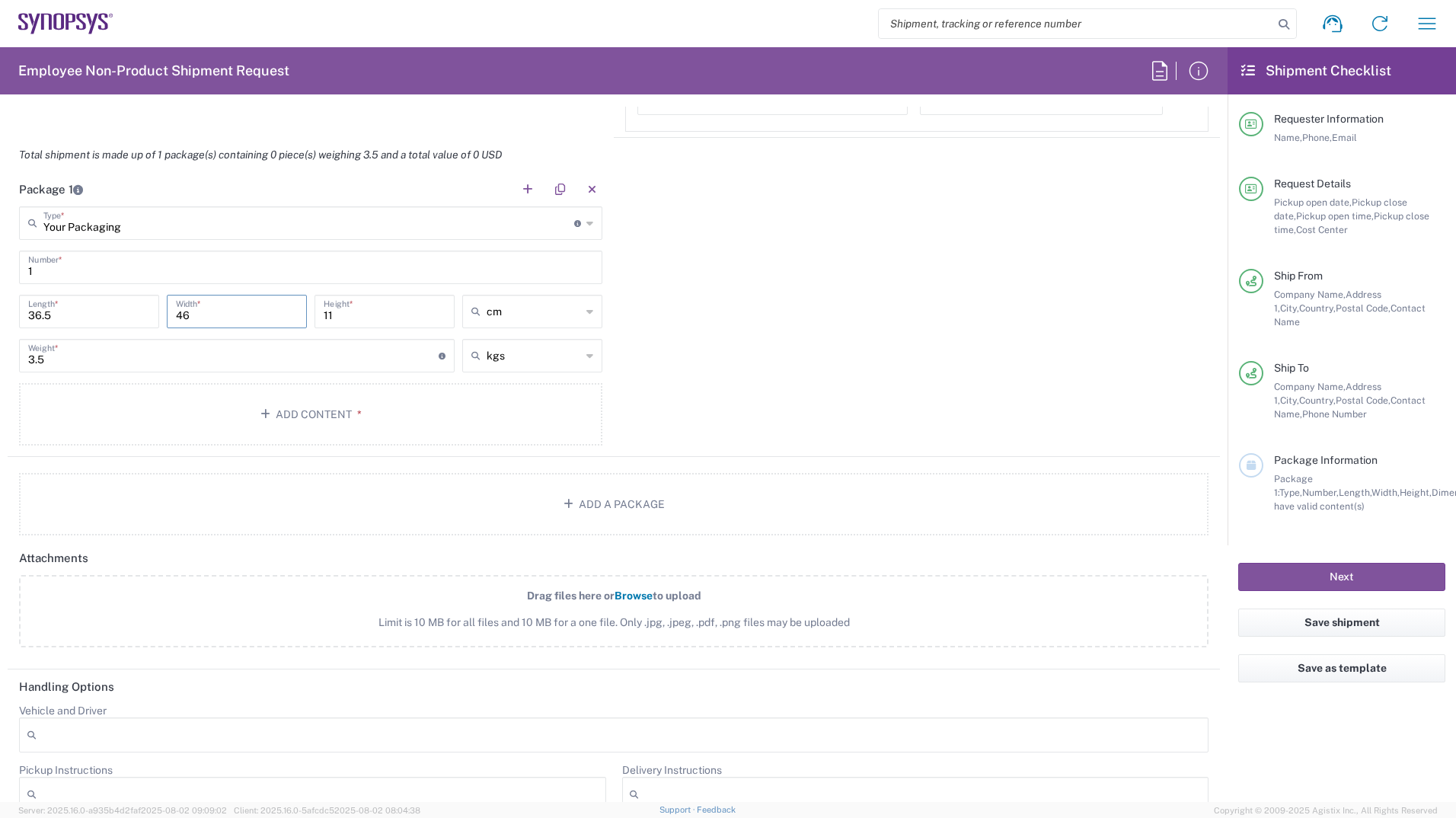 click on "36.5  Length  *" 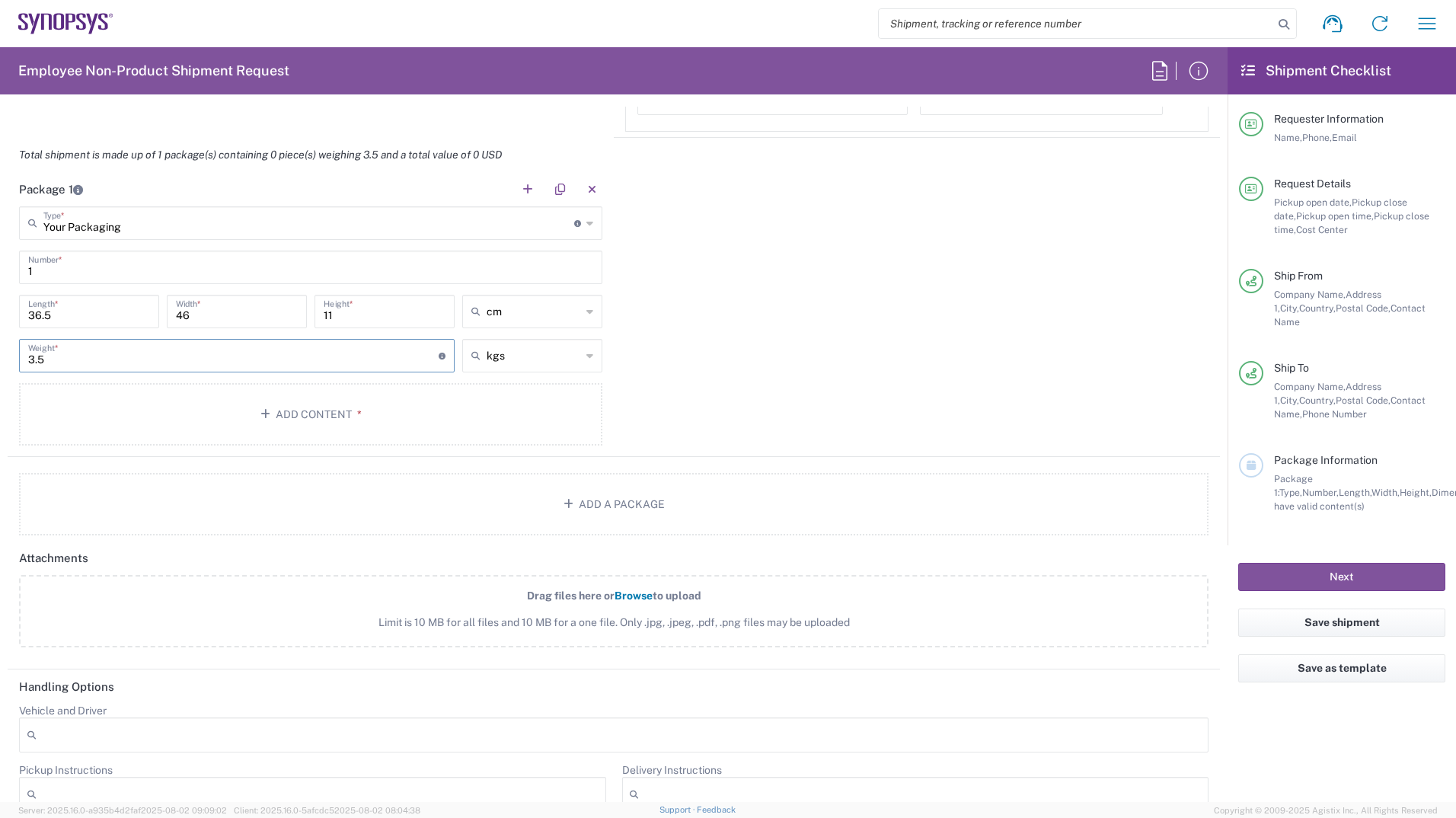 click on "3.5" at bounding box center [233, 354] 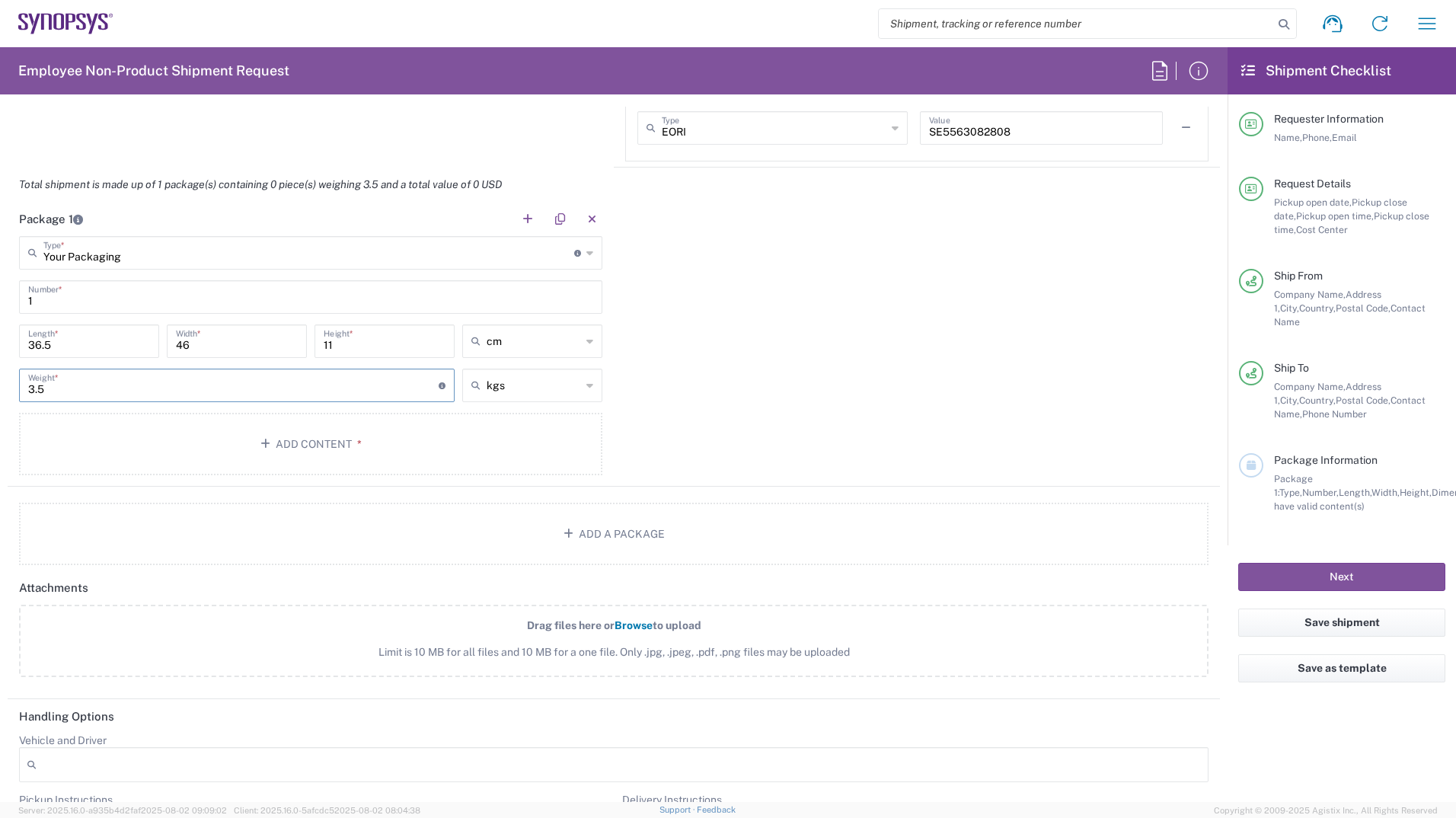 scroll, scrollTop: 1306, scrollLeft: 0, axis: vertical 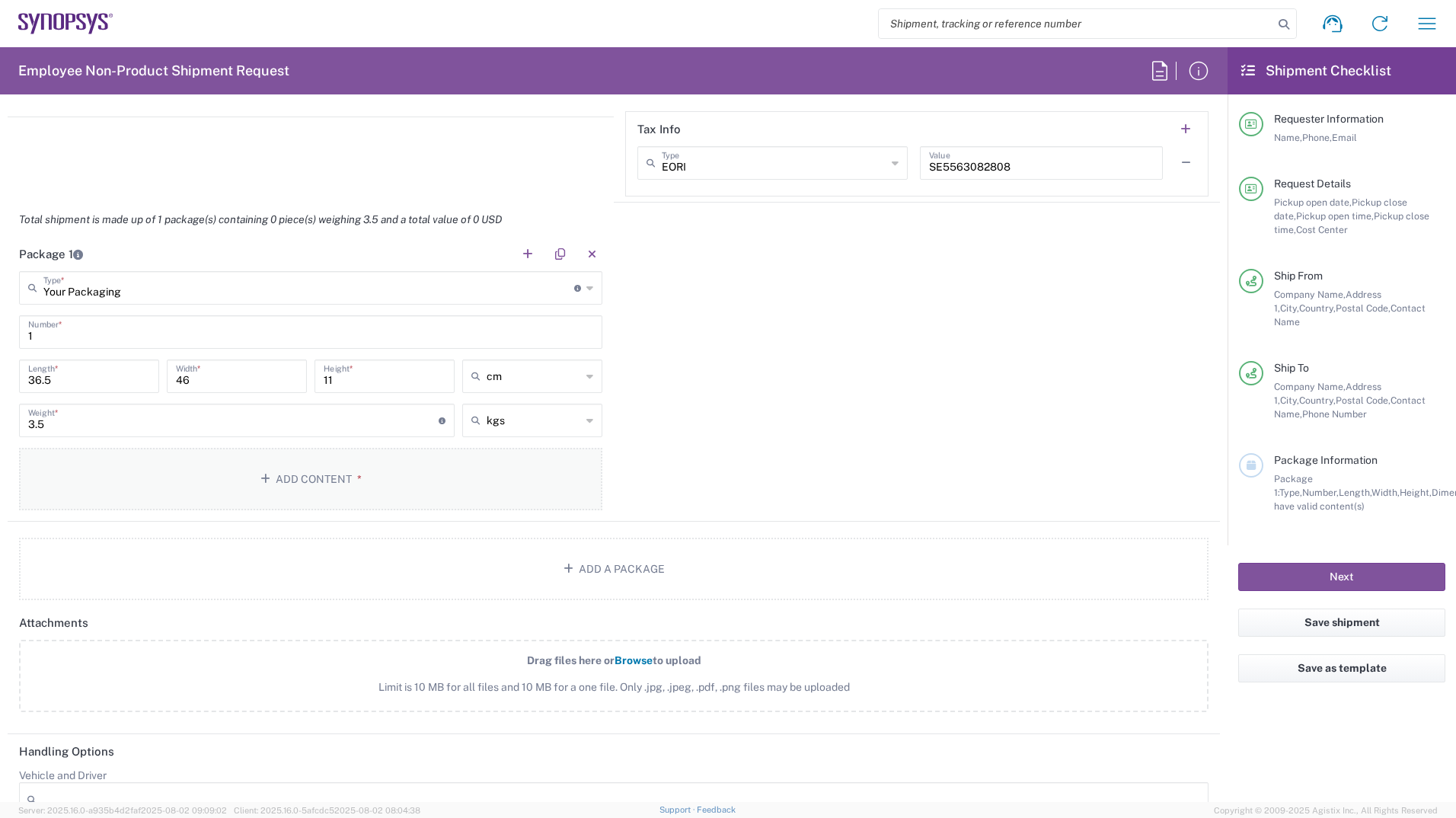click on "Add Content *" 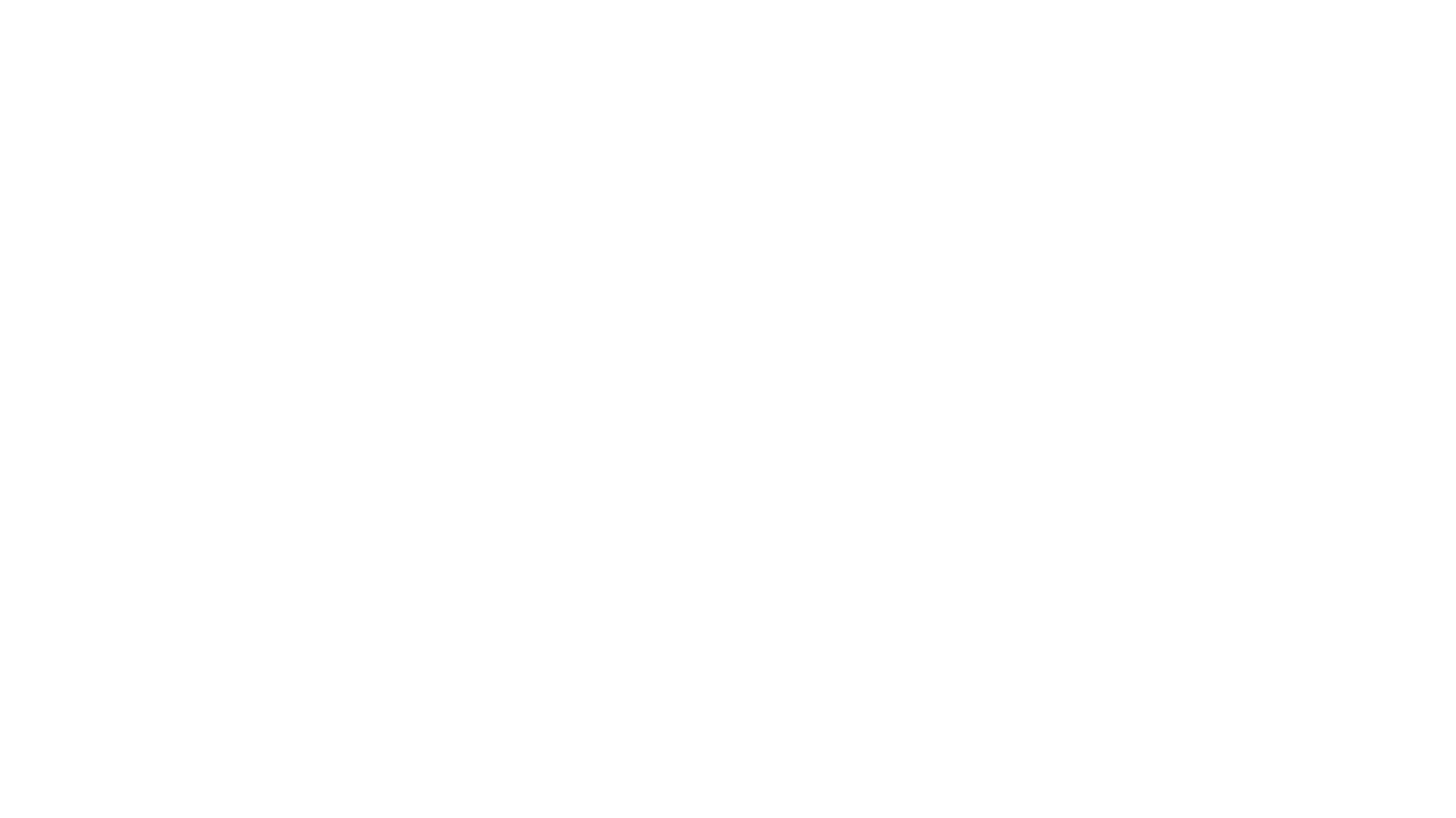 scroll, scrollTop: 0, scrollLeft: 0, axis: both 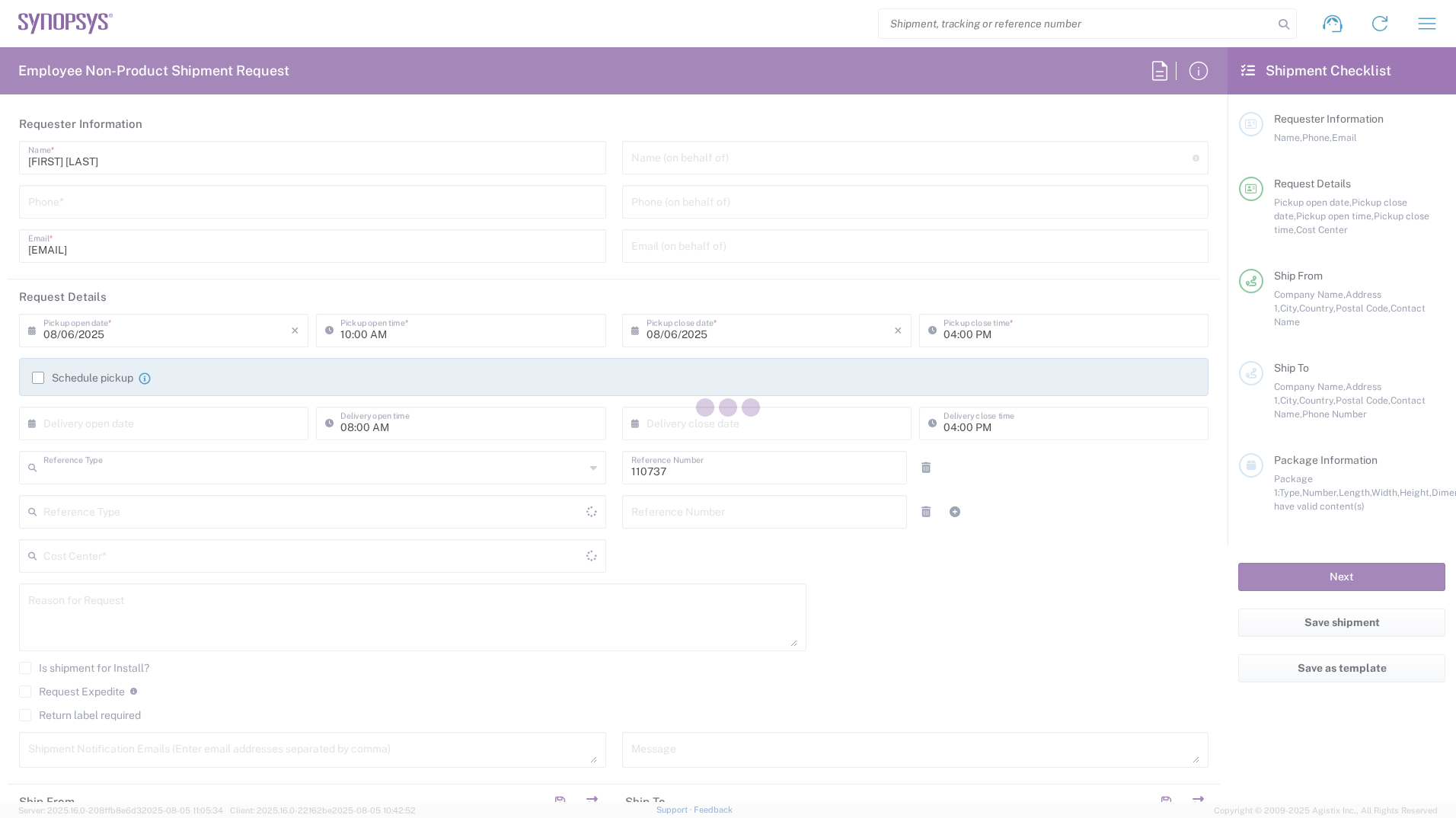 type on "Department" 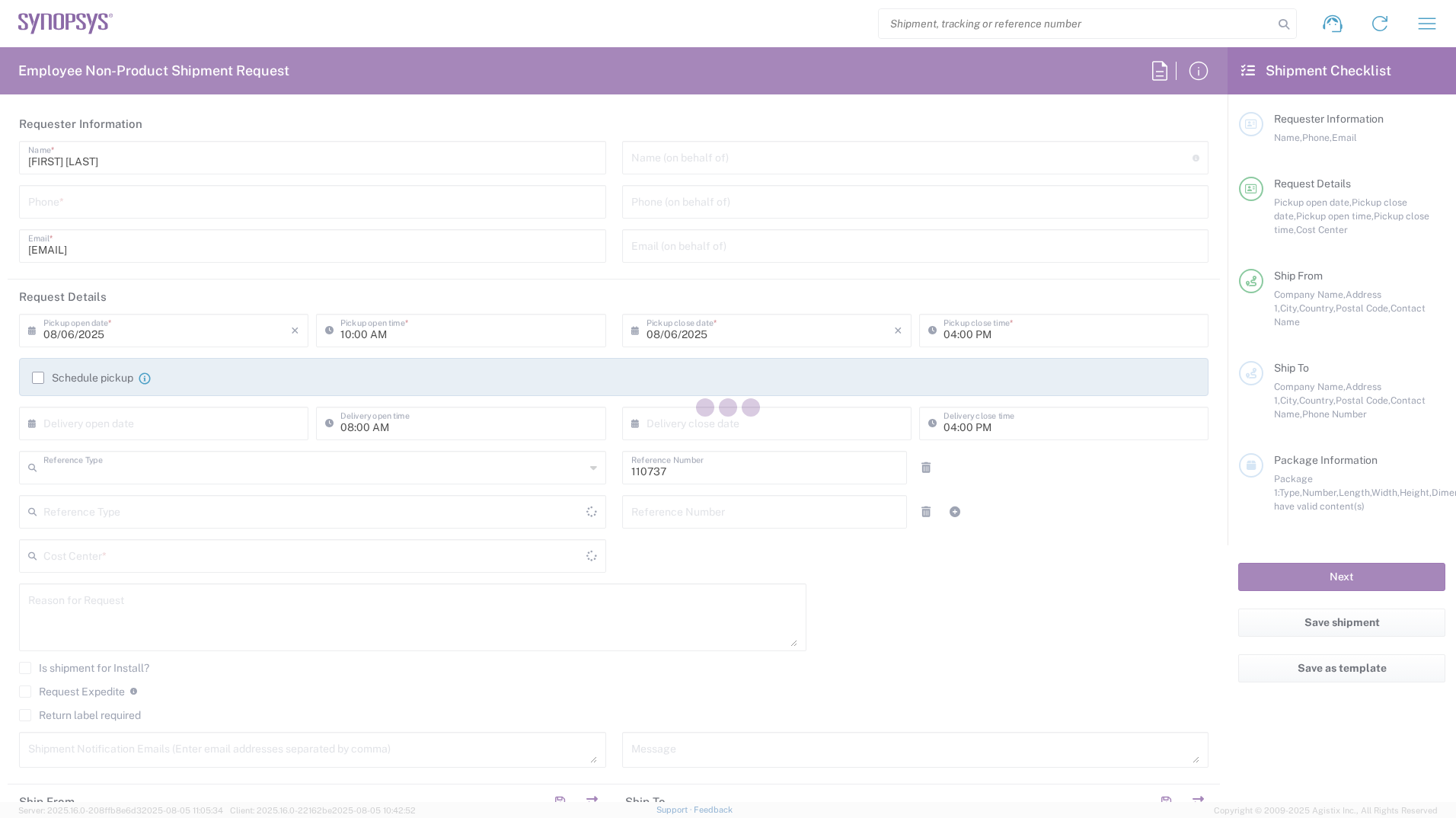 type on "Sweden" 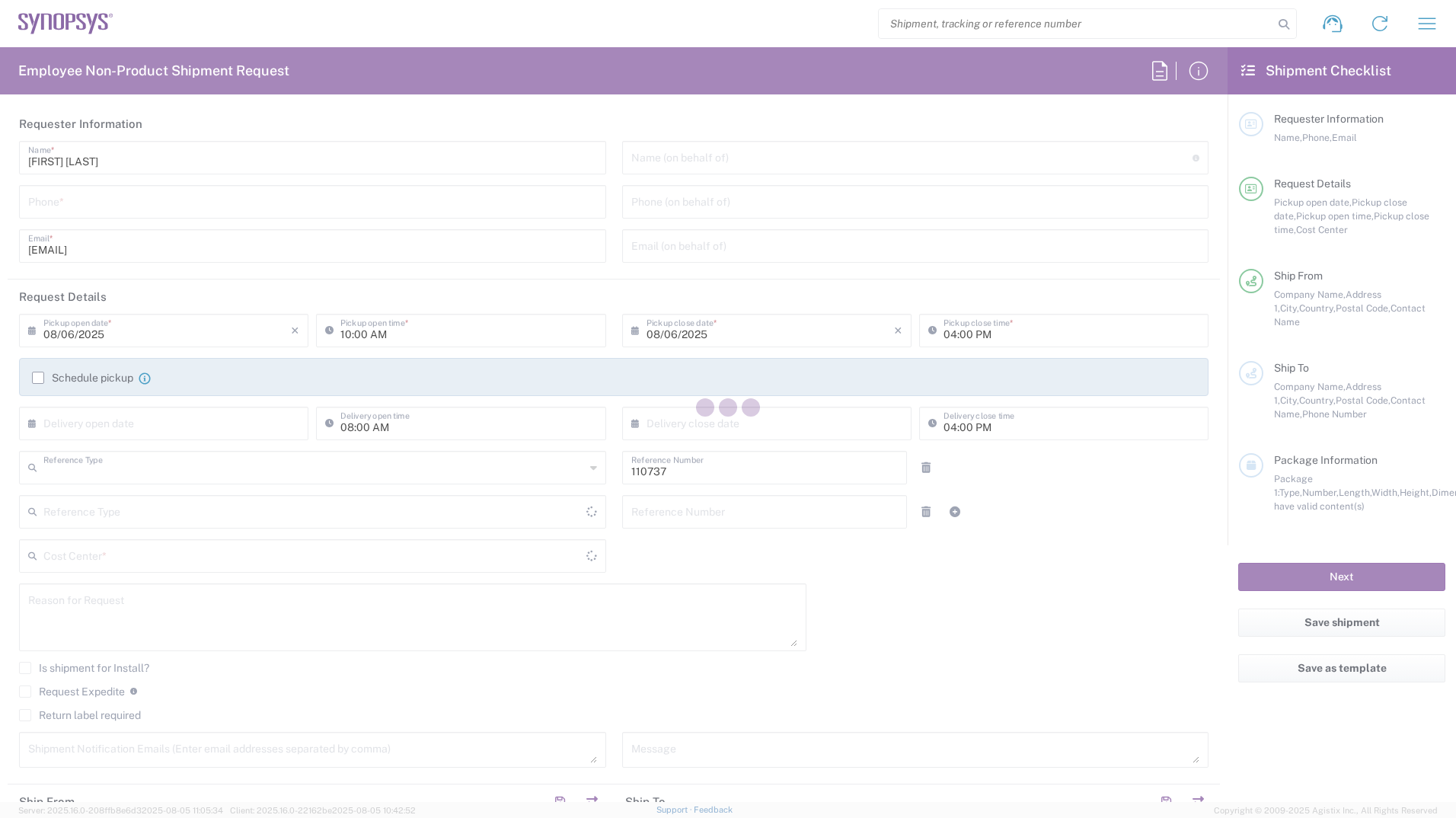 type on "Delivered at Place" 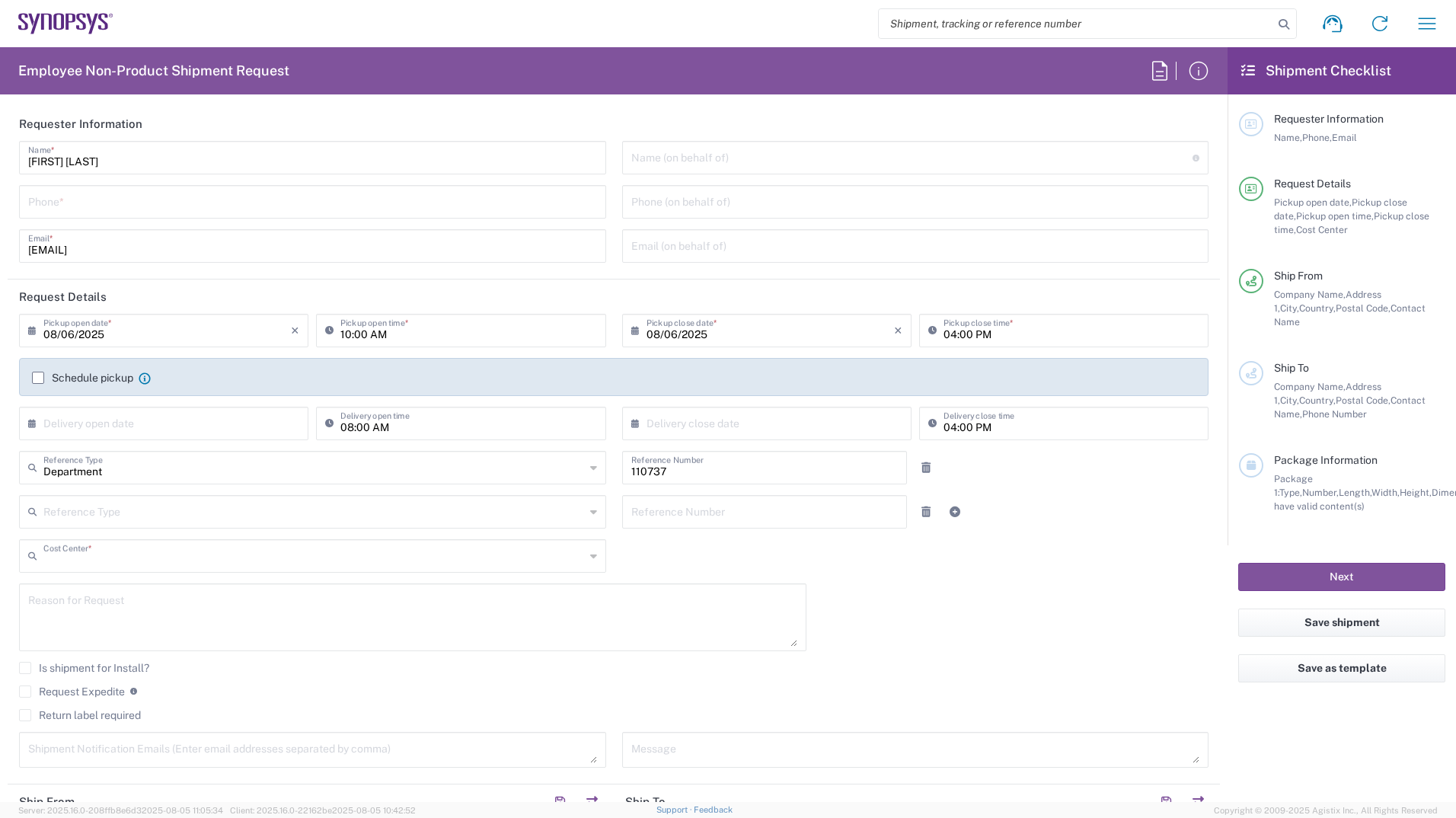 type on "[POSTAL_CODE], [COUNTRY_CODE], [COUNTRY_CODE], Synpl 110737" 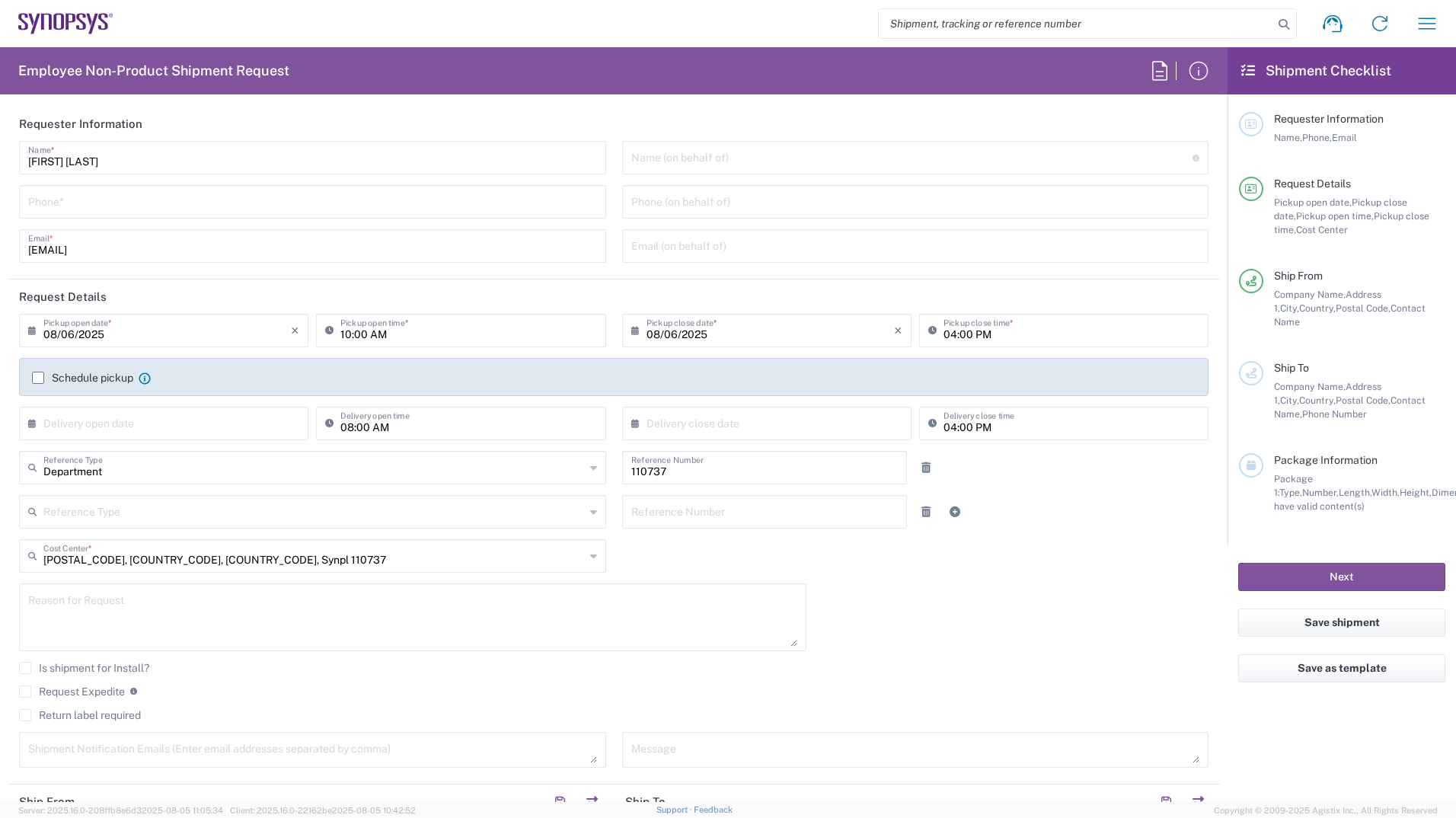 type on "Lund SE80" 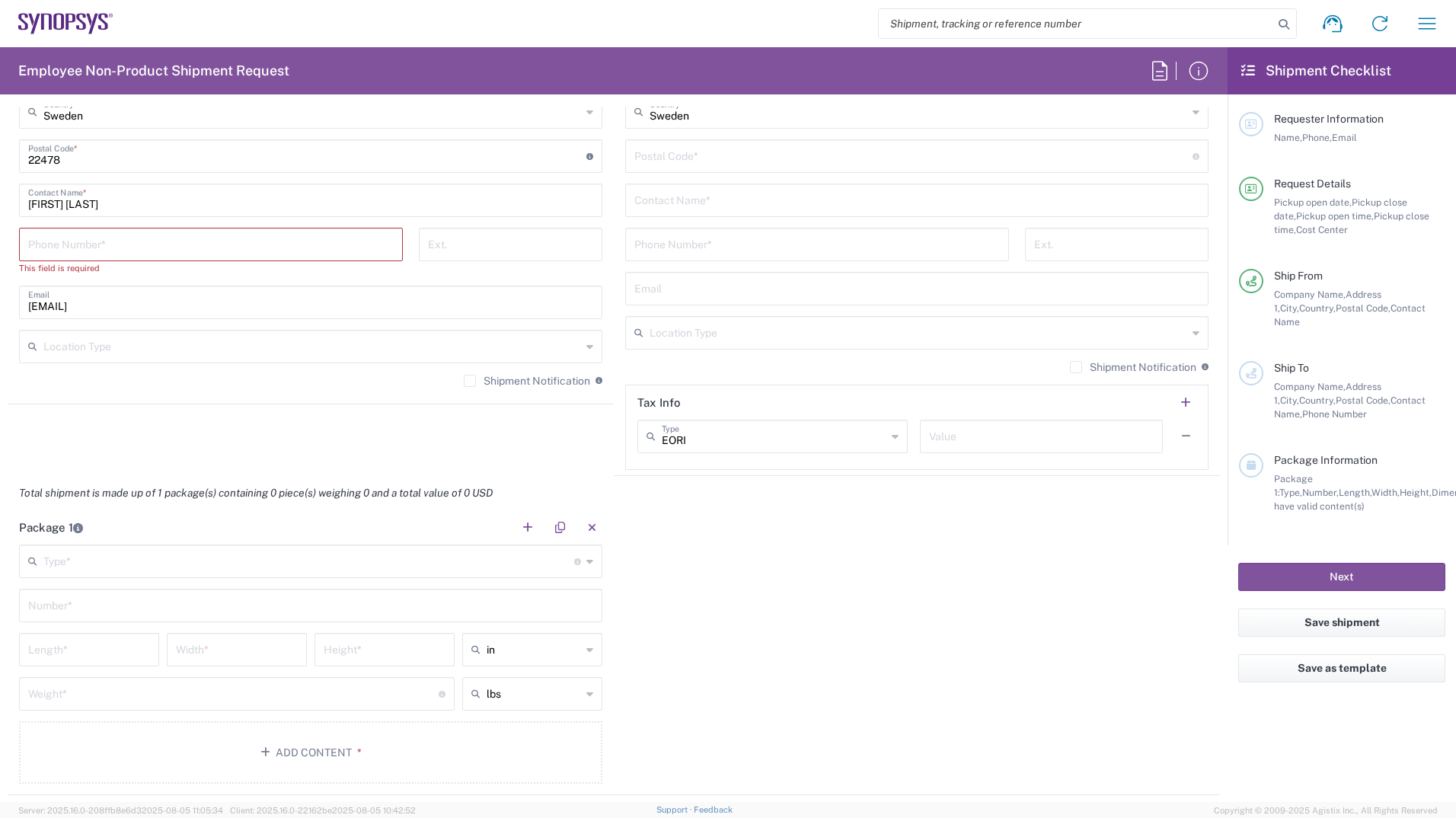 scroll, scrollTop: 990, scrollLeft: 0, axis: vertical 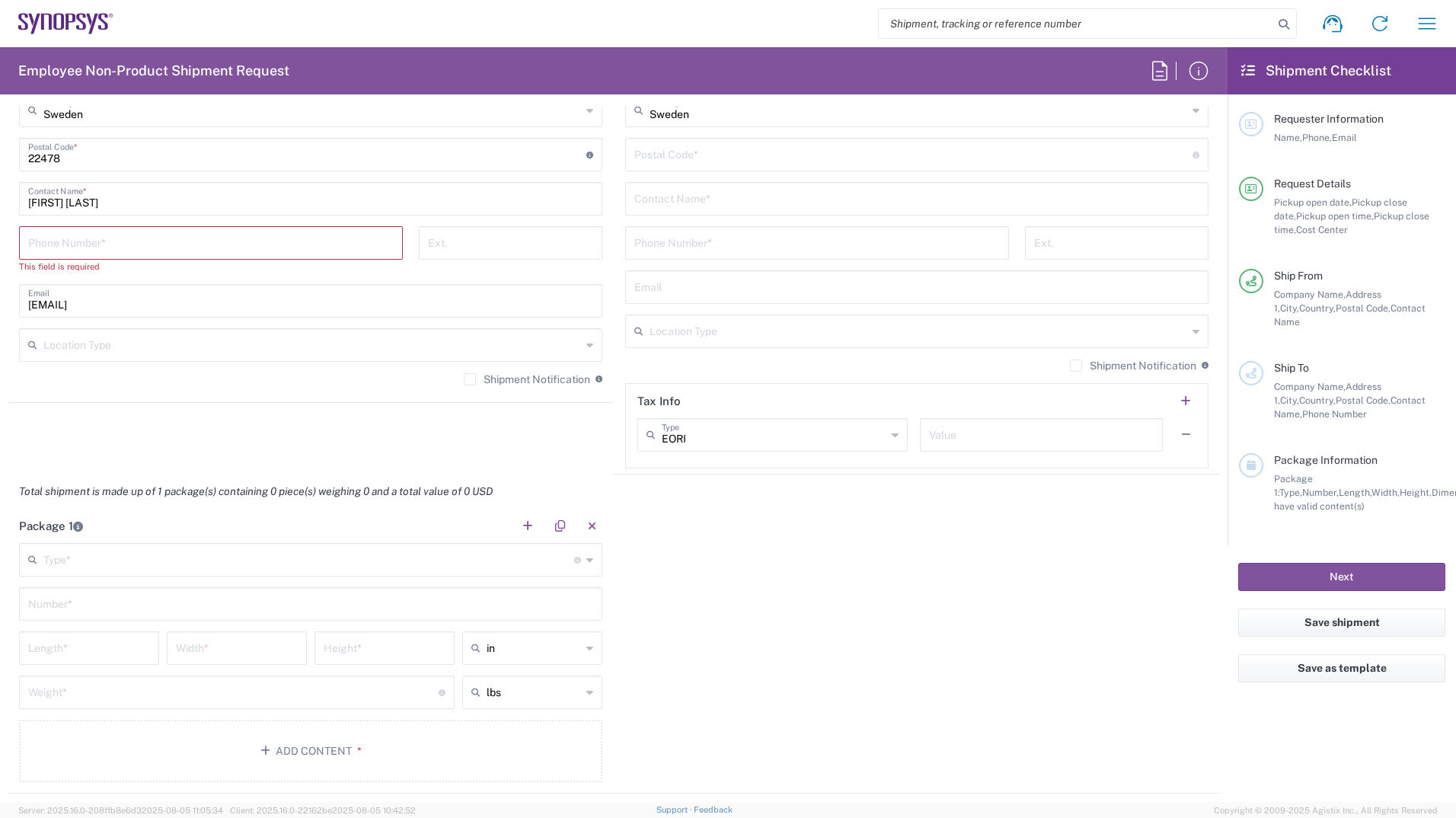 click at bounding box center [211, 241] 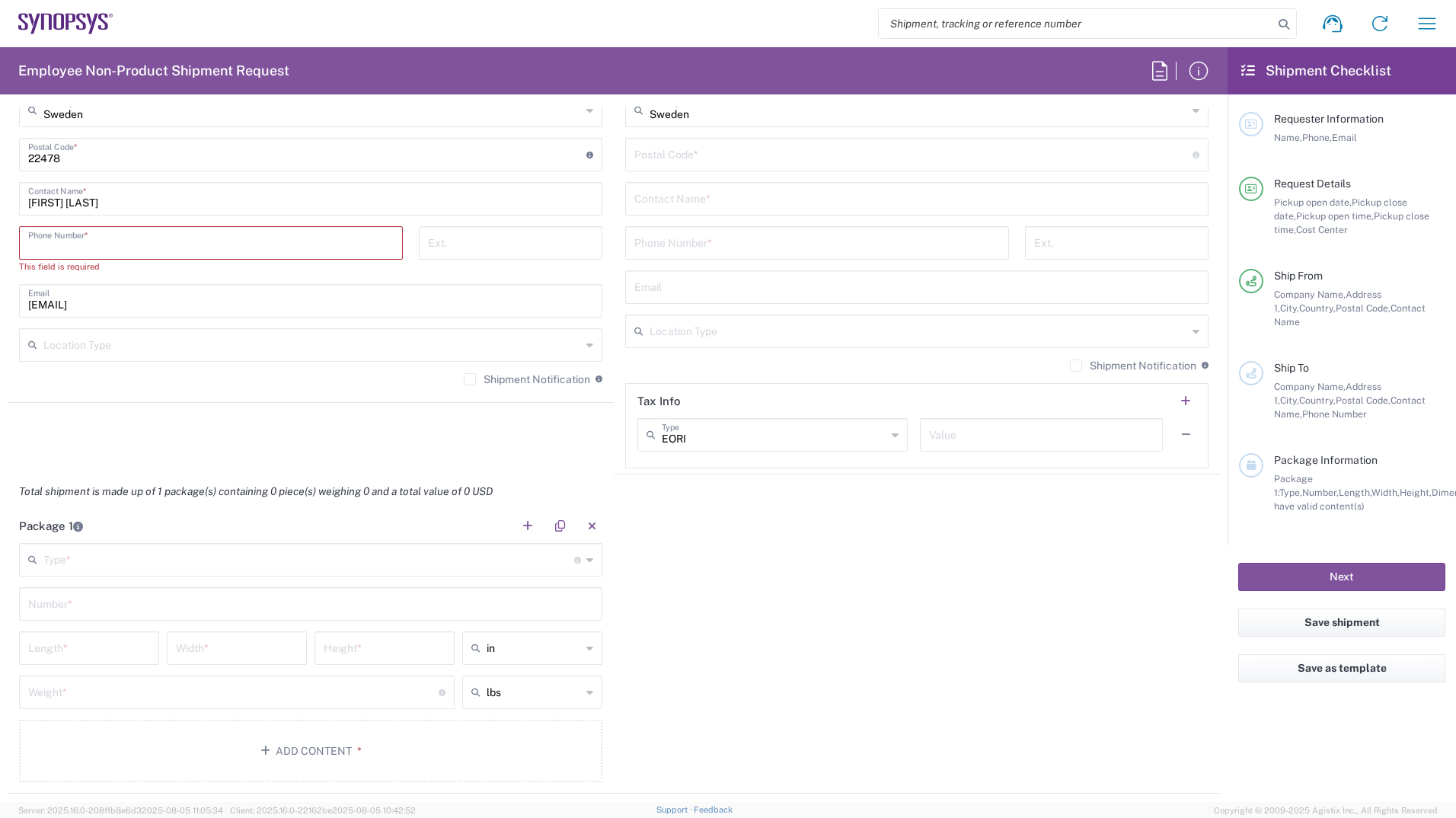 type on "[PHONE]" 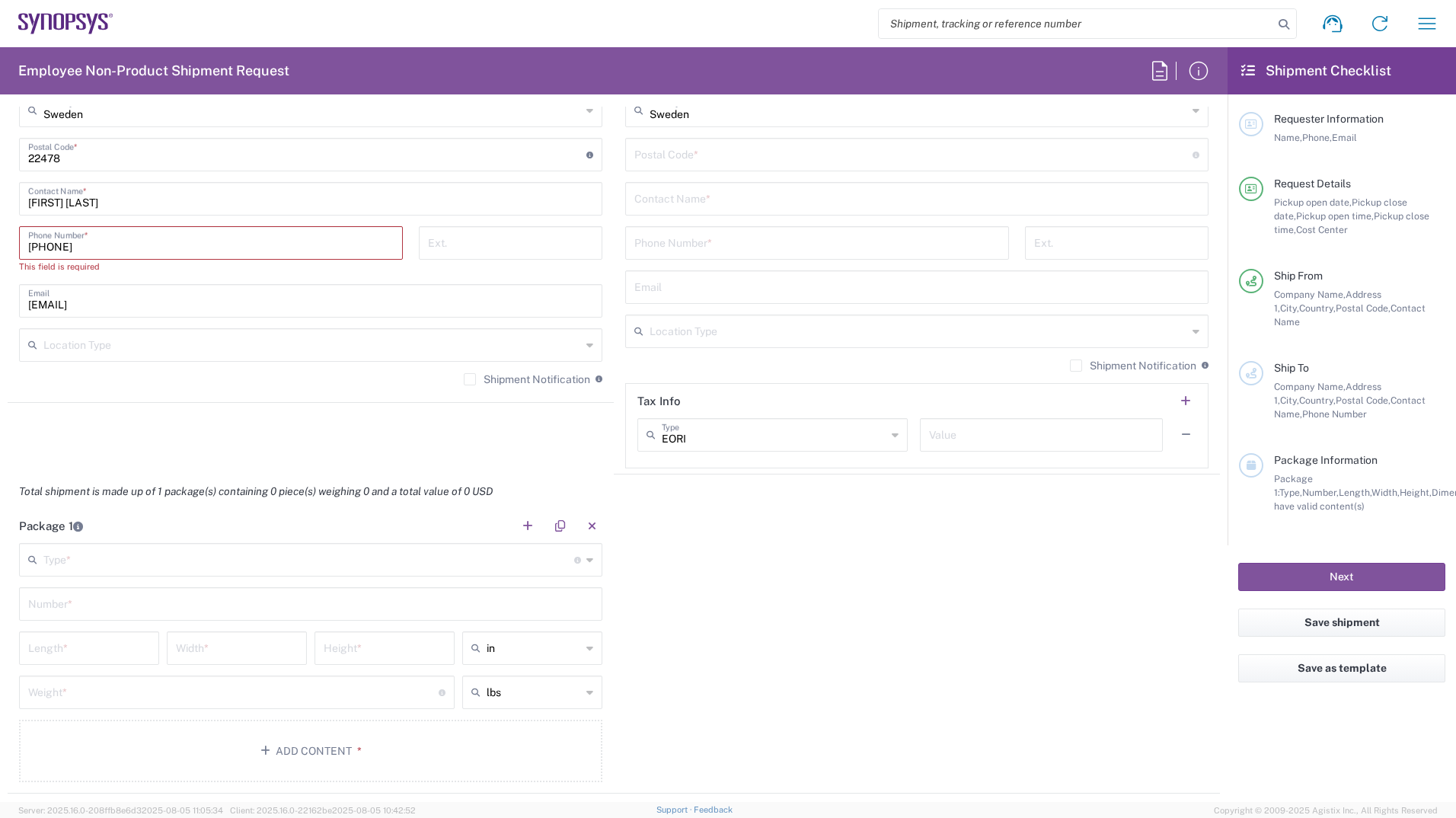 type on "[PHONE]" 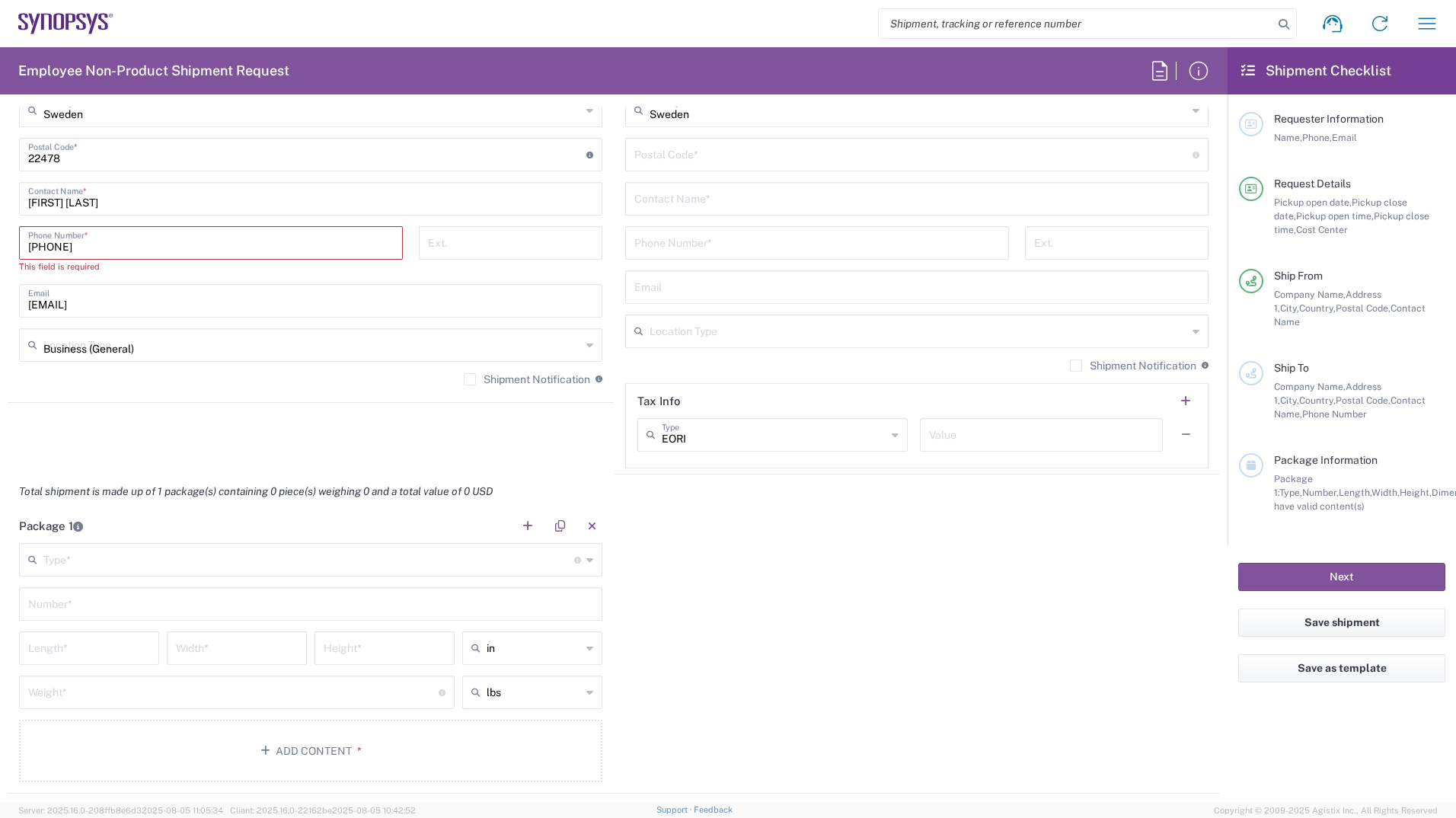 type on "Synopsys Sweden AB" 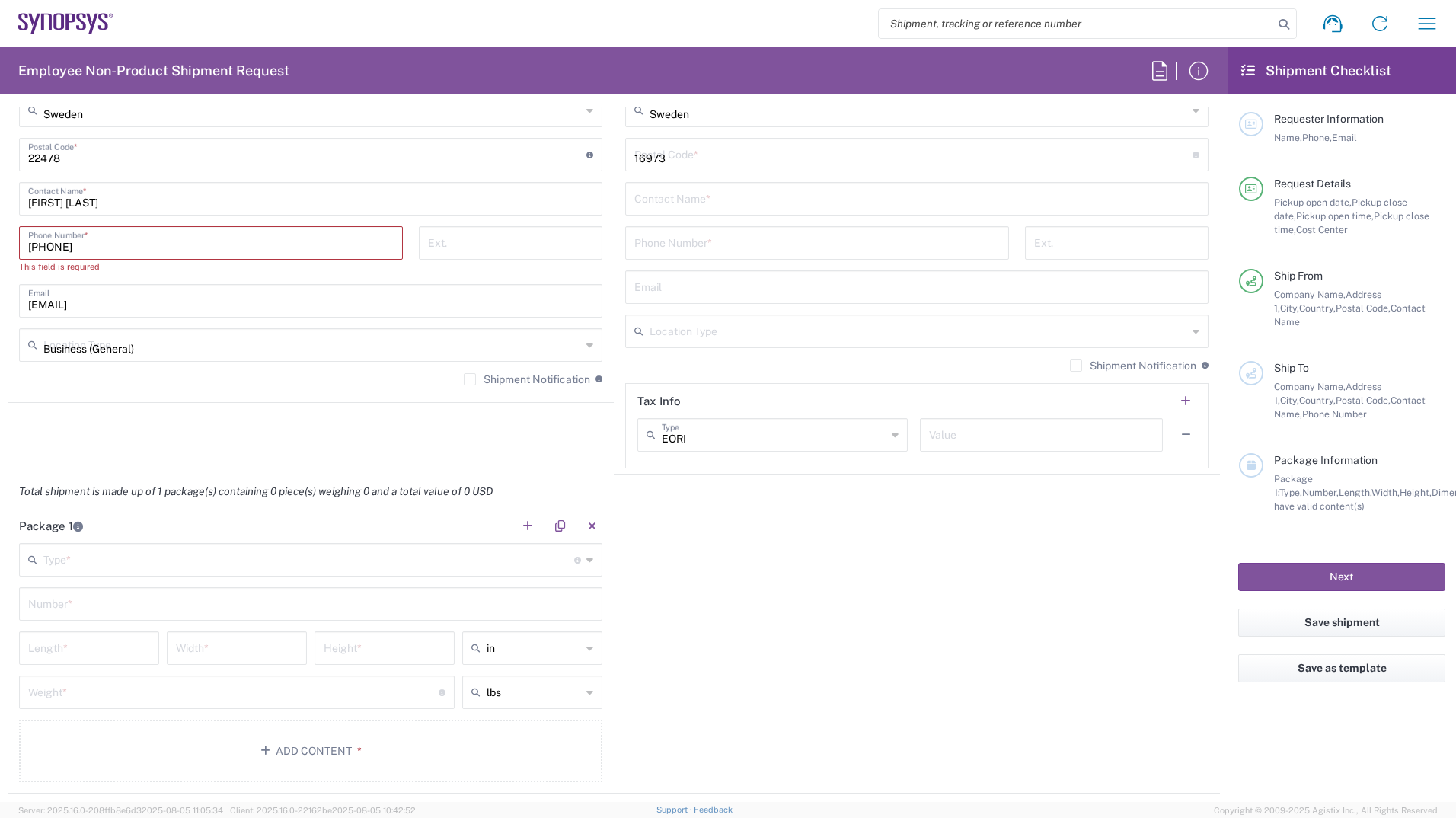 type on "[FIRST] [LAST]" 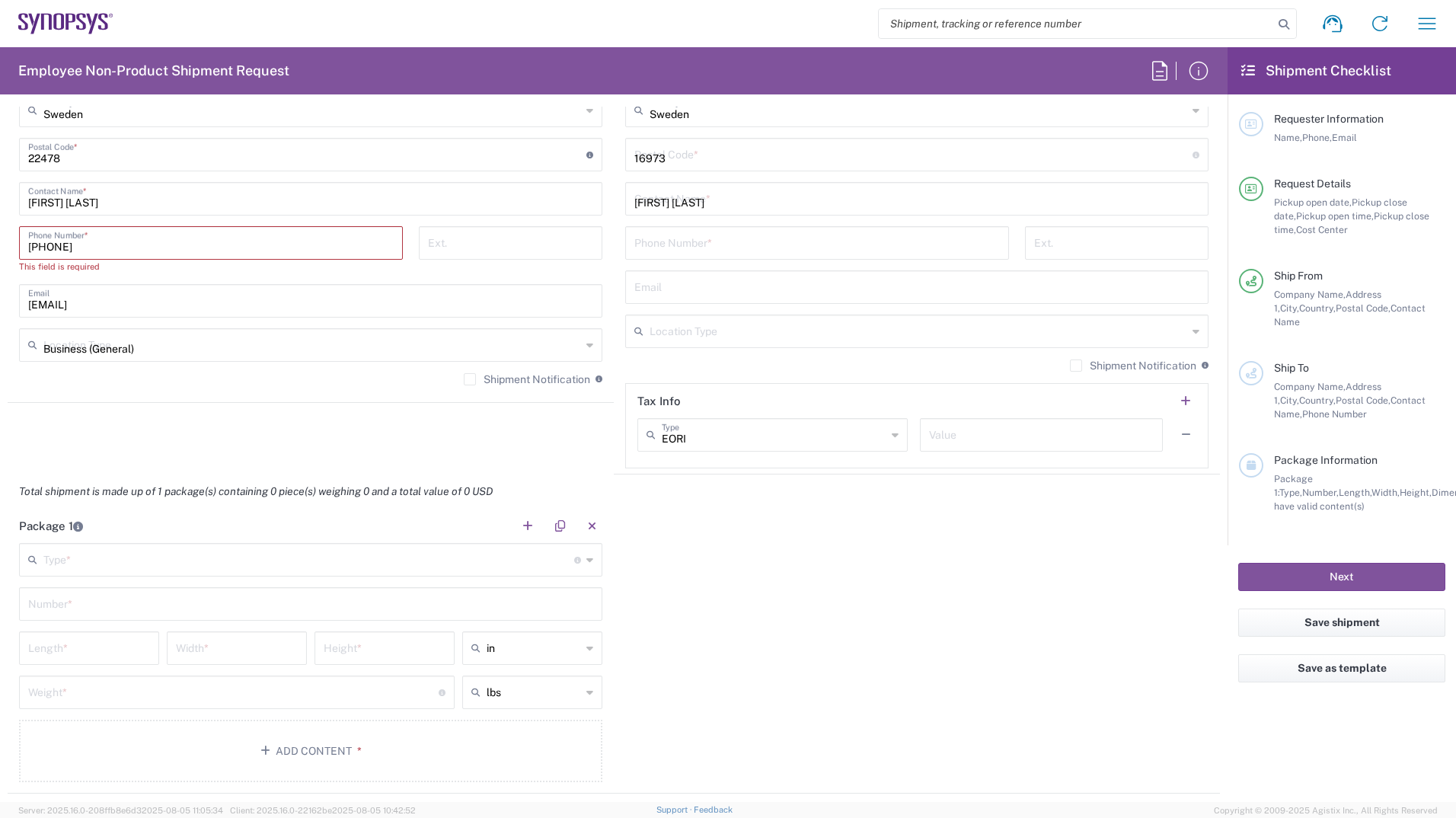type on "[PHONE]" 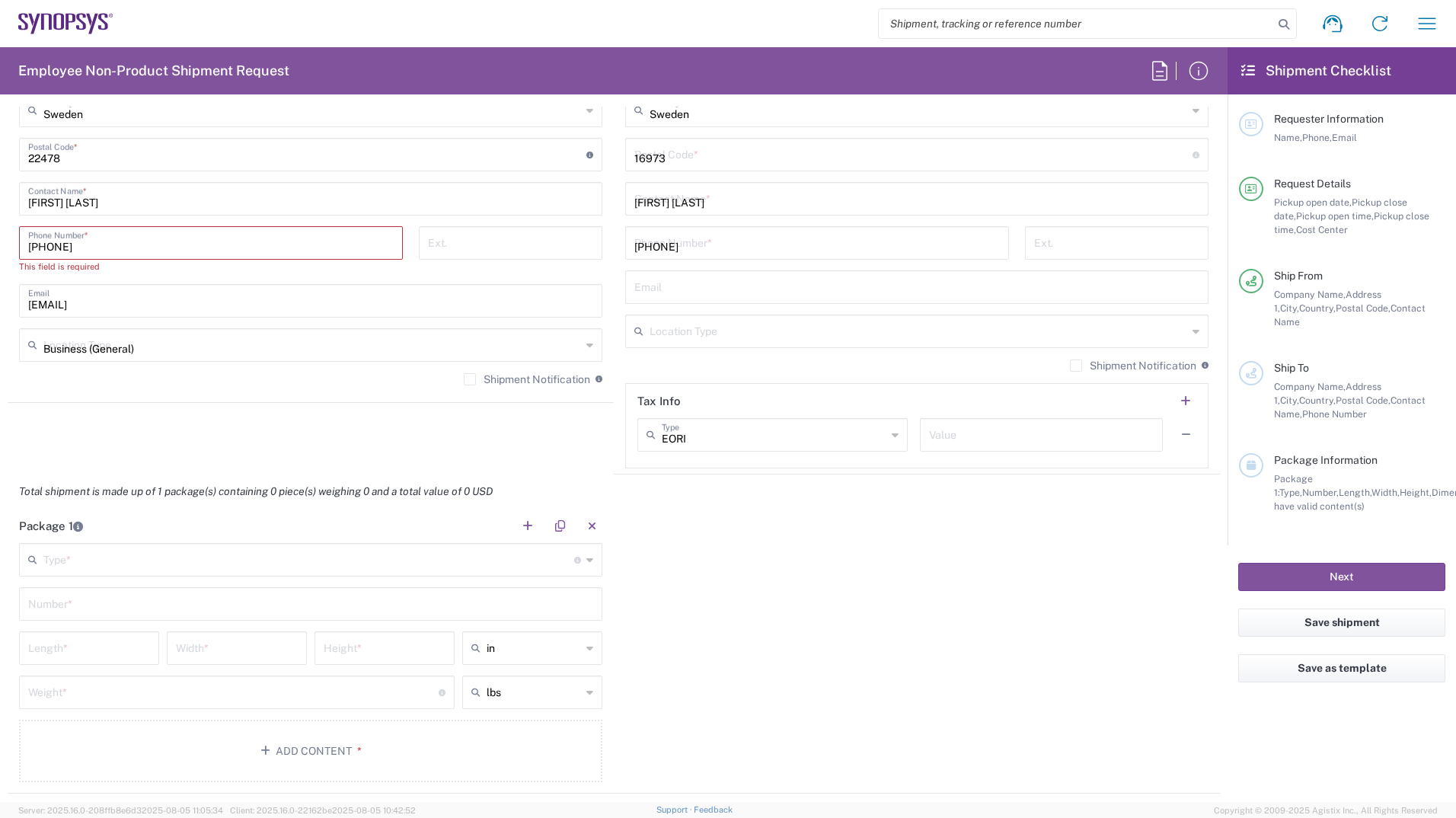 type on "[EMAIL]" 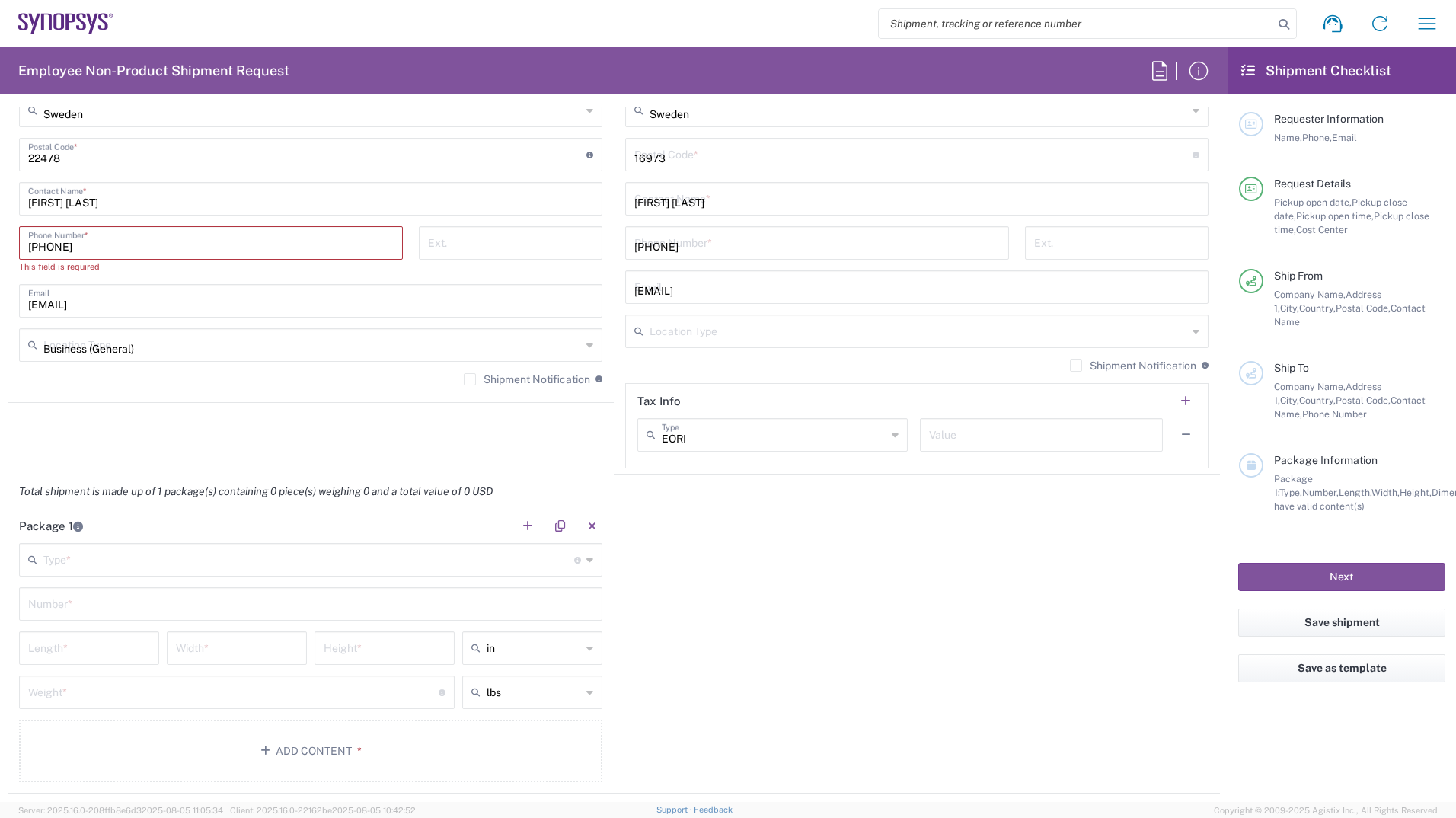 type on "Business (General)" 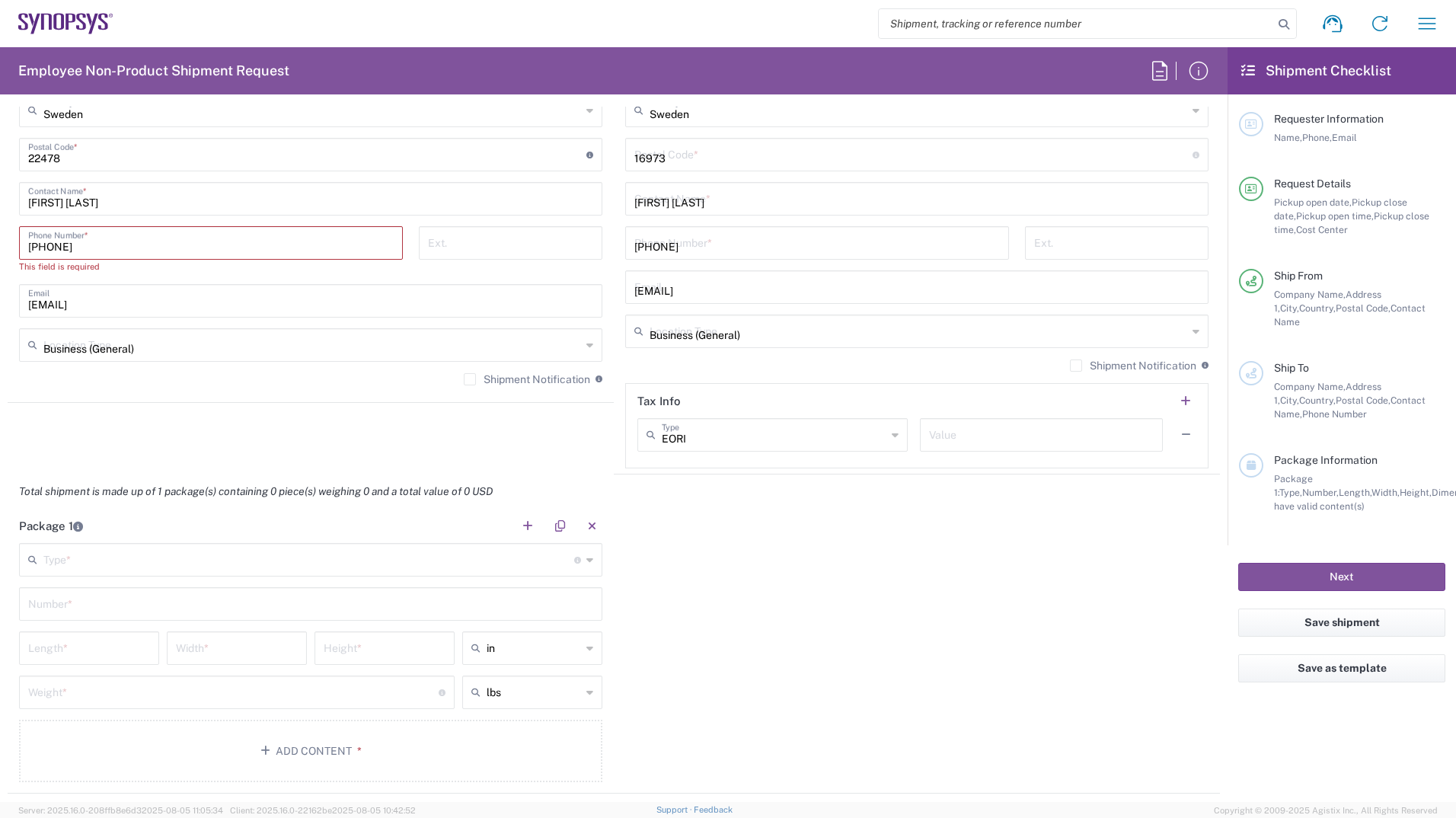 type on "Your Packaging" 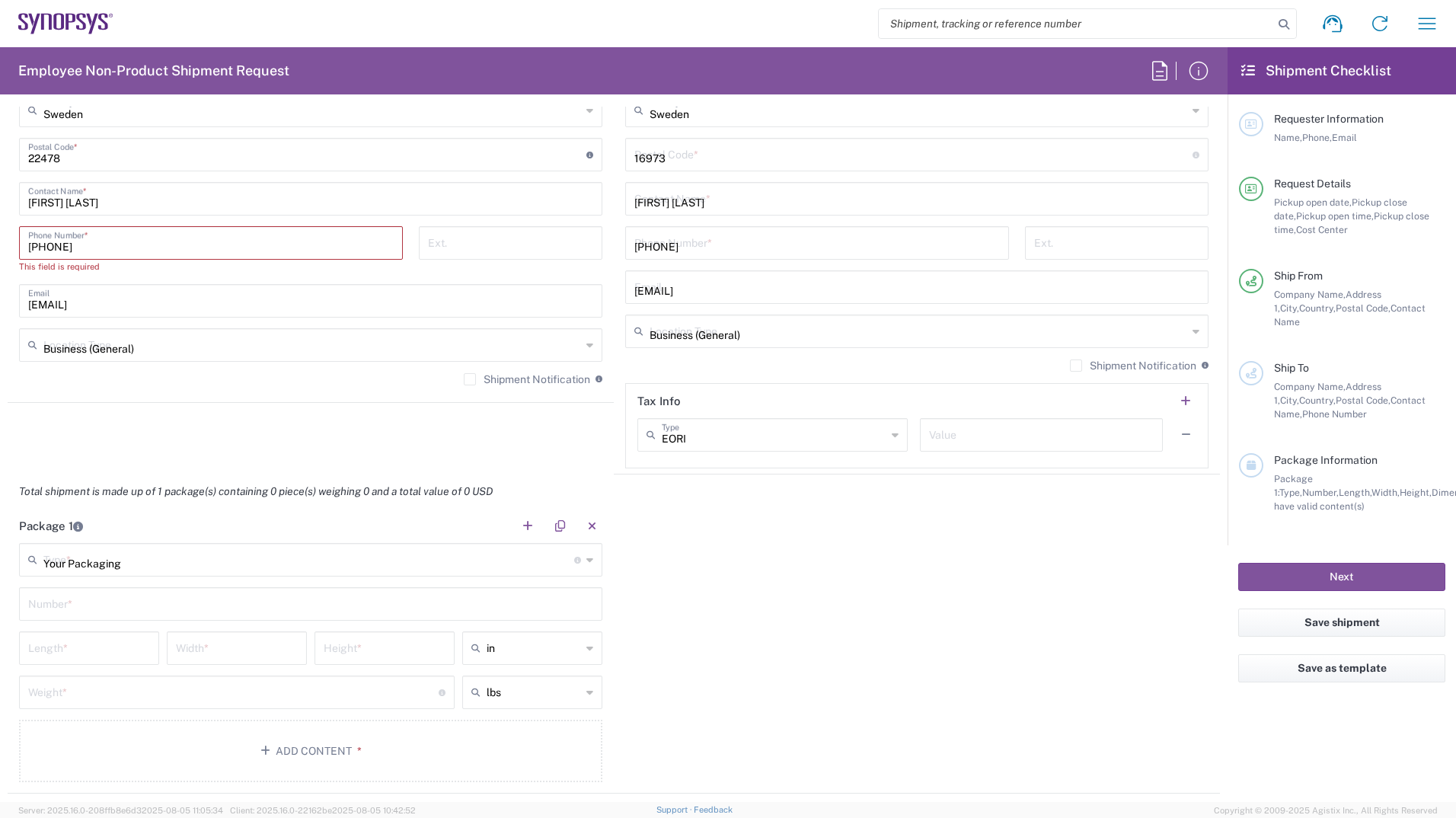 type on "1" 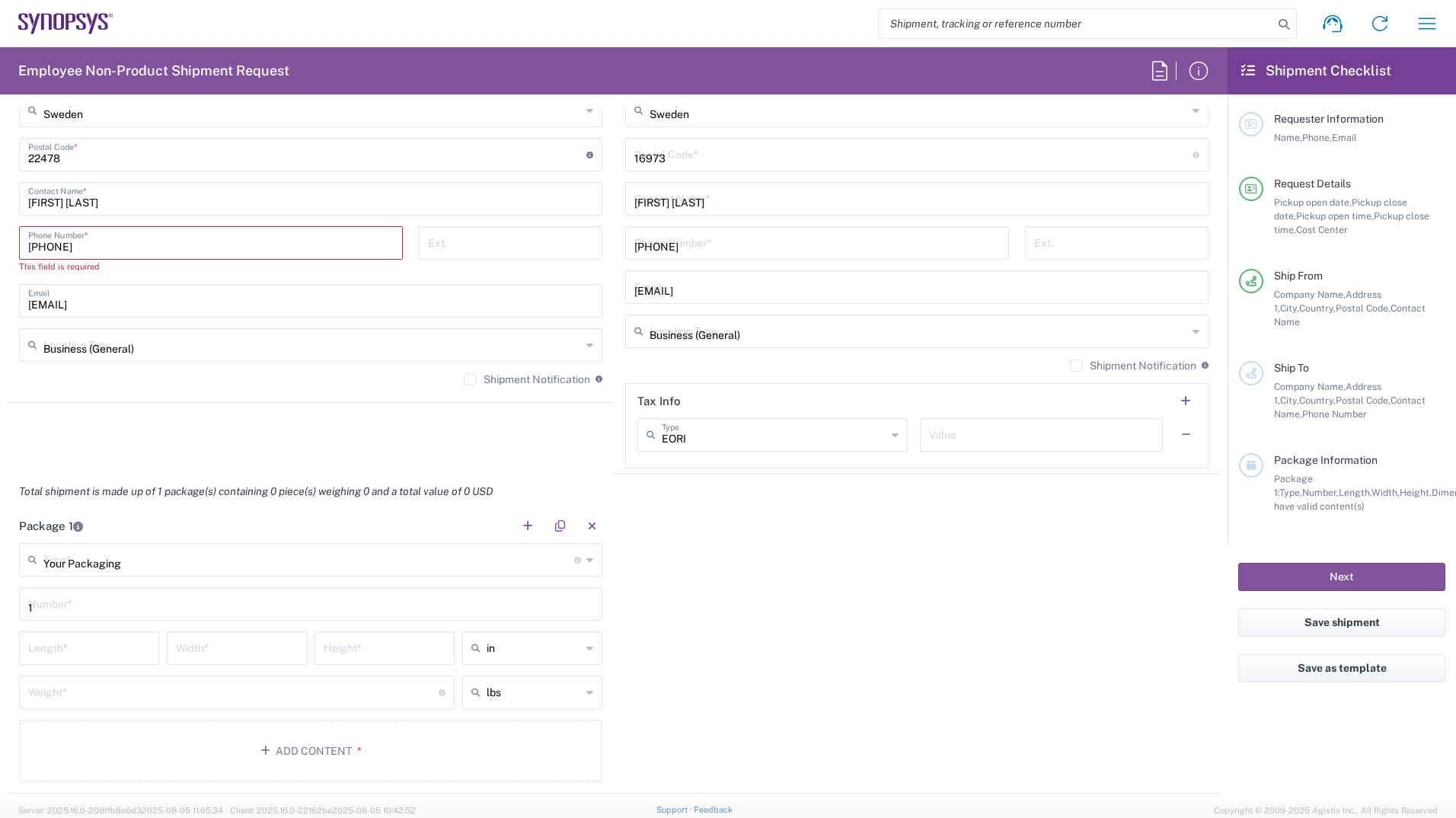type on "36.5" 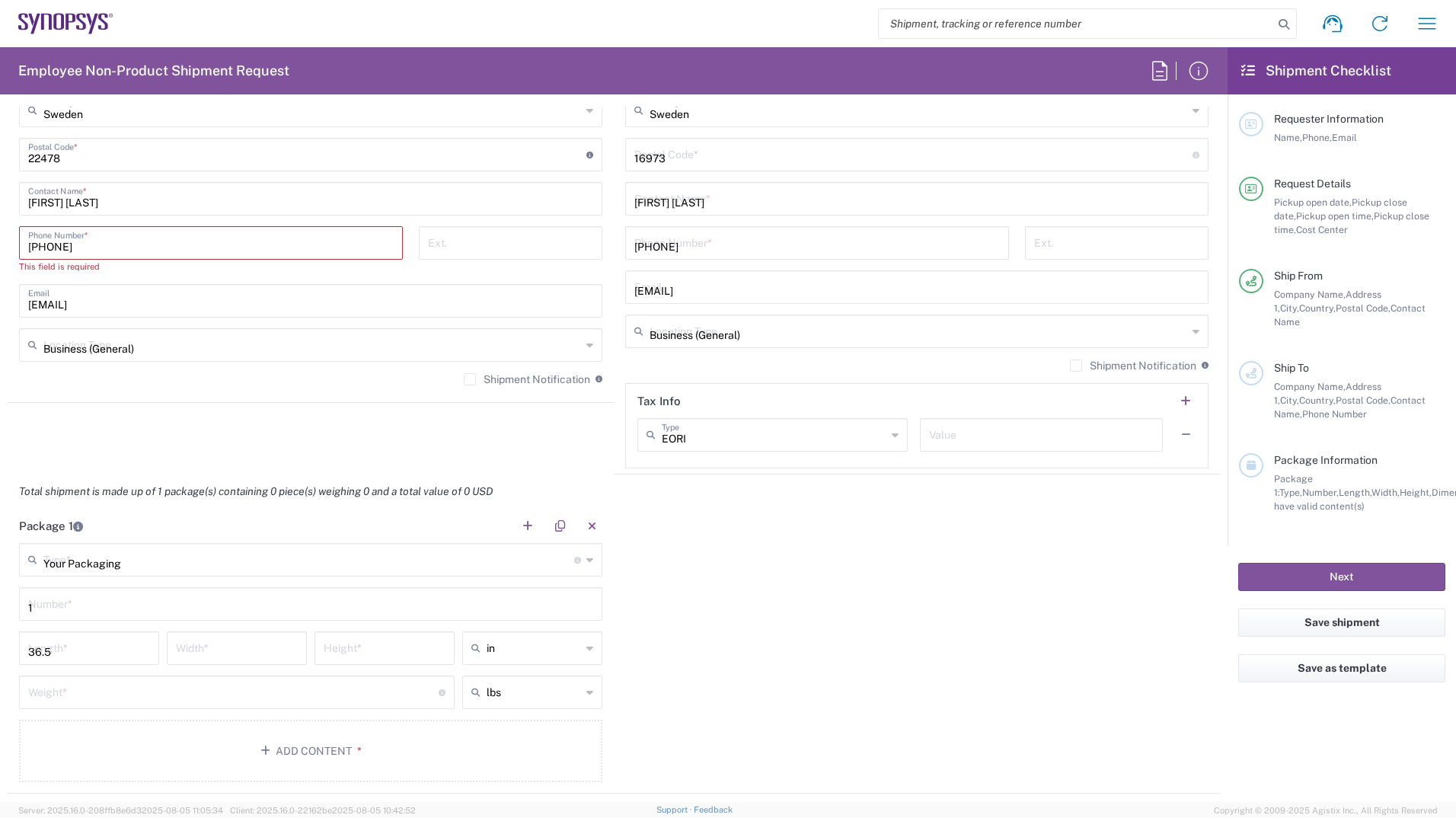 type on "46" 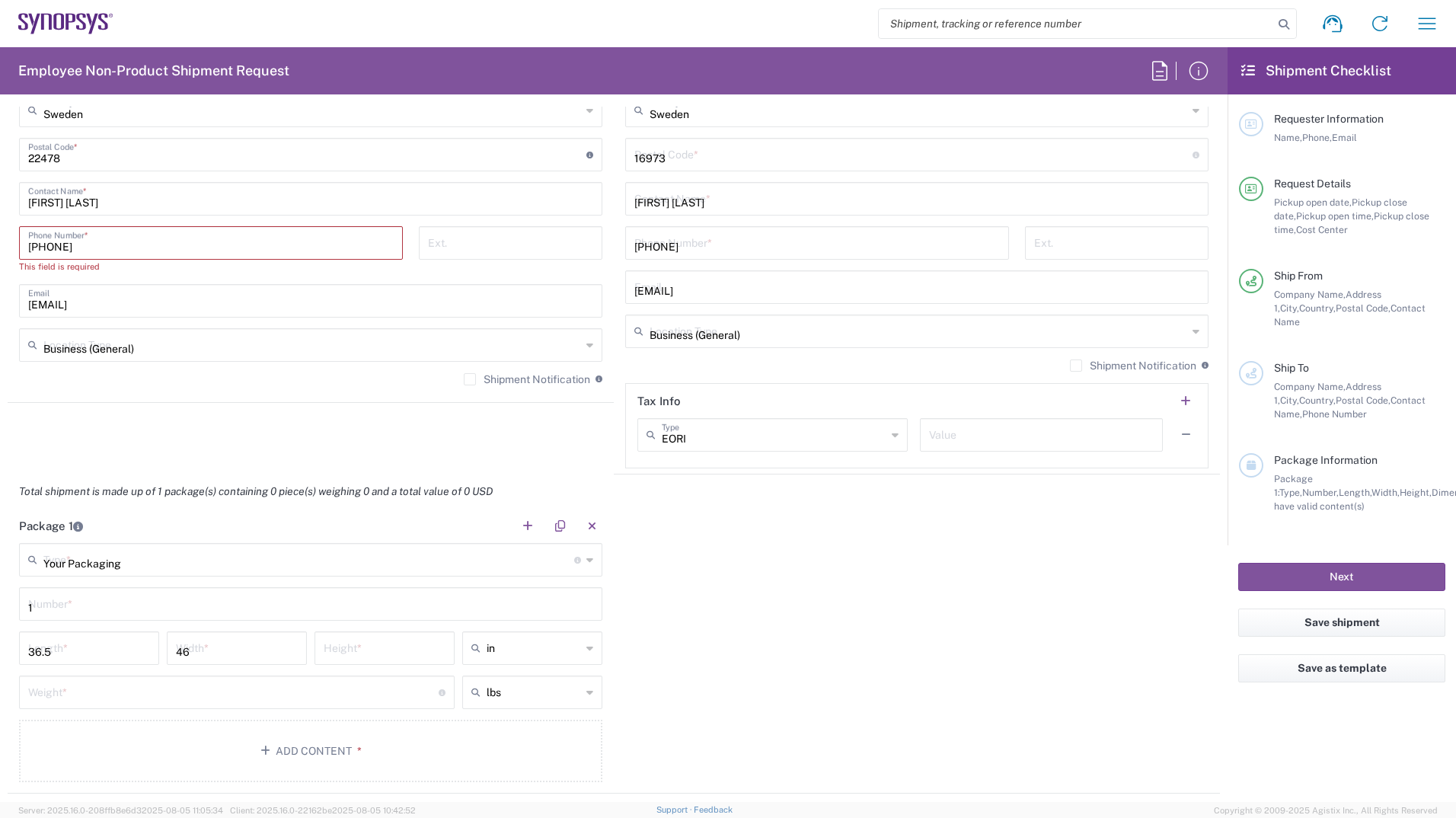 type on "11" 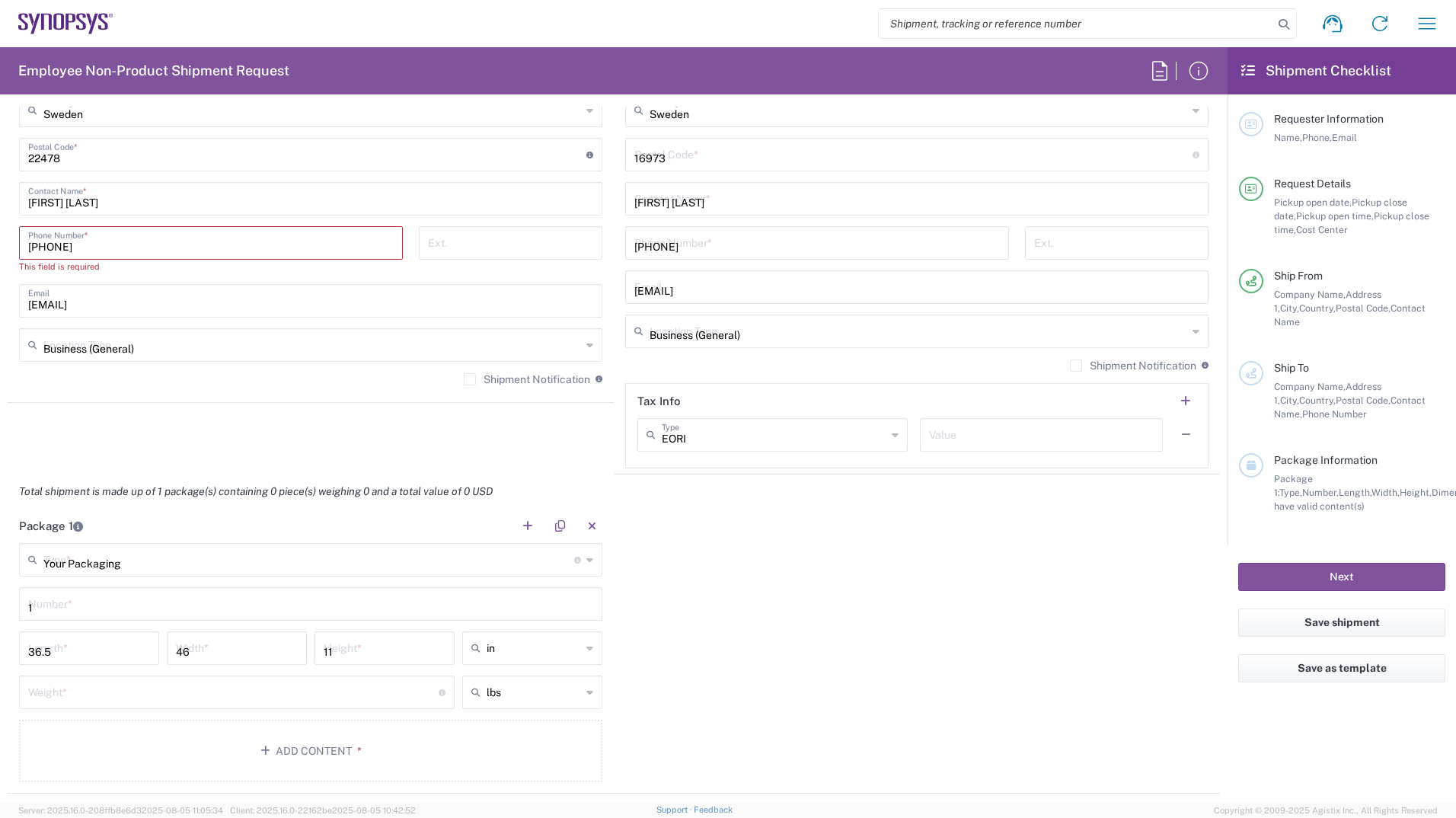 type on "3.5" 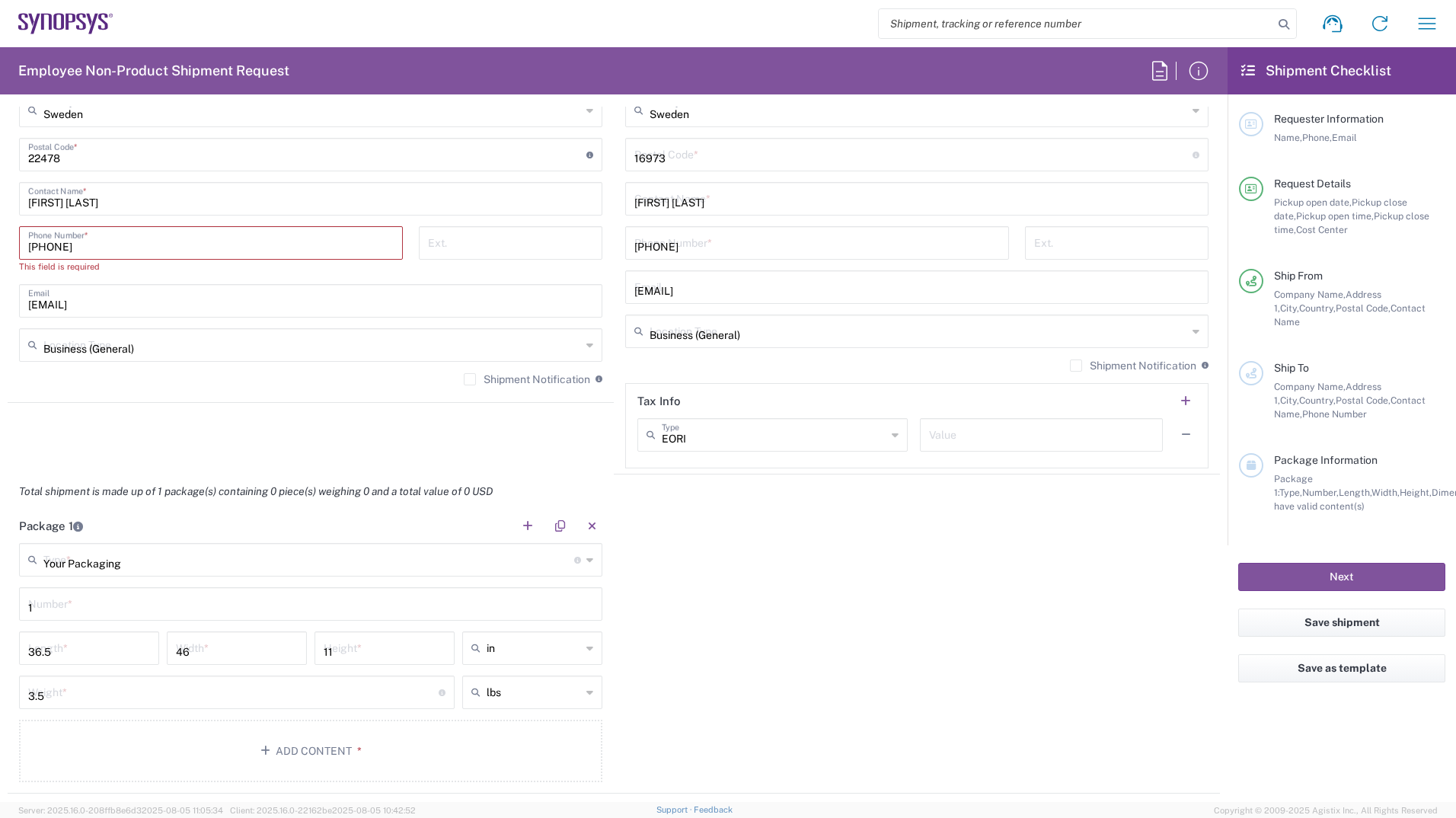 click on "Business (General)" at bounding box center [918, 330] 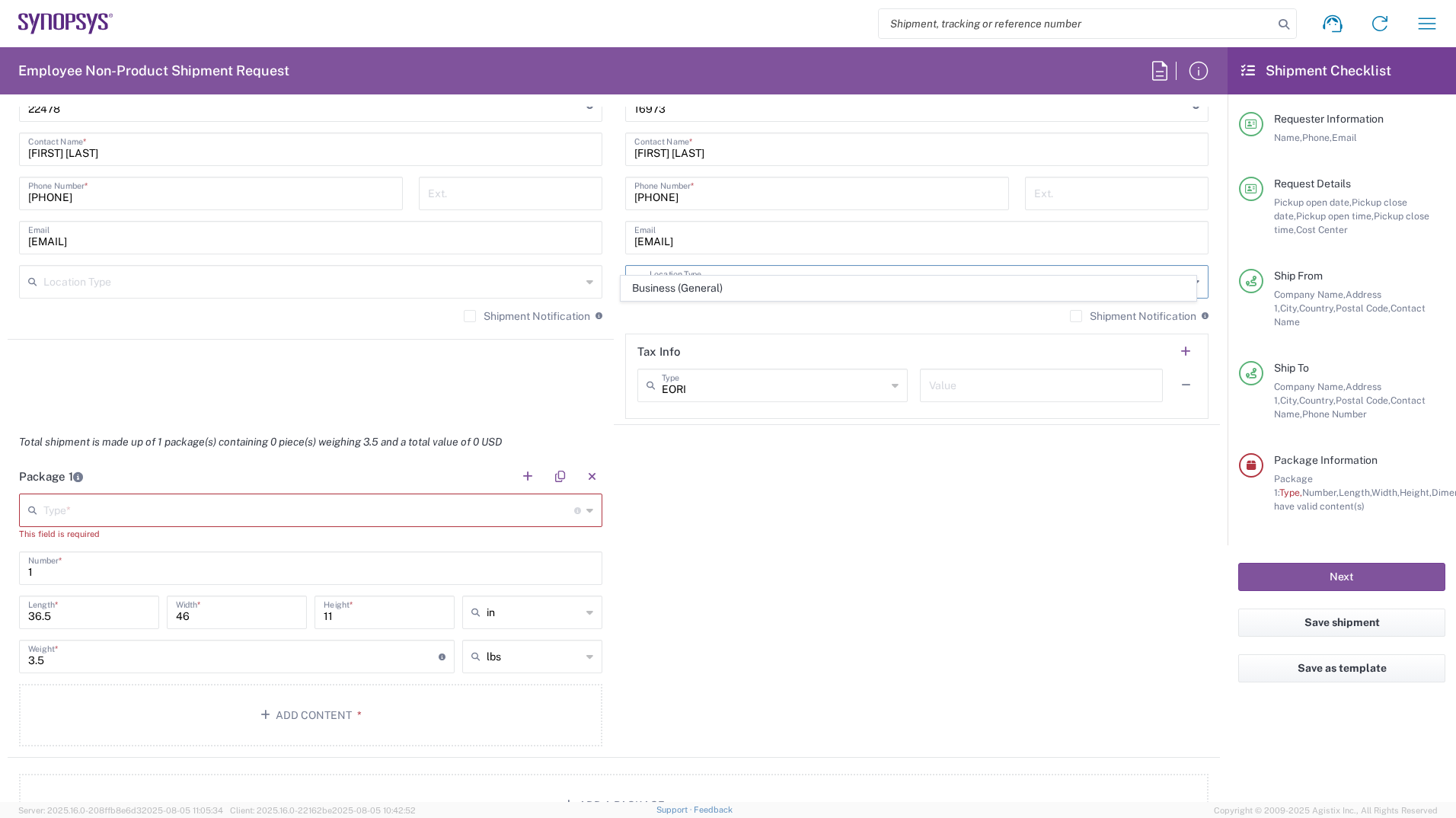 scroll, scrollTop: 1066, scrollLeft: 0, axis: vertical 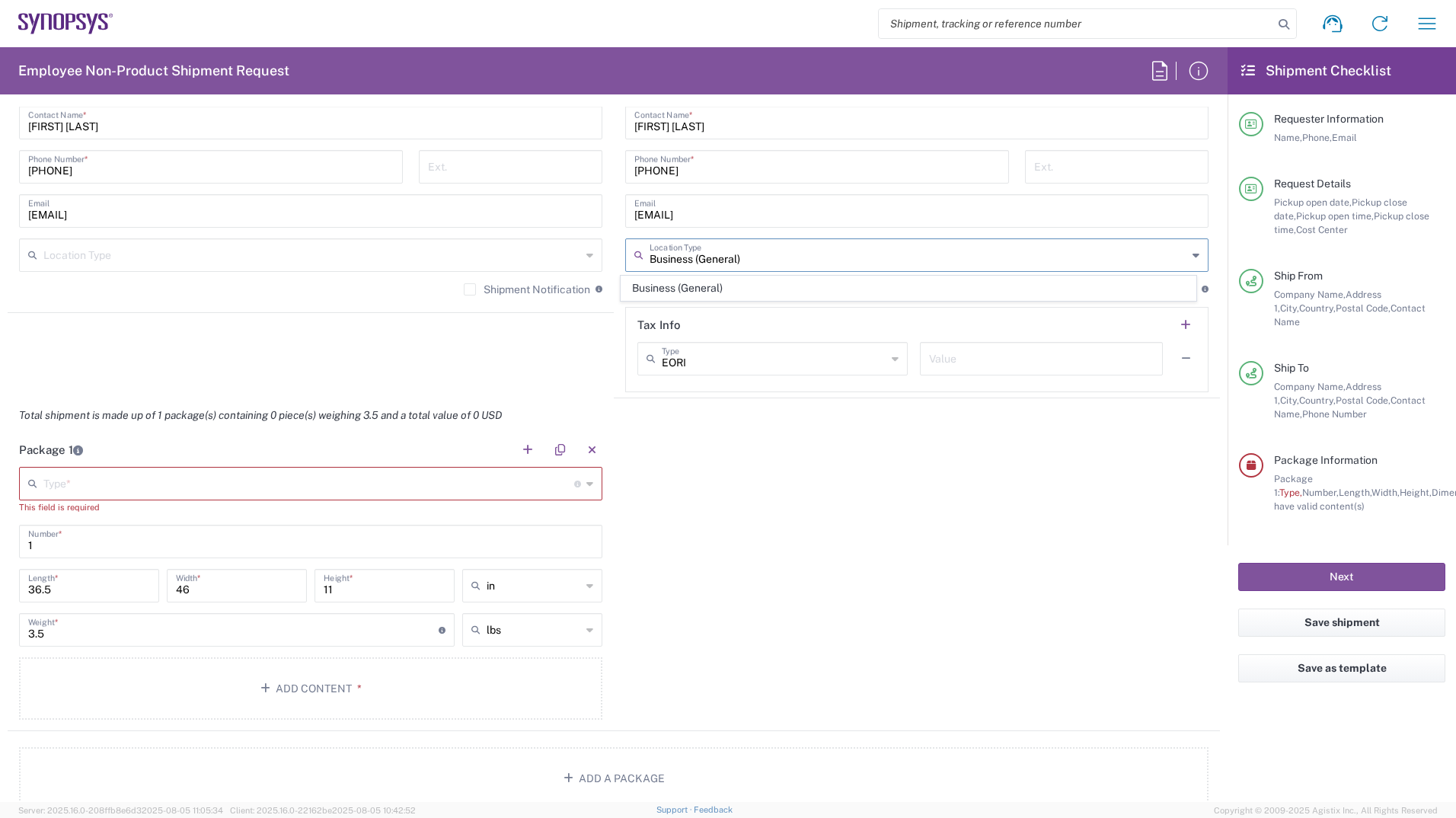 click at bounding box center (308, 482) 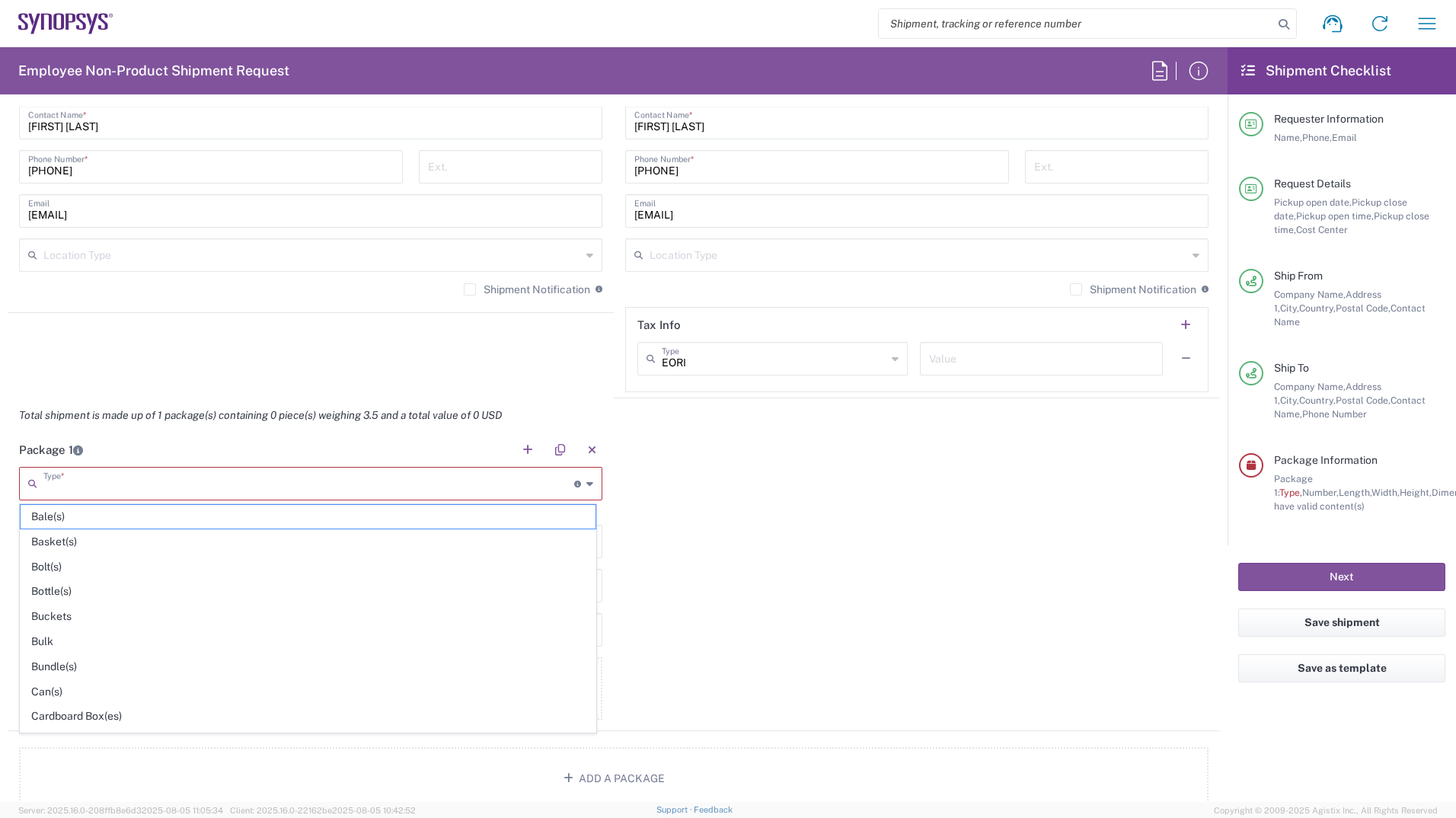 click on "Total shipment is made up of 1 package(s) containing 0 piece(s) weighing 3.5 and a total value of 0 USD" 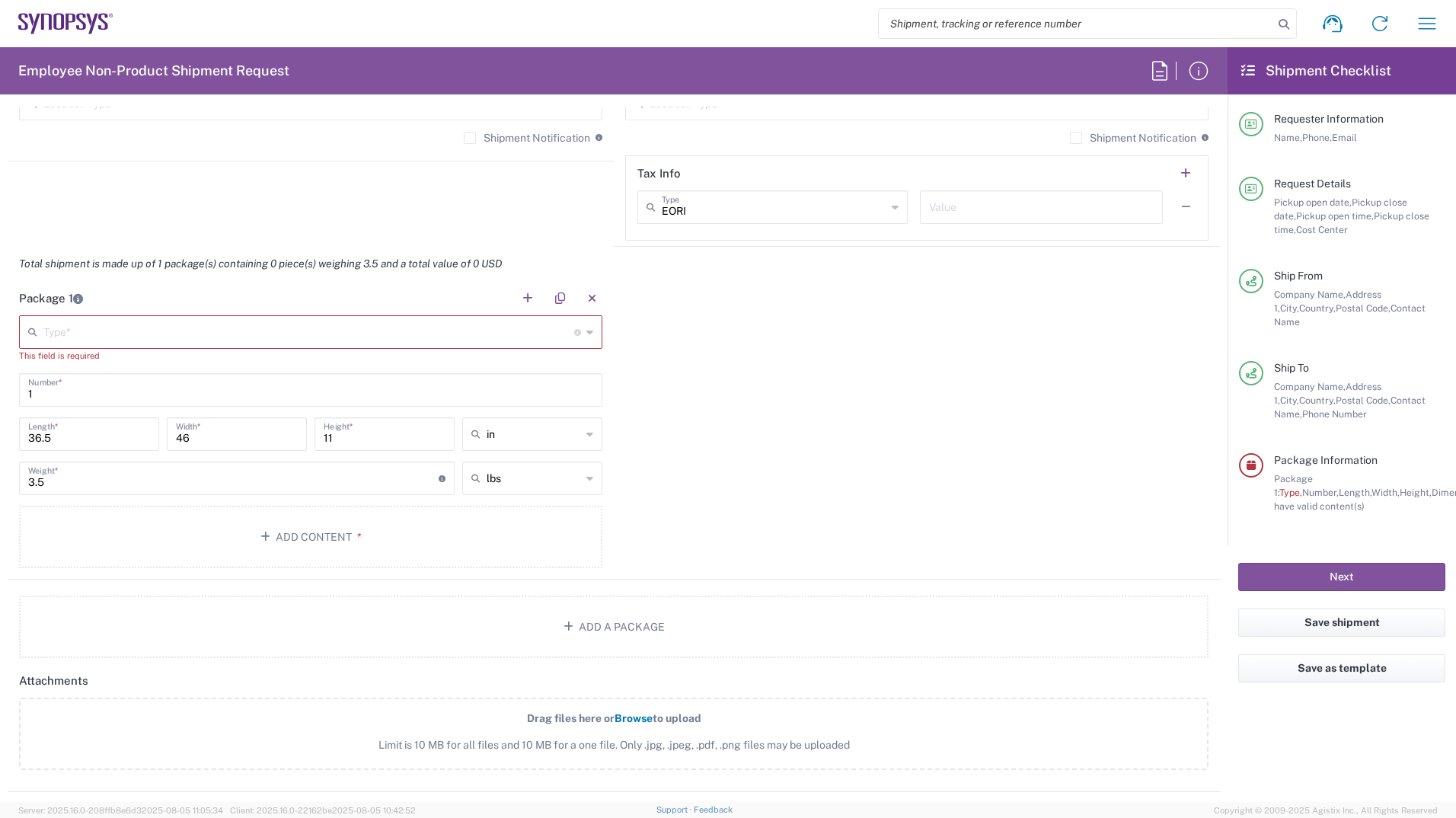 scroll, scrollTop: 1219, scrollLeft: 0, axis: vertical 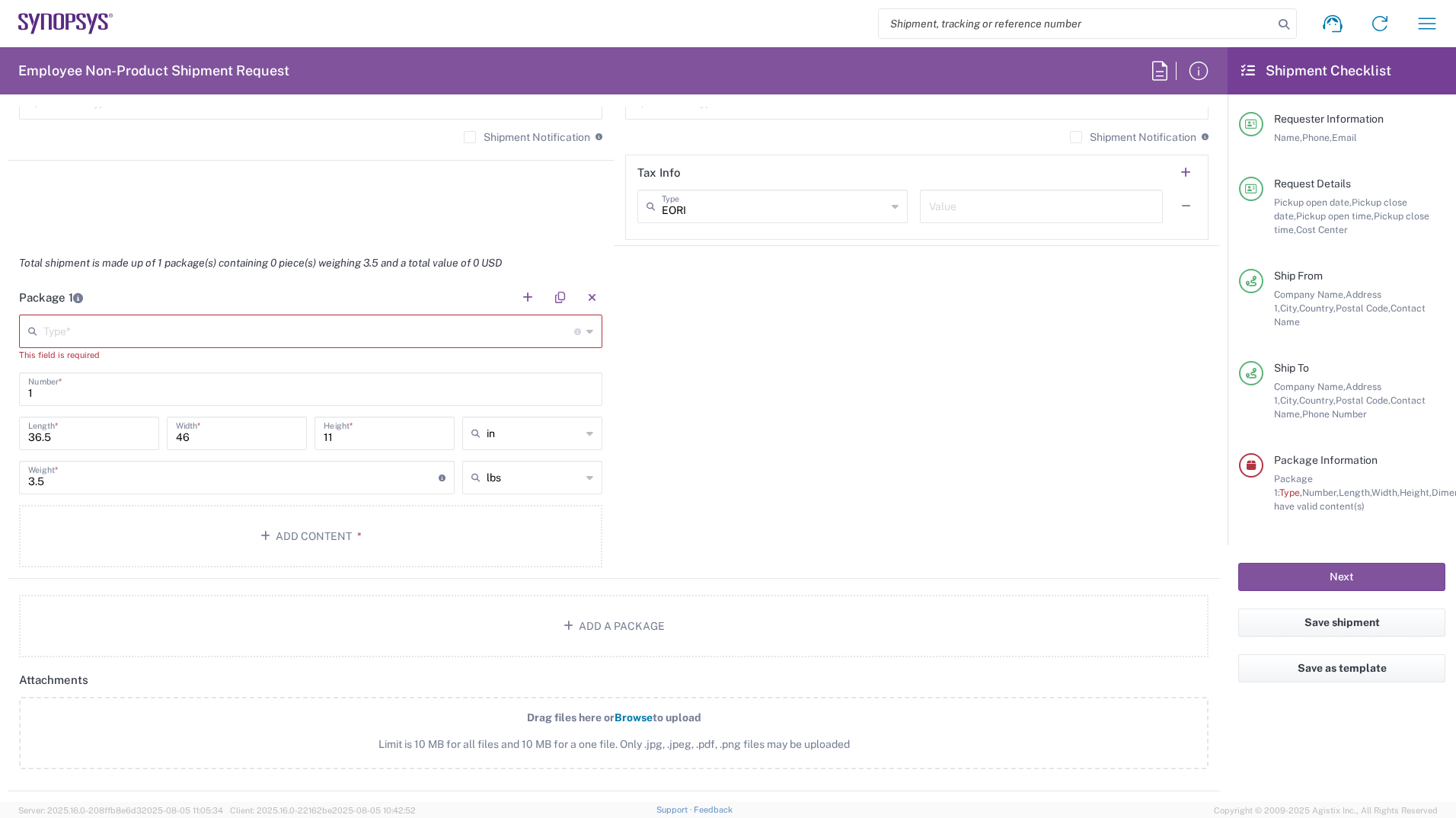 click 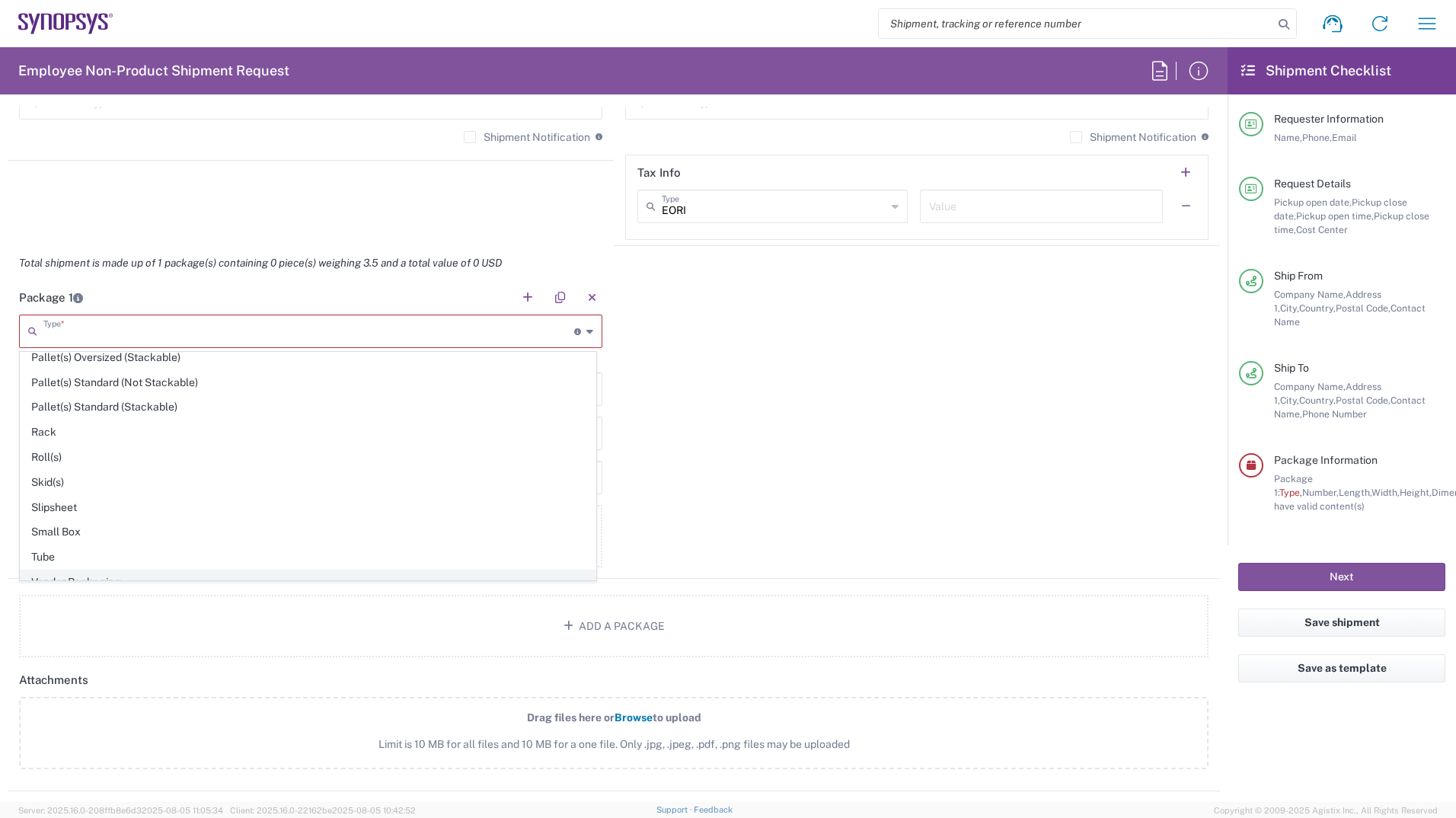 scroll, scrollTop: 721, scrollLeft: 0, axis: vertical 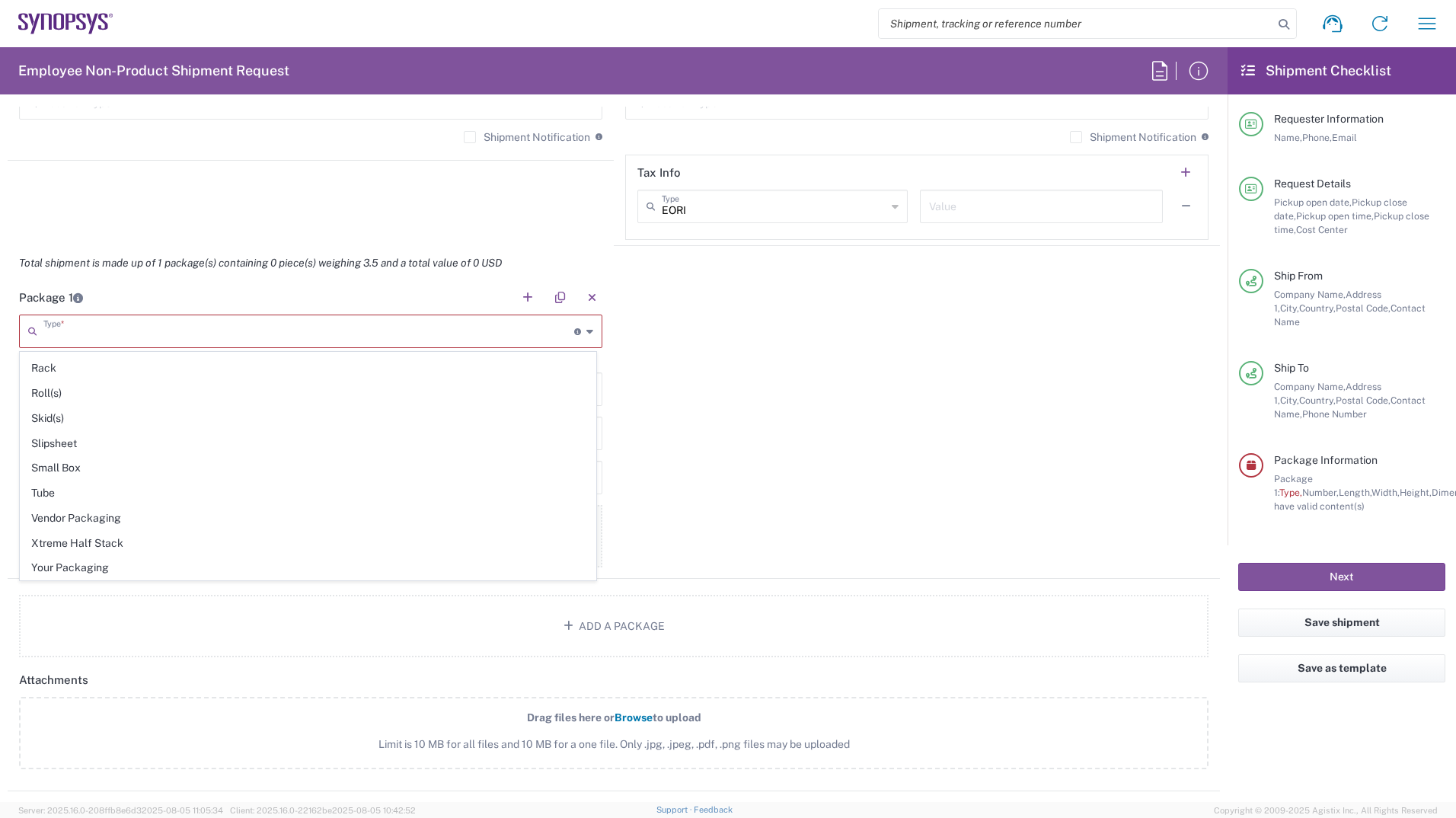 click on "Your Packaging" 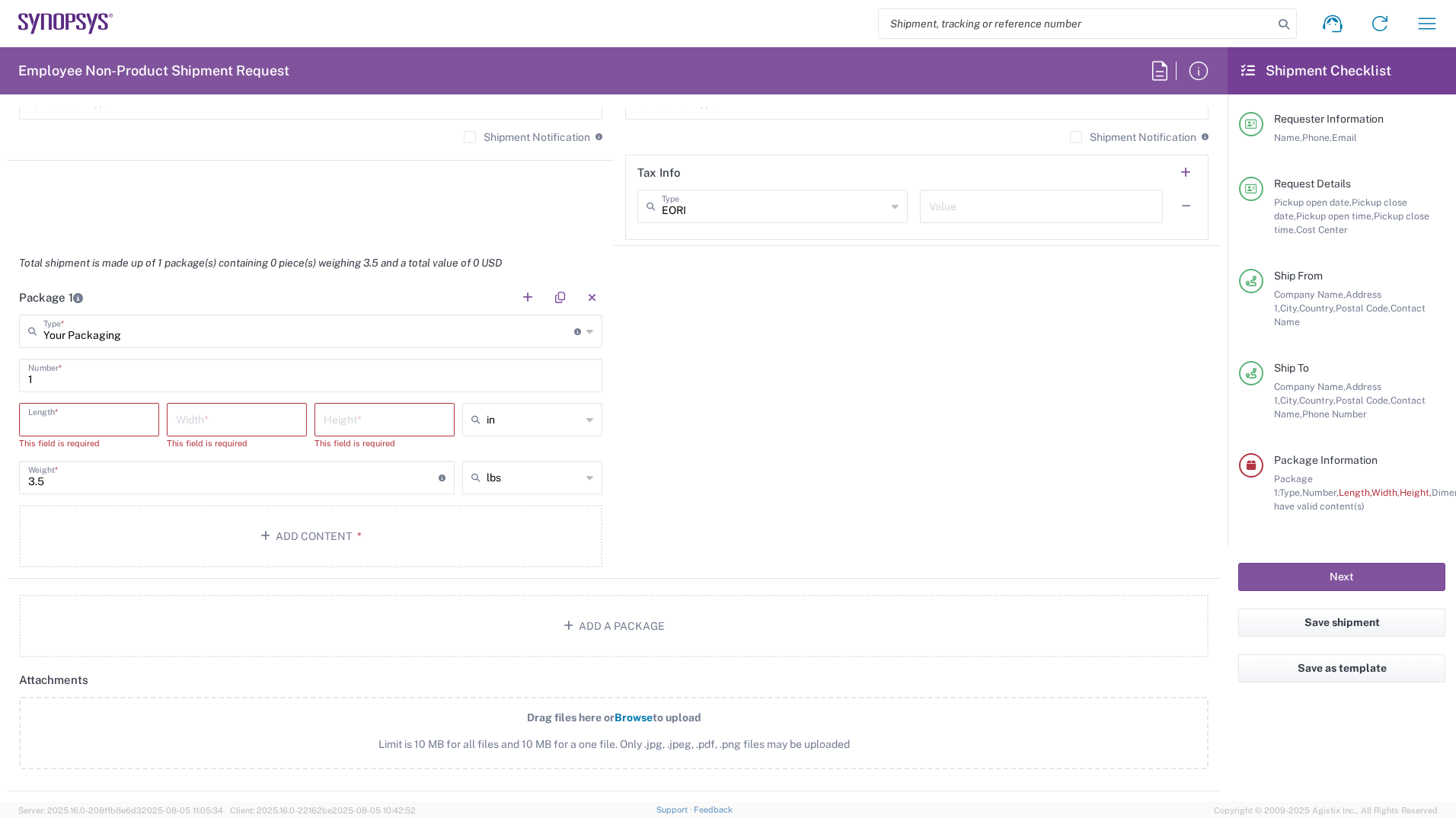 click at bounding box center [89, 418] 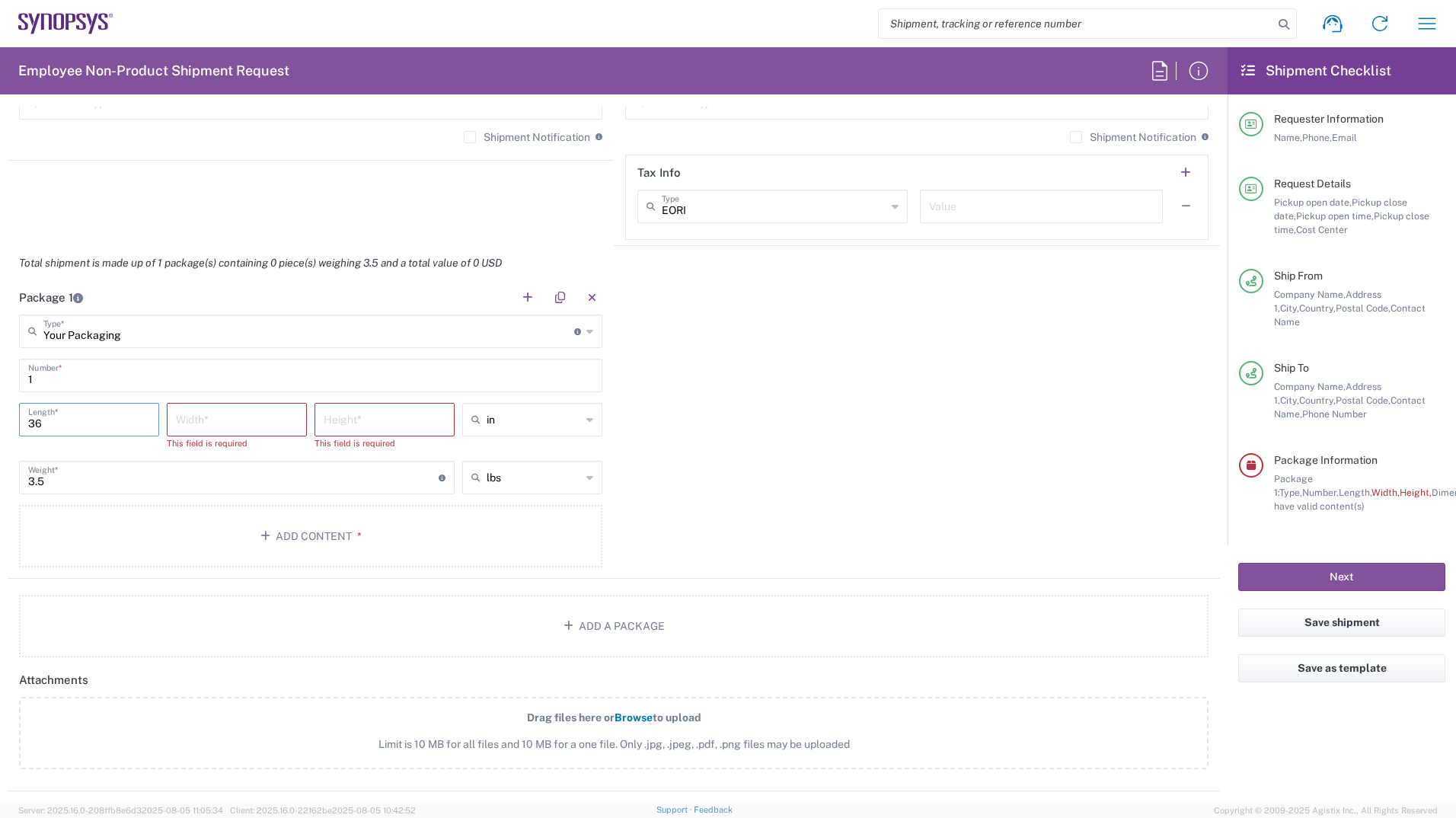 type on "3" 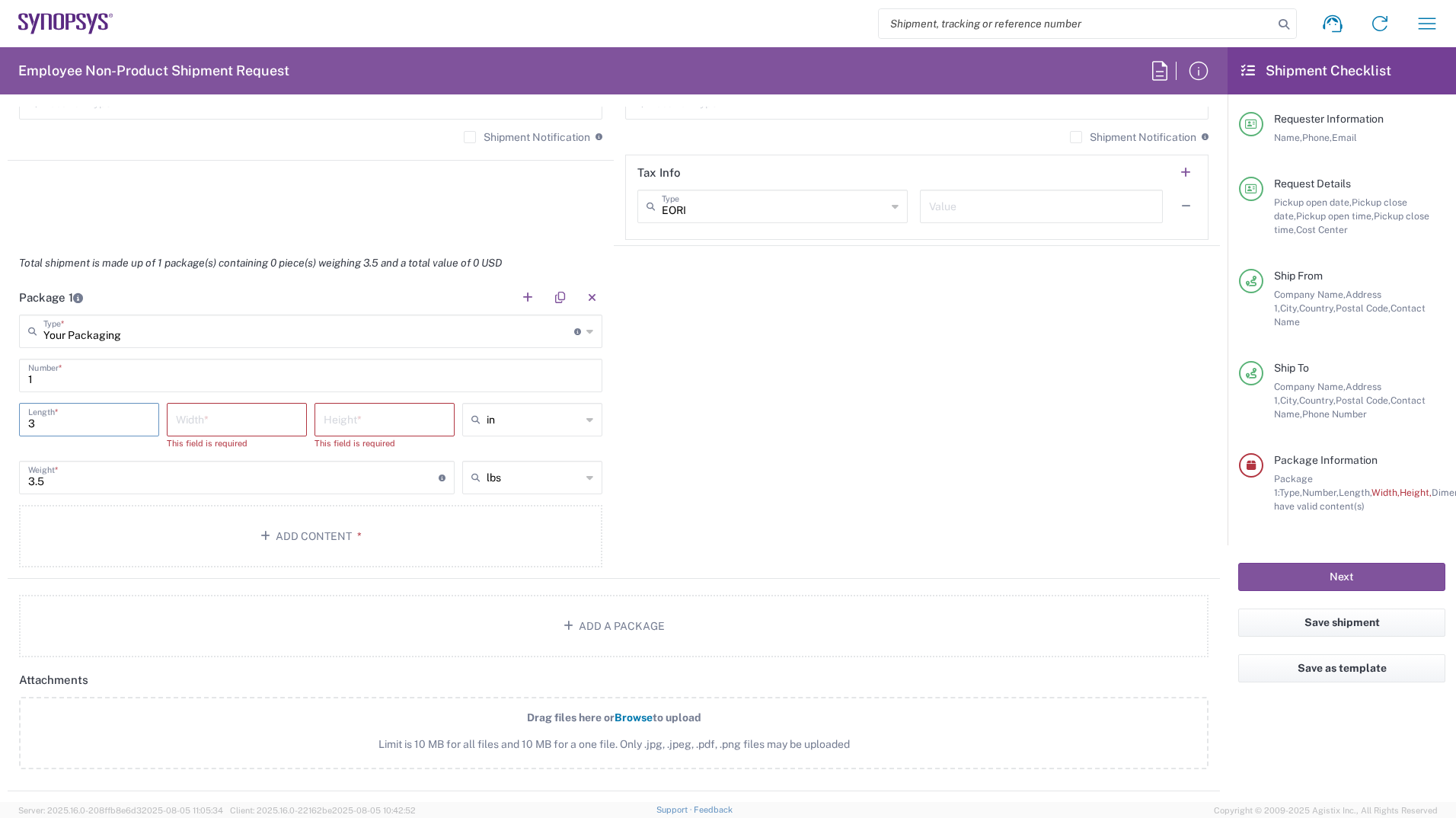 type 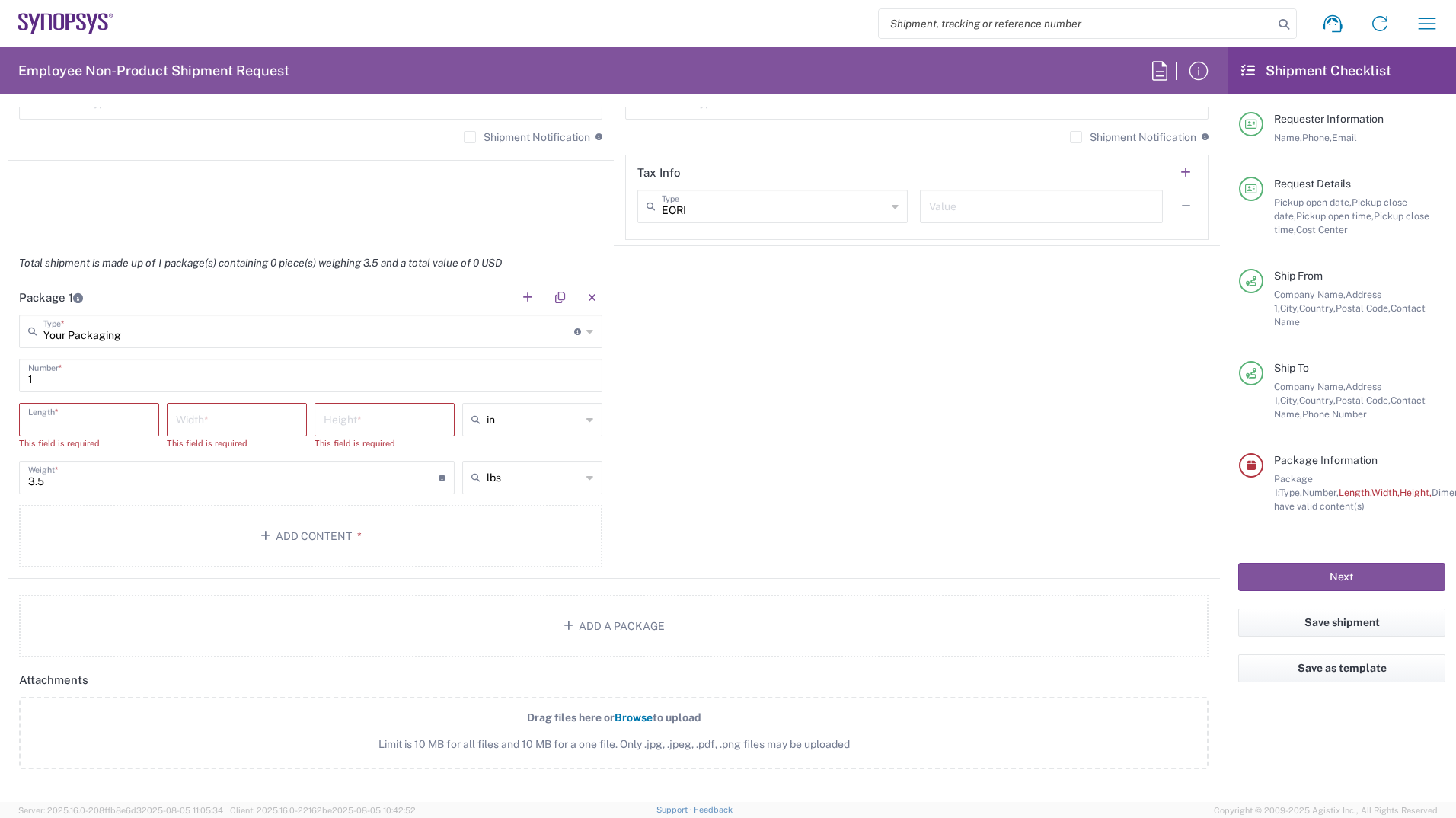 click on "in in cm ft" 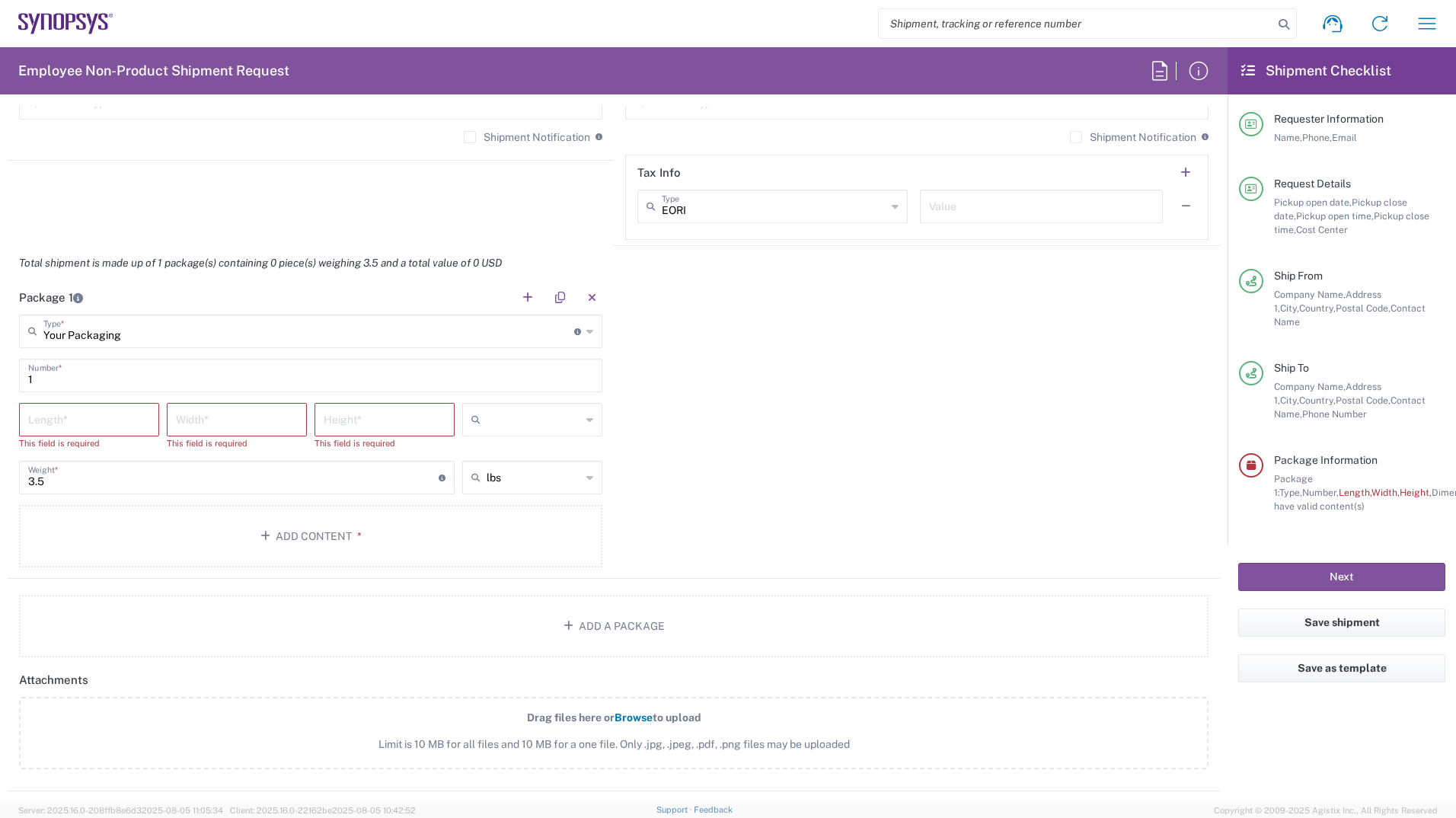 click at bounding box center (534, 420) 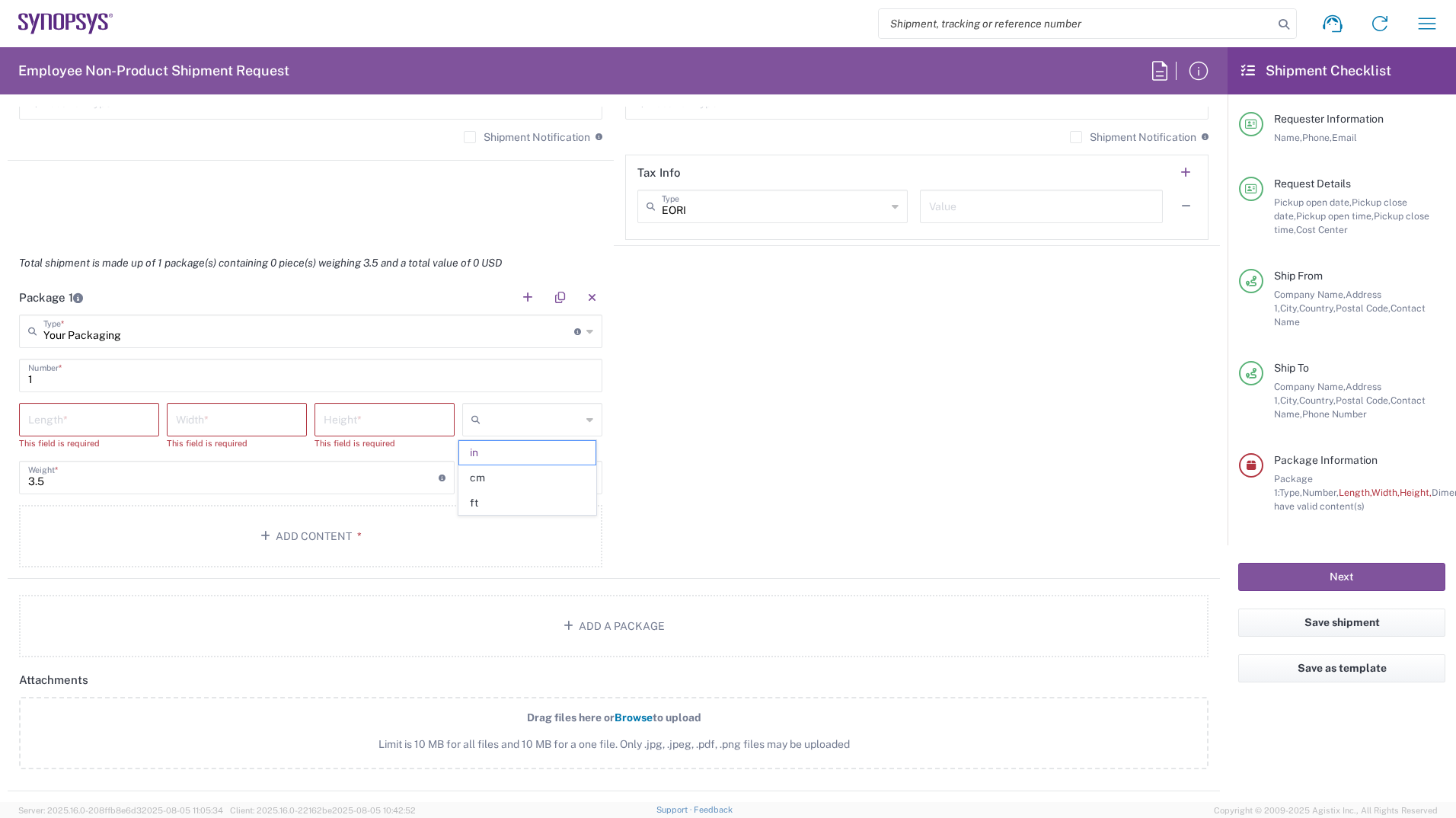 drag, startPoint x: 535, startPoint y: 479, endPoint x: 169, endPoint y: 436, distance: 368.5173 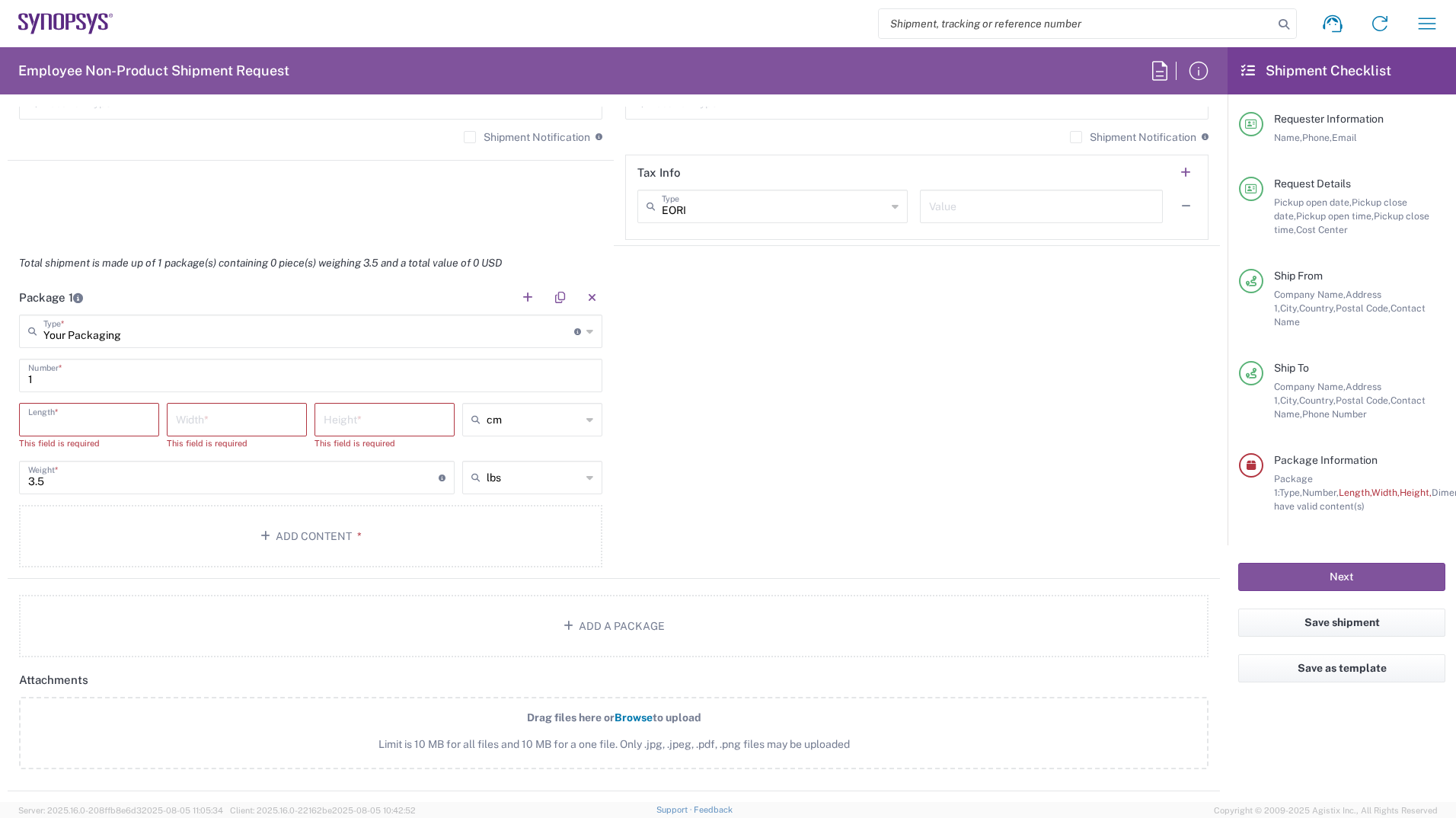 click at bounding box center [89, 418] 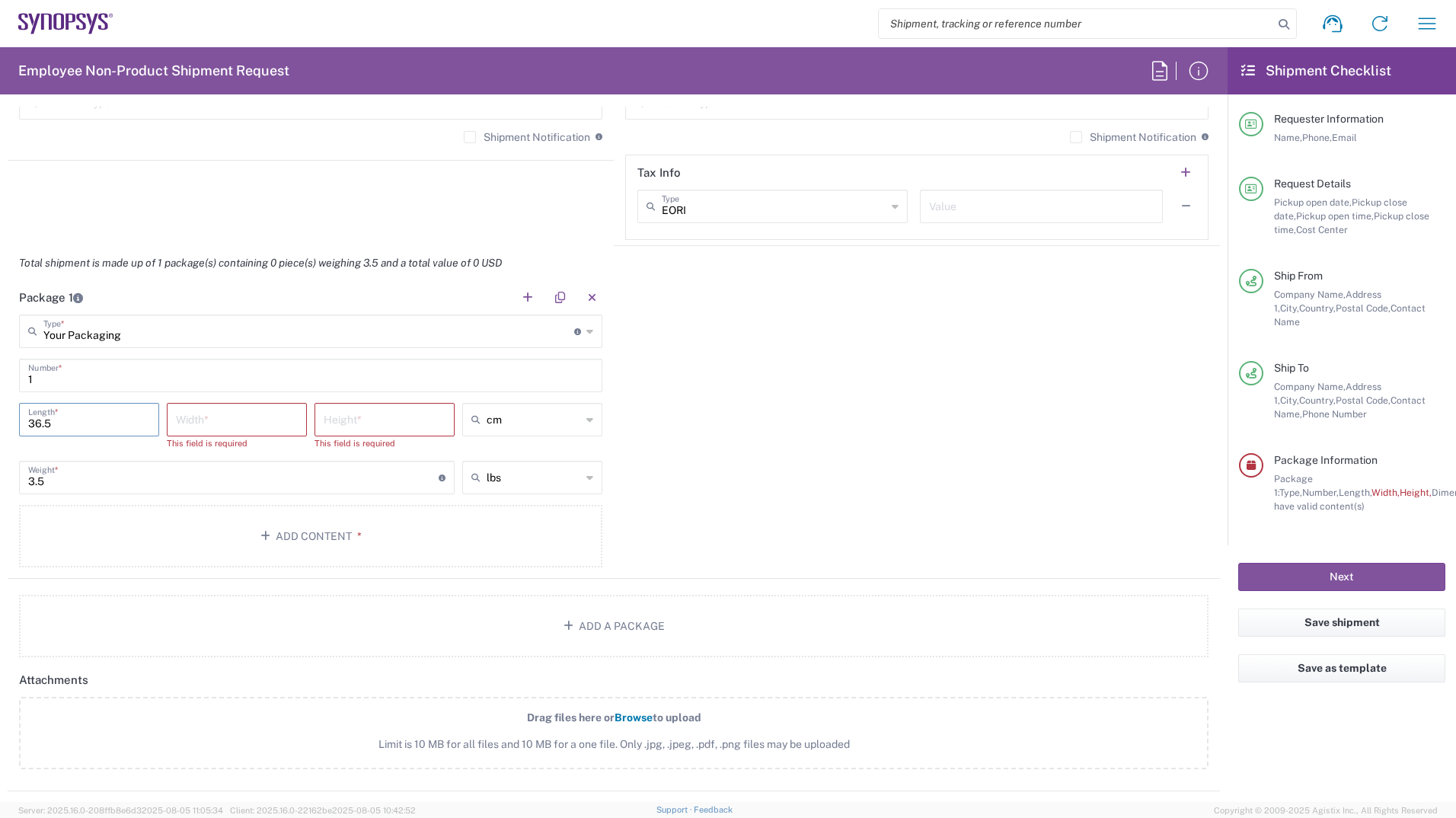 type on "36.5" 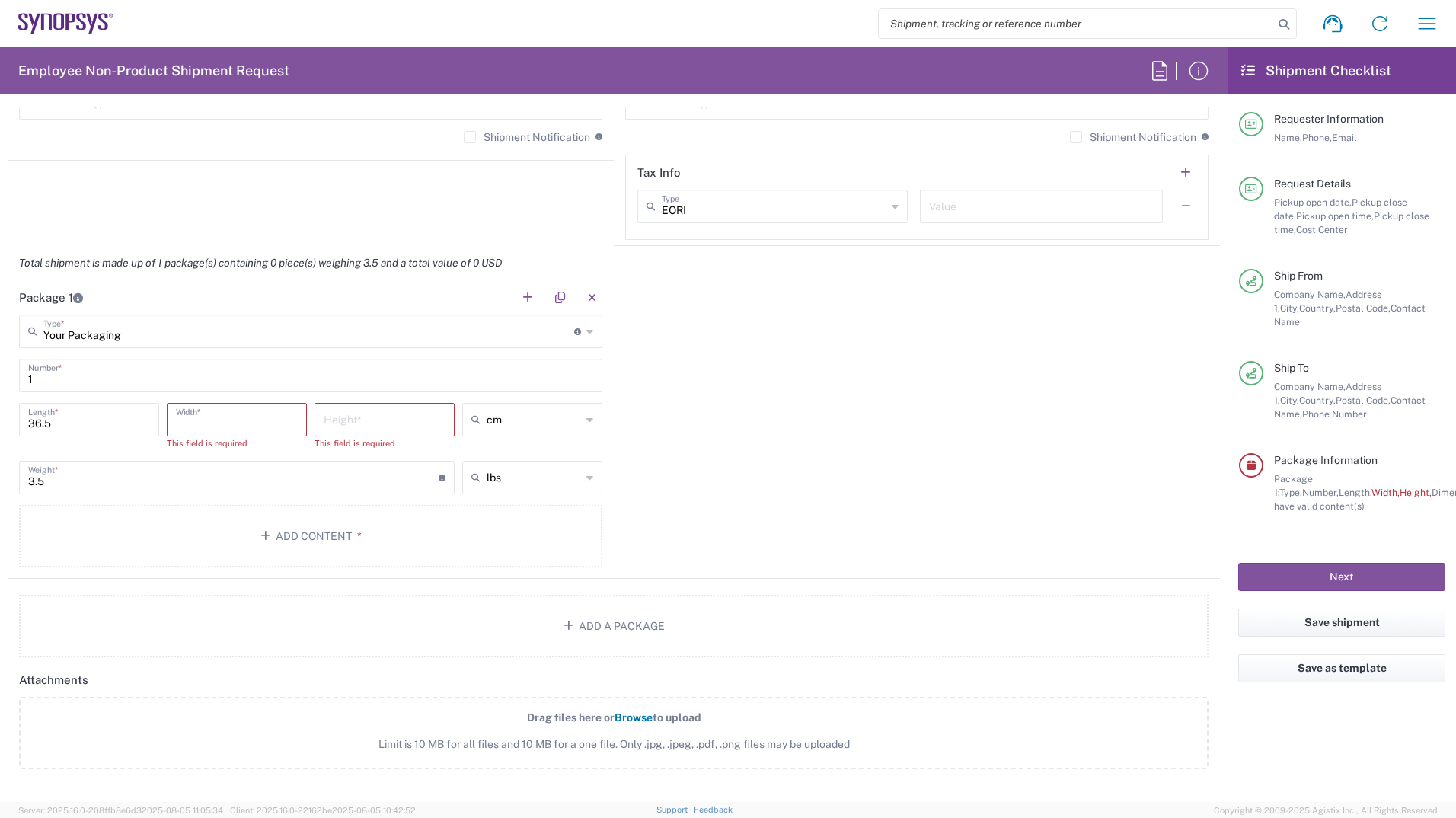 click at bounding box center [237, 418] 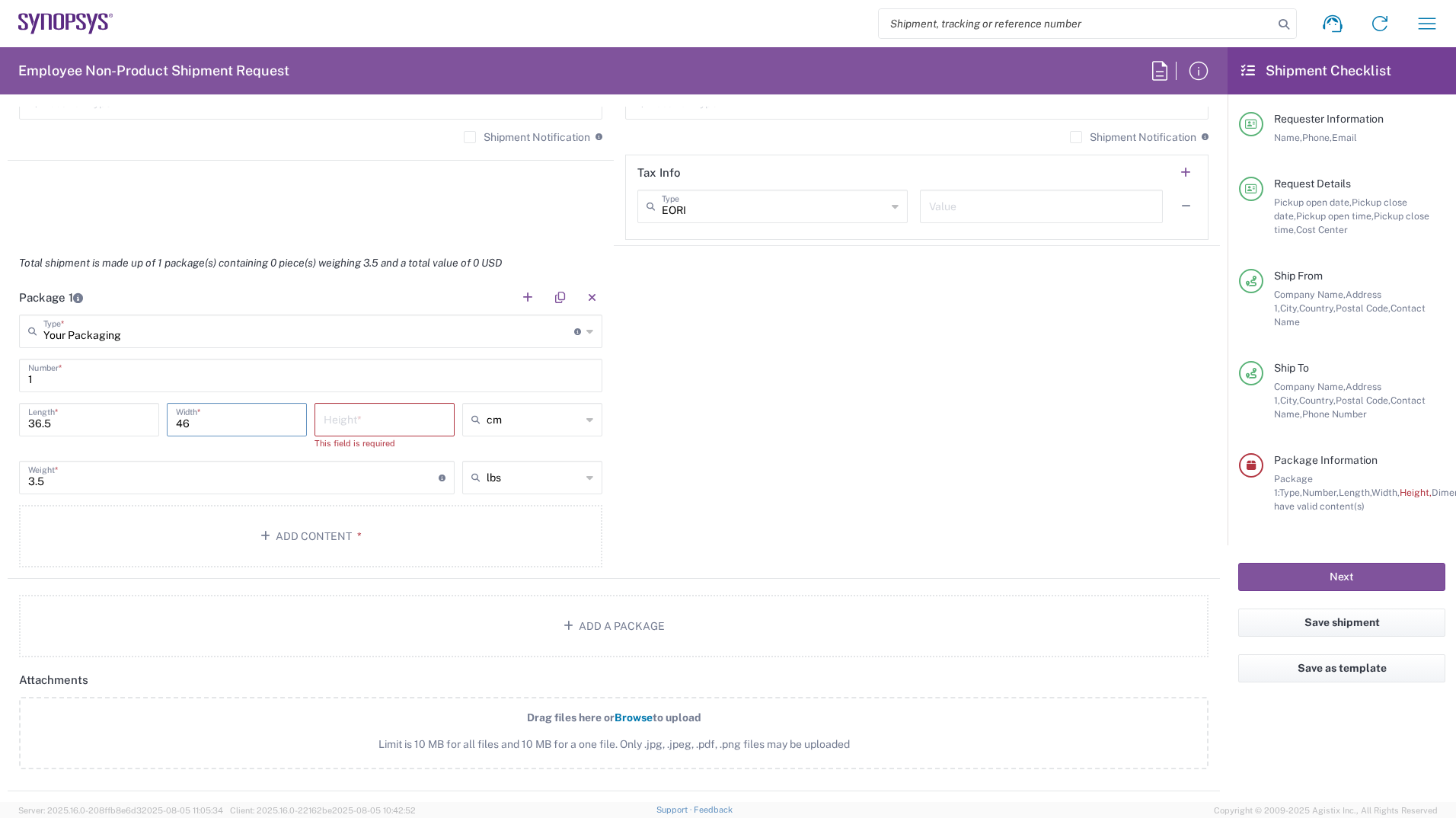 type on "46" 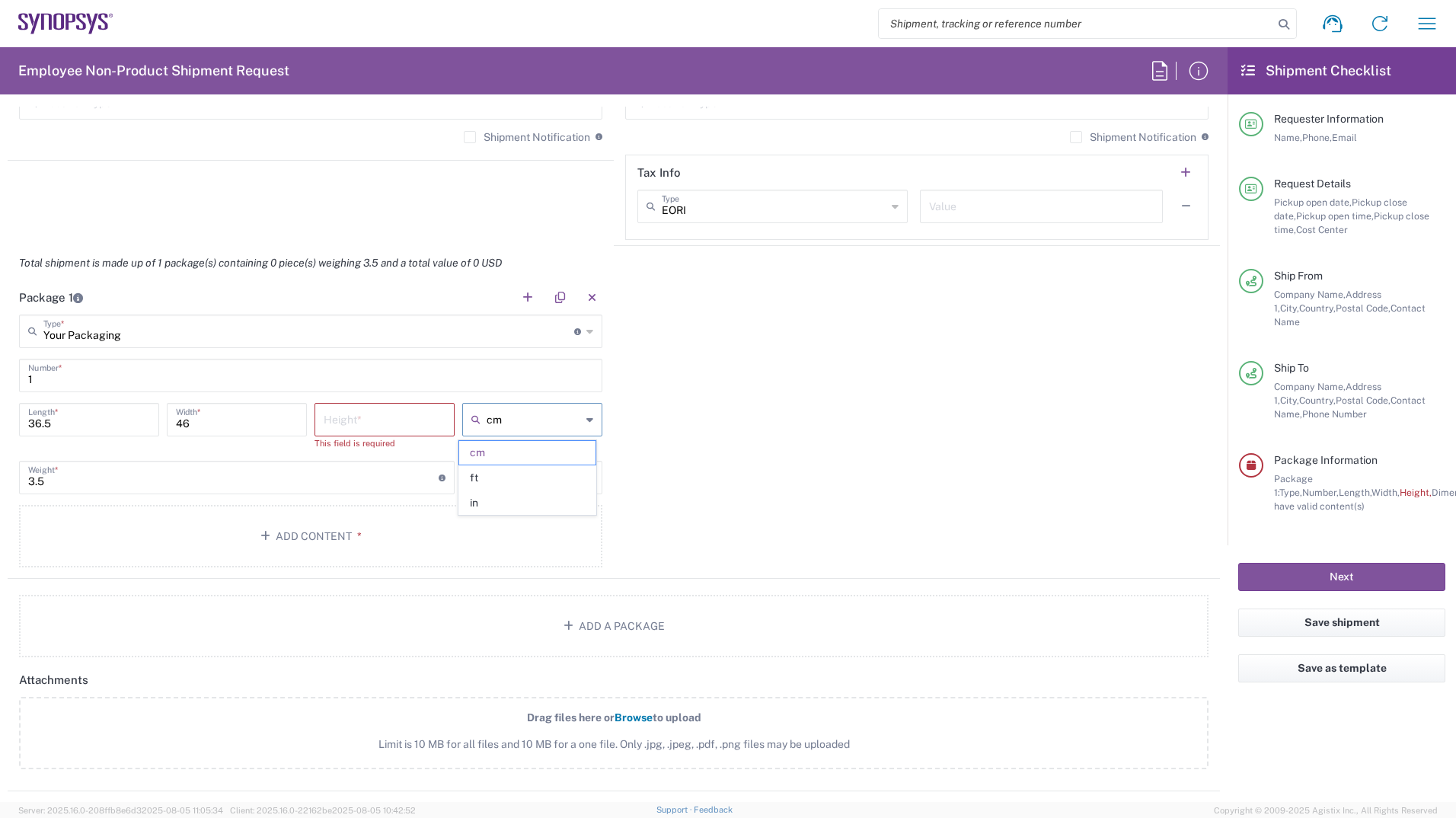 click on "cm" at bounding box center [534, 420] 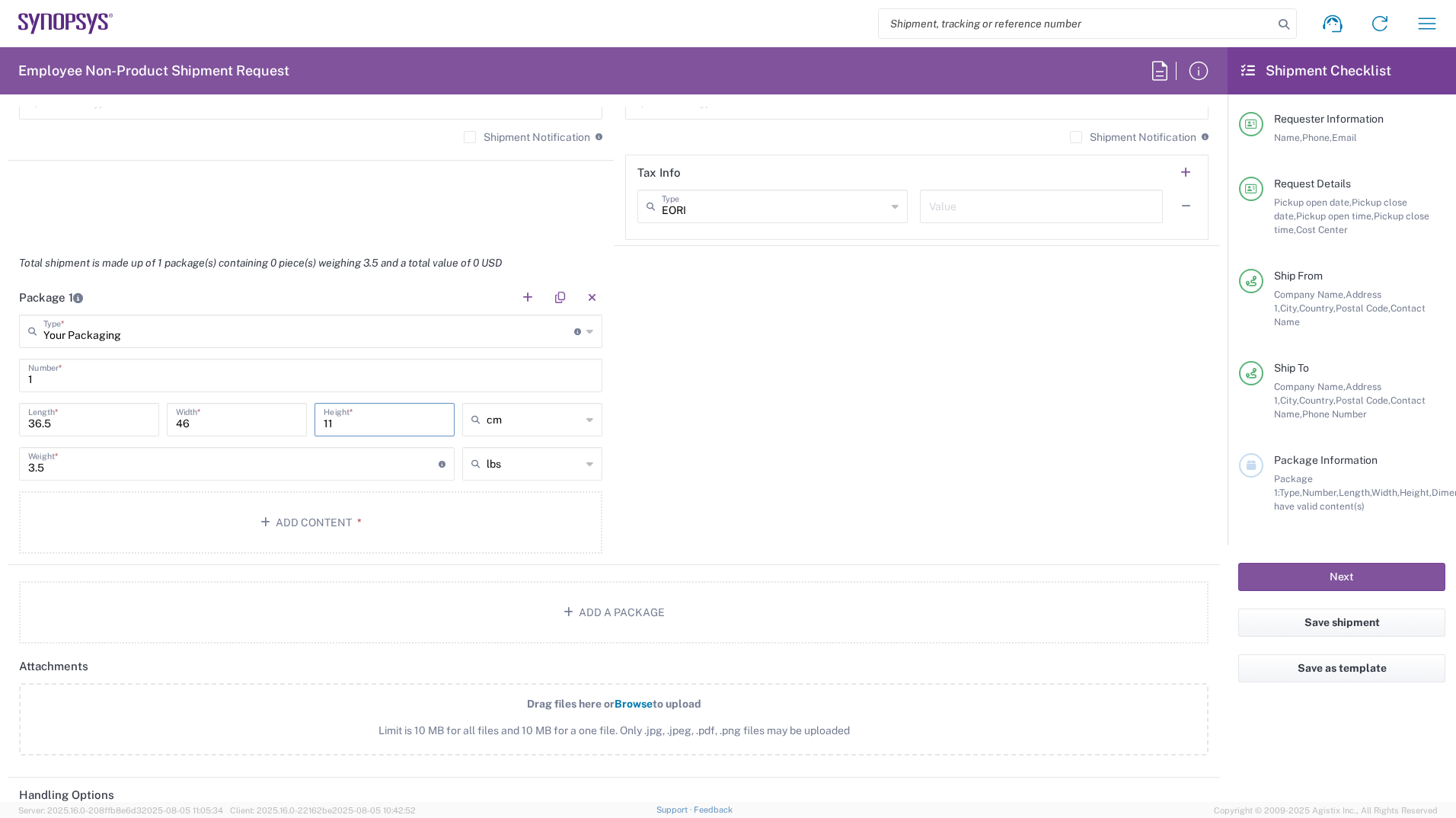 type on "11" 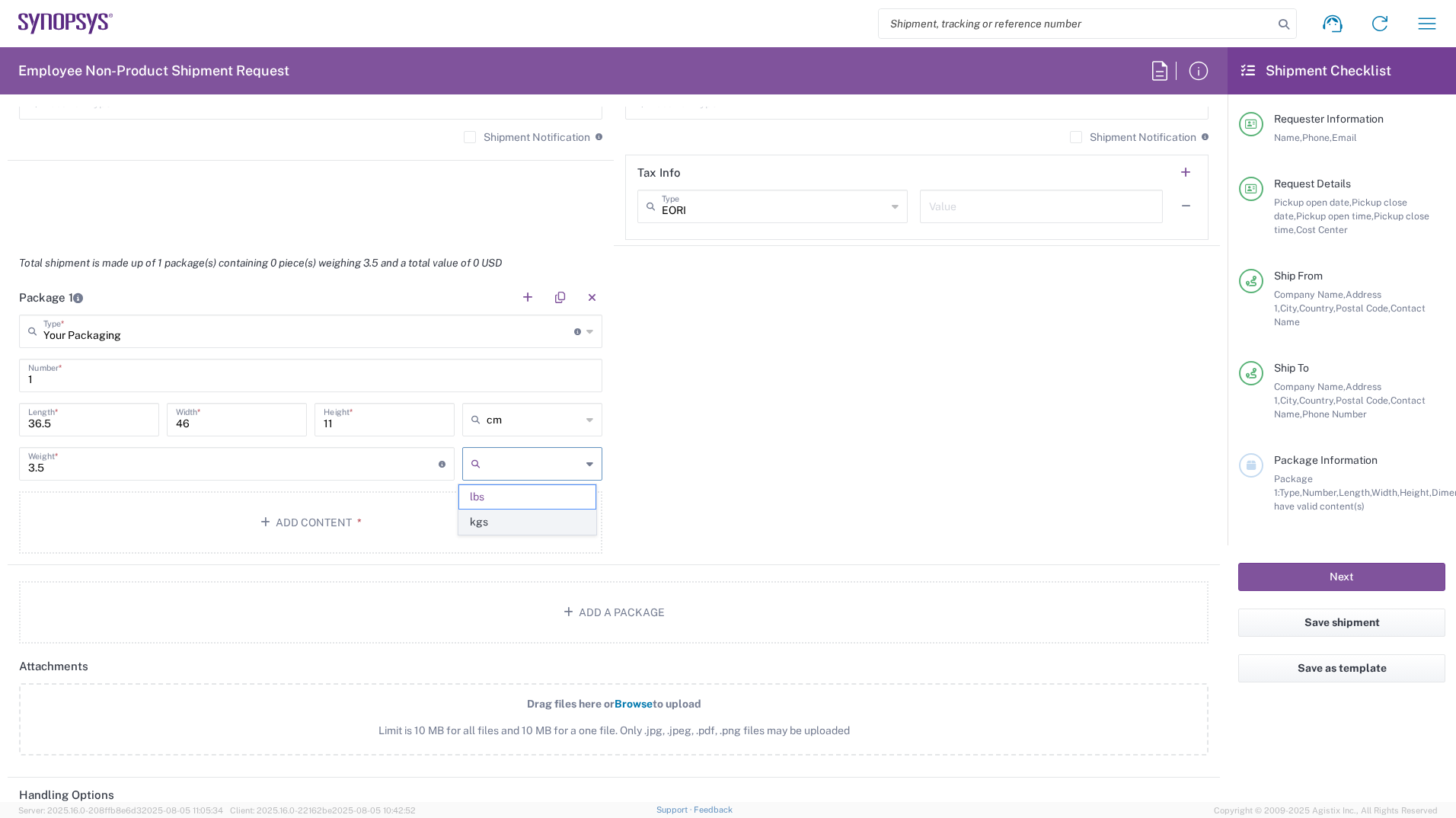 click on "kgs" 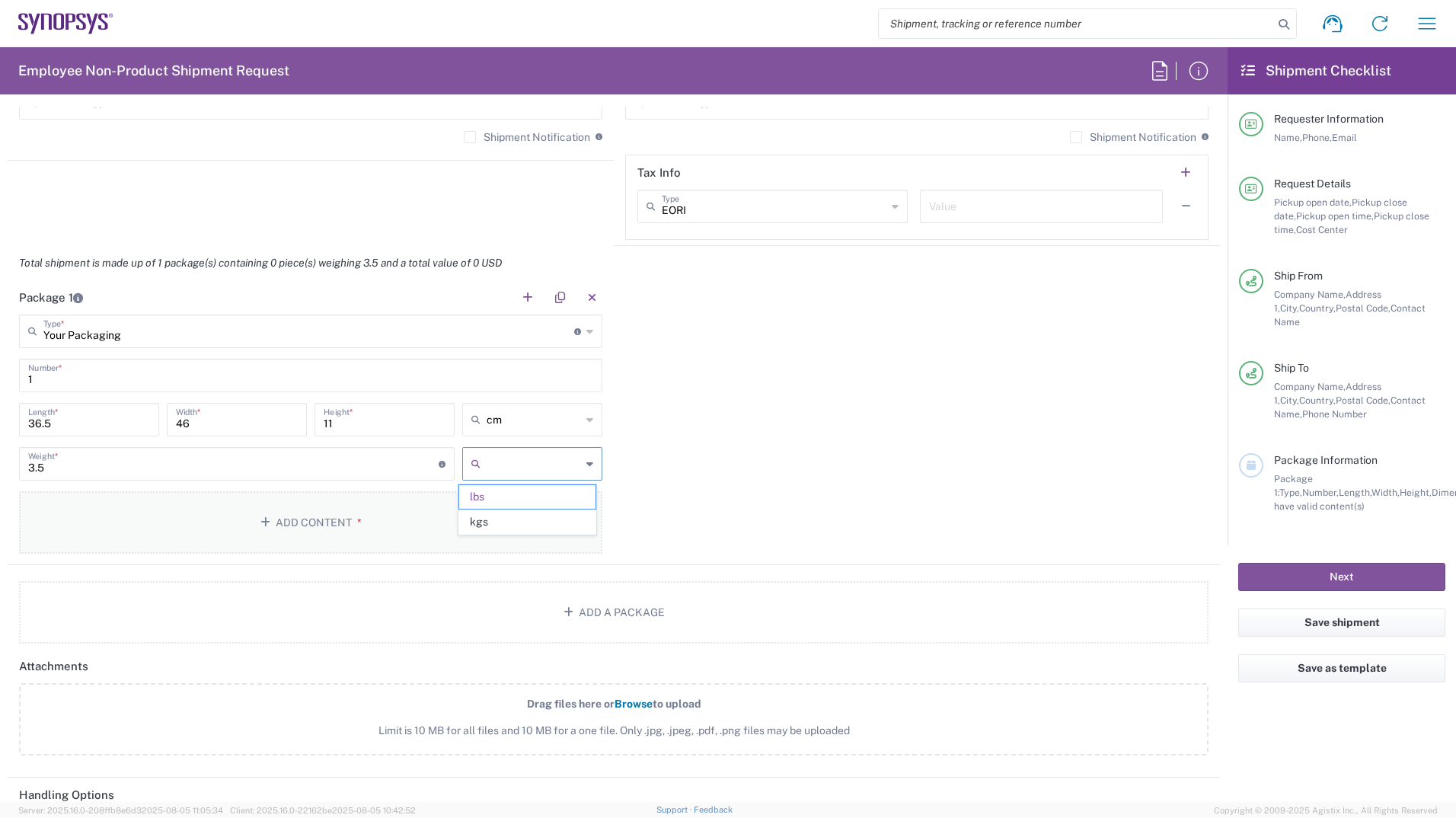 type on "1.59" 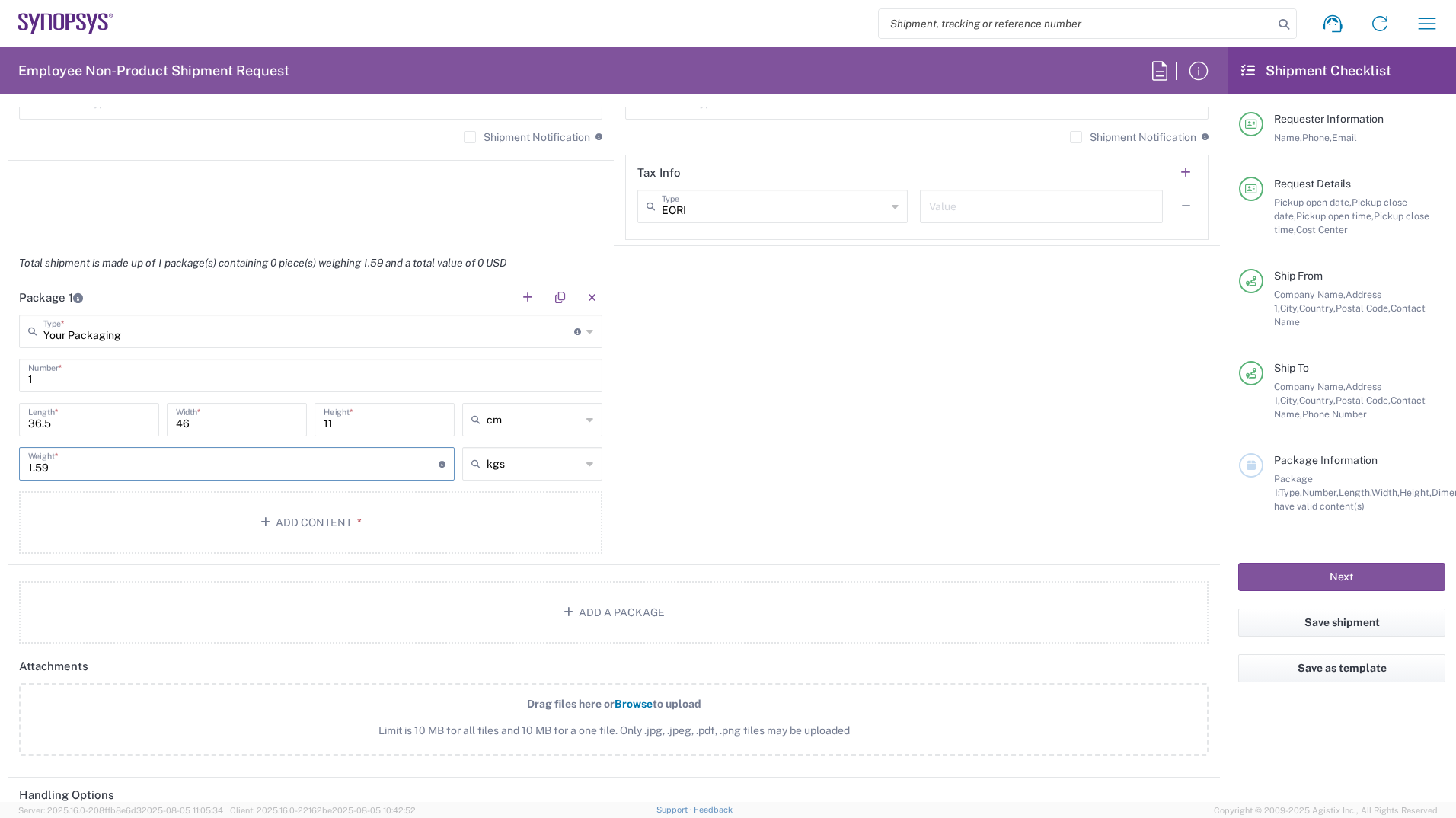 click on "1.59" at bounding box center (233, 462) 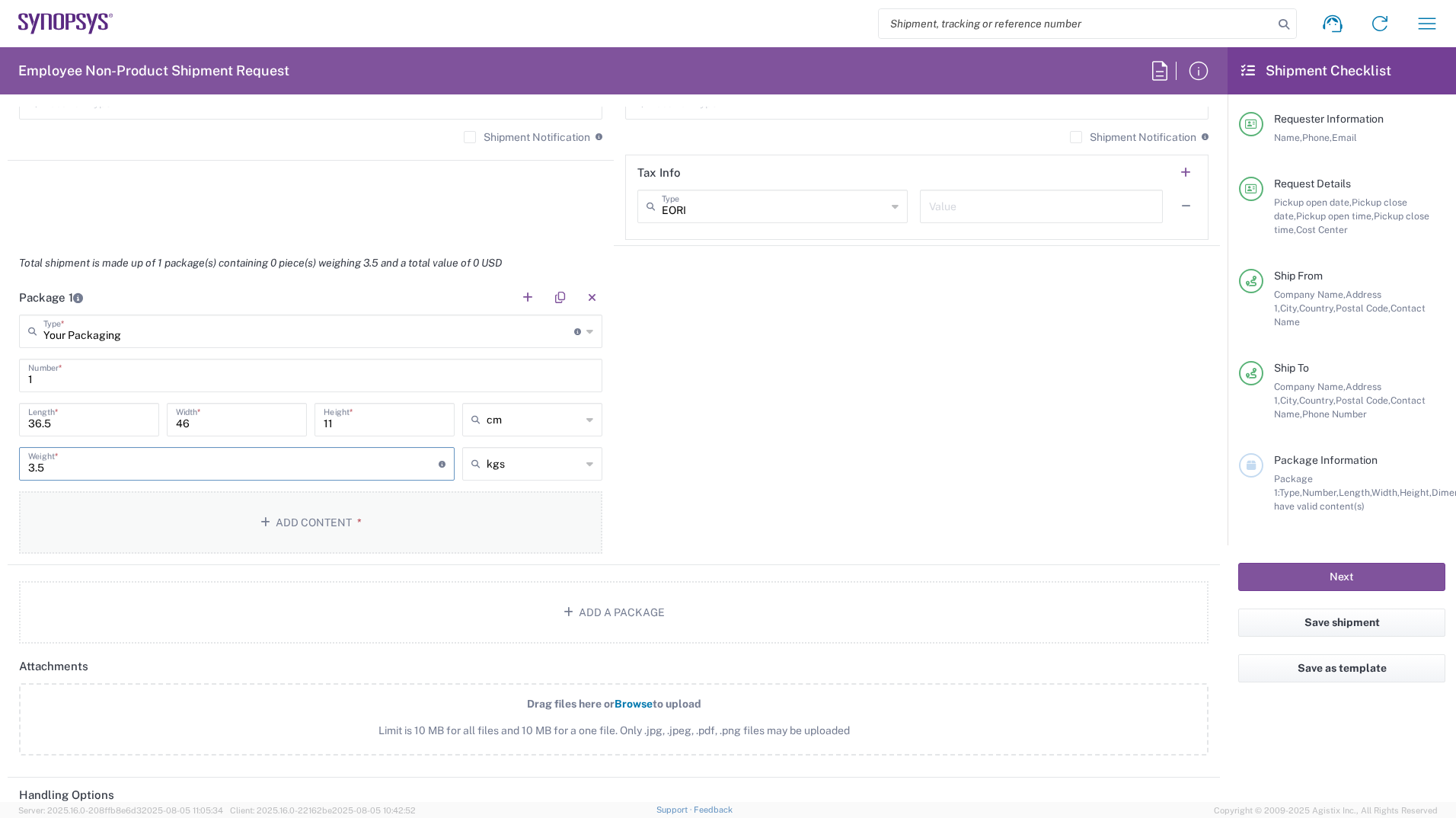type on "3.5" 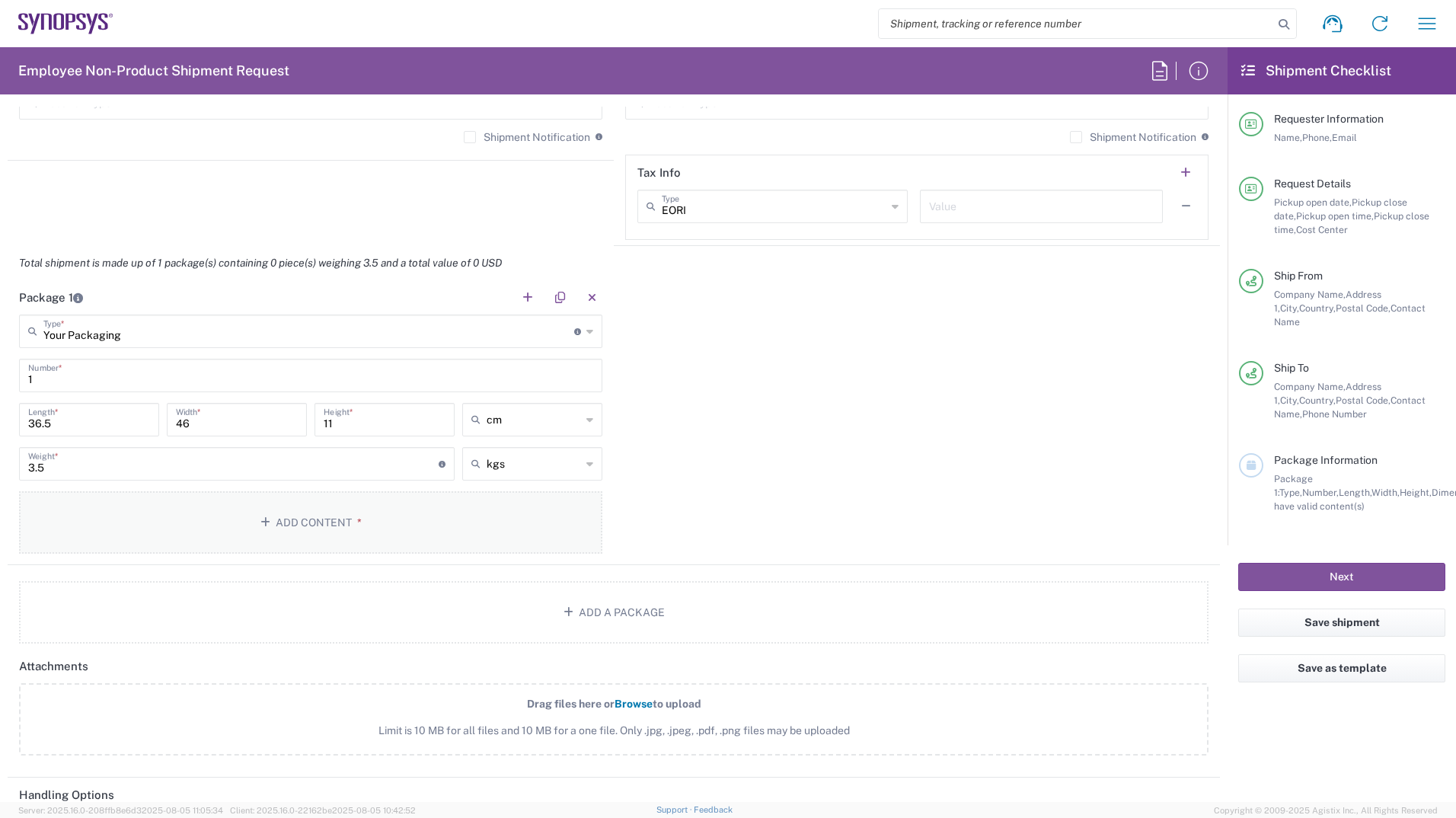 click on "Add Content *" 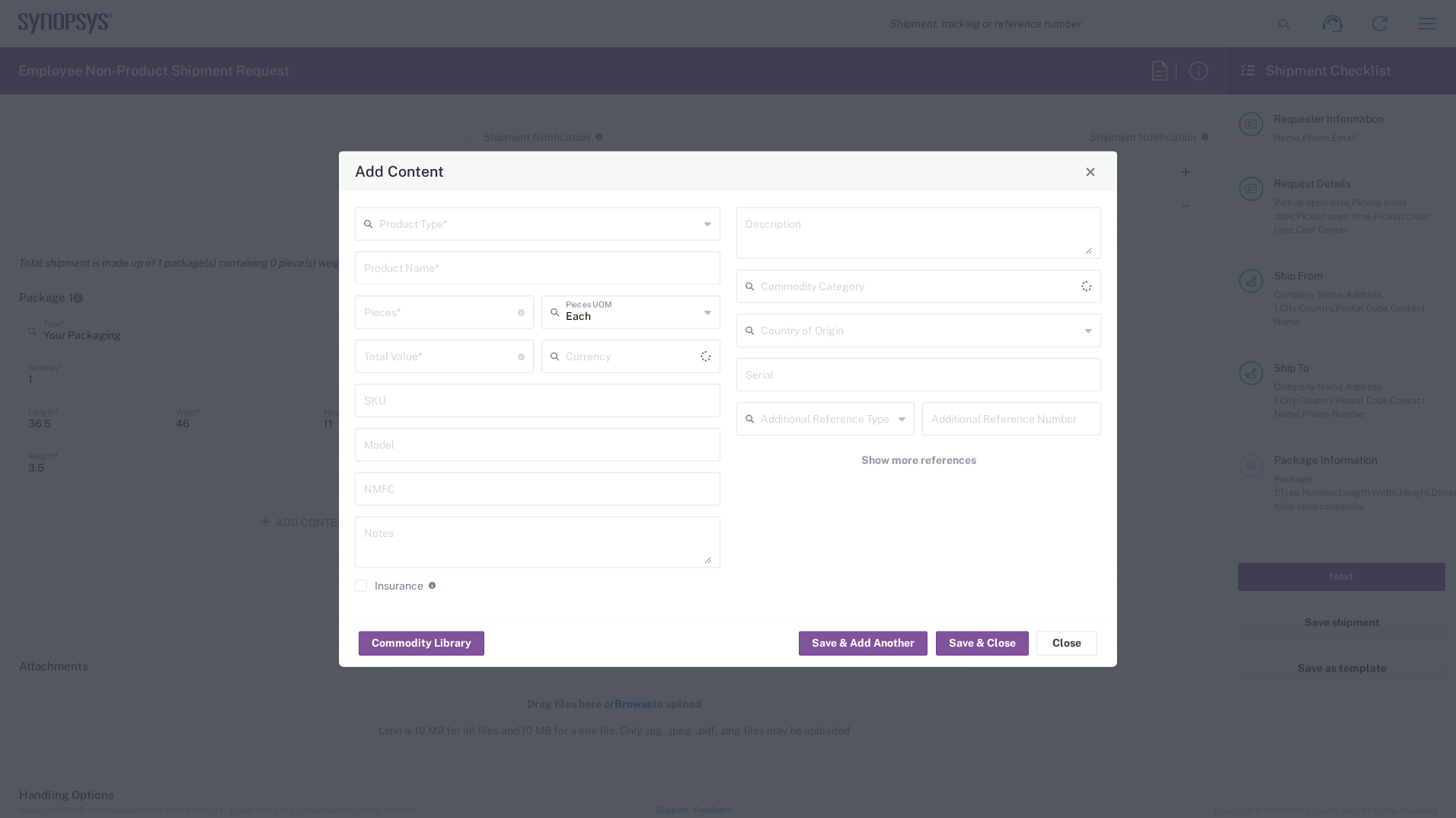 type on "US Dollar" 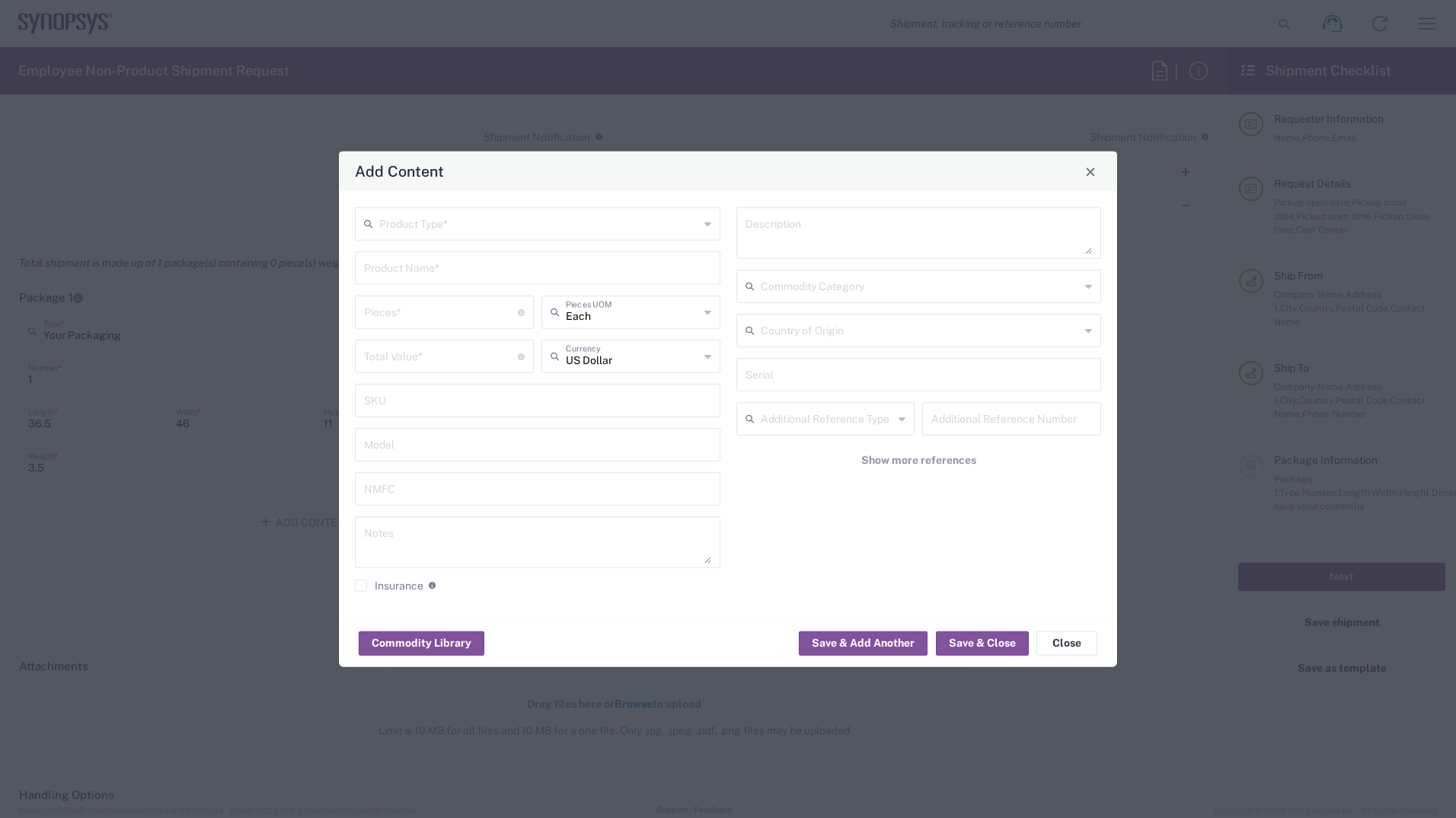 click at bounding box center [539, 222] 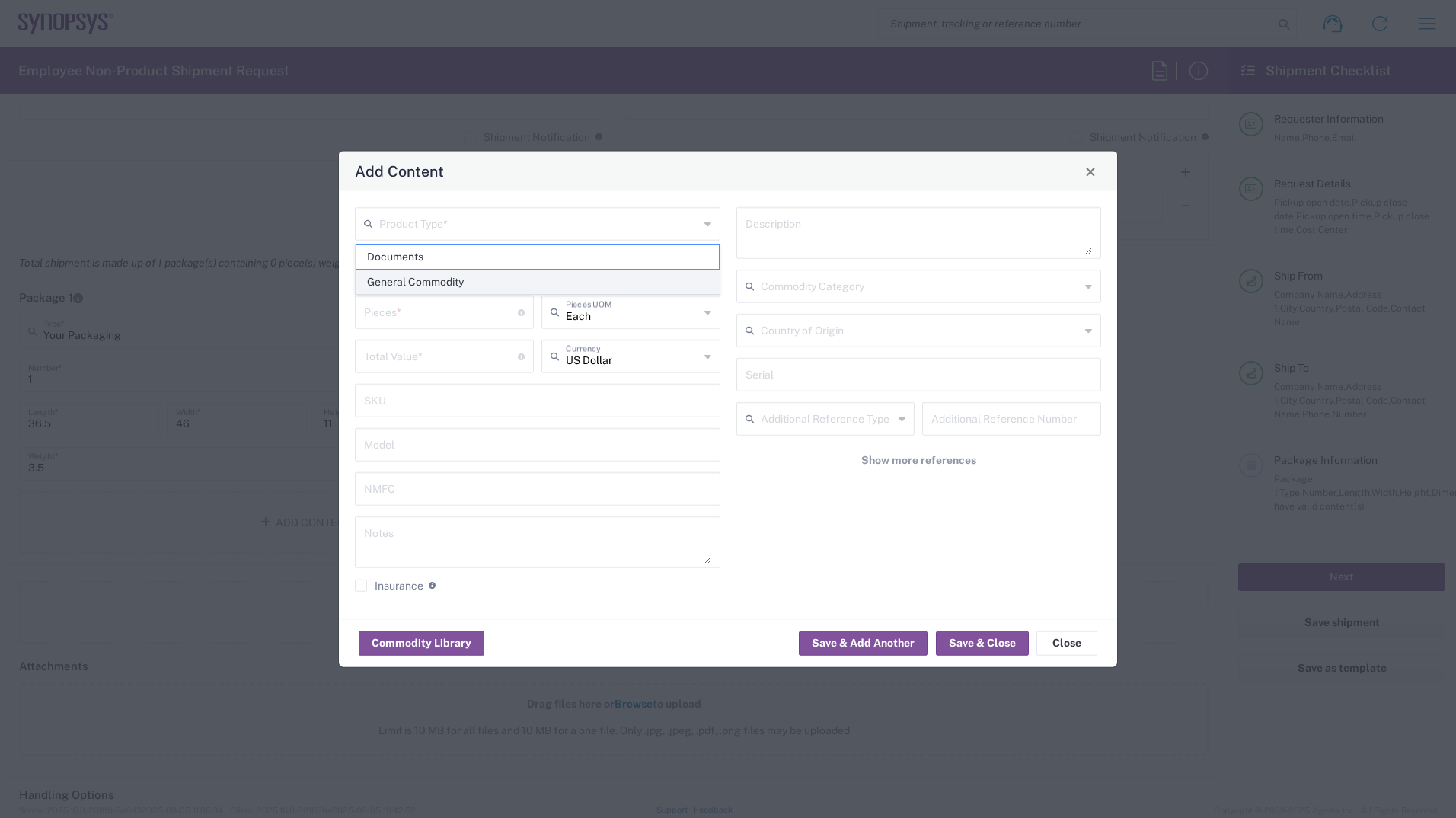 click on "General Commodity" 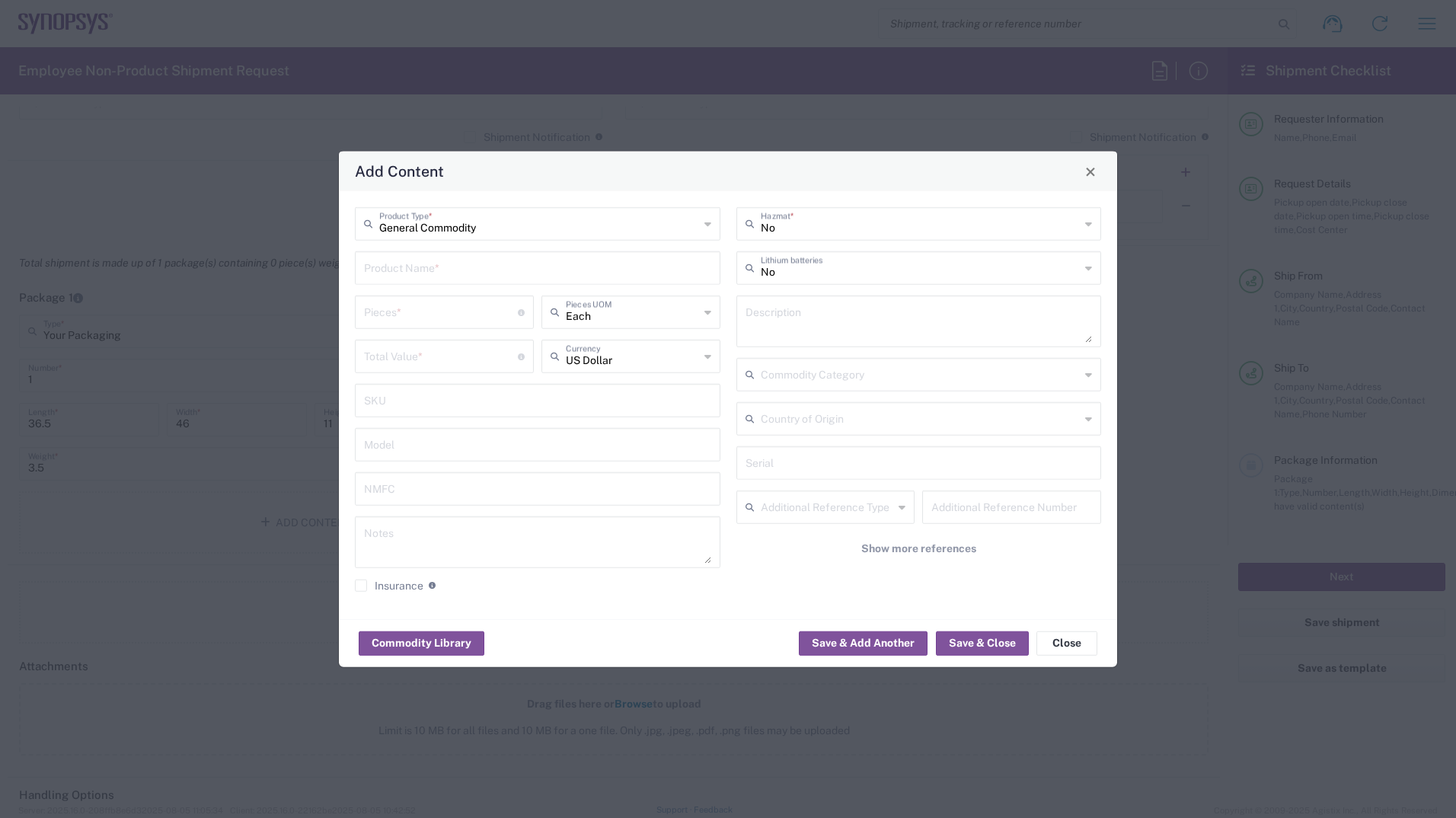 click at bounding box center (538, 267) 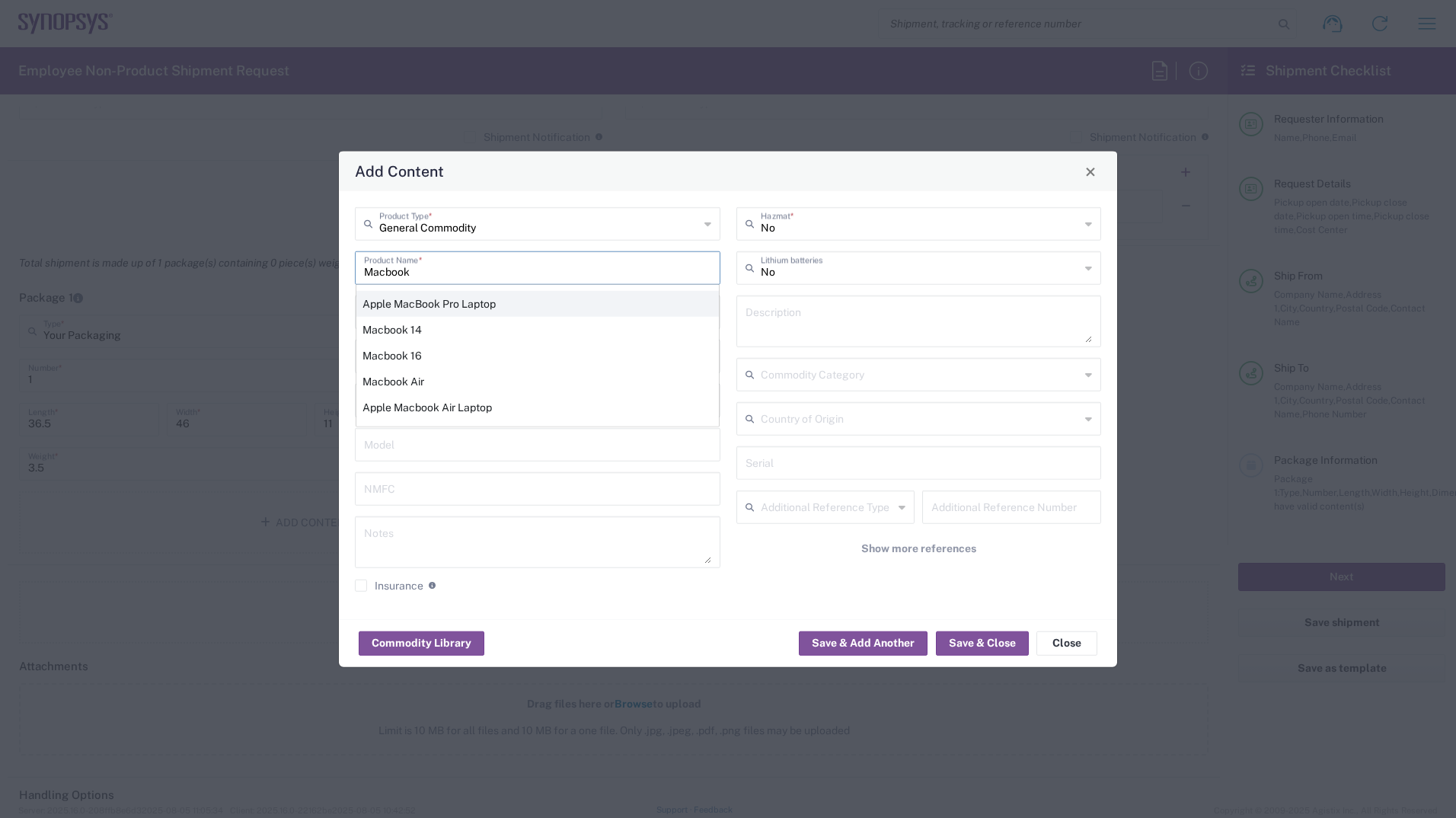 click on "Apple MacBook Pro Laptop" at bounding box center [538, 304] 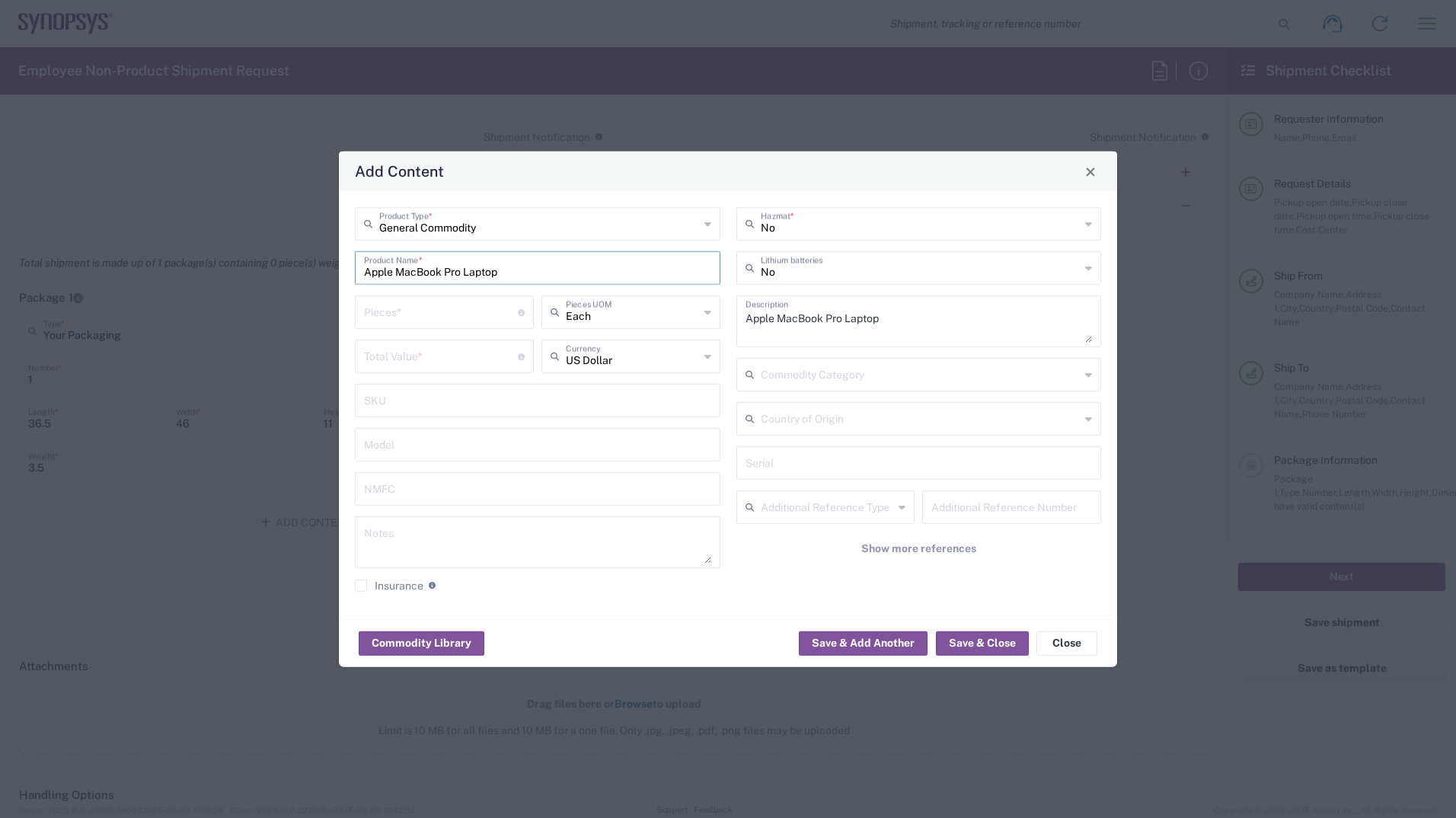 click at bounding box center (441, 311) 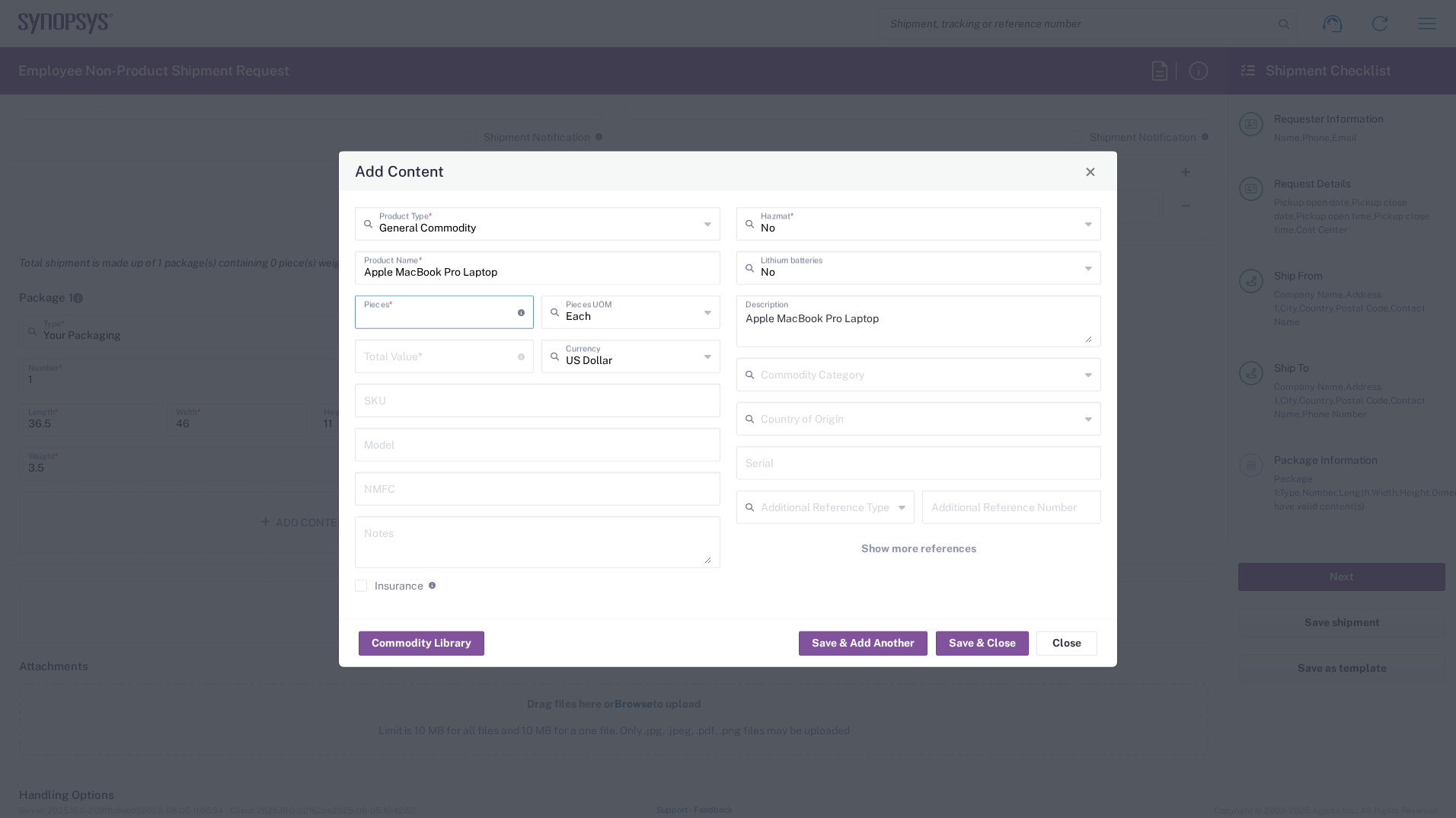 click at bounding box center [441, 355] 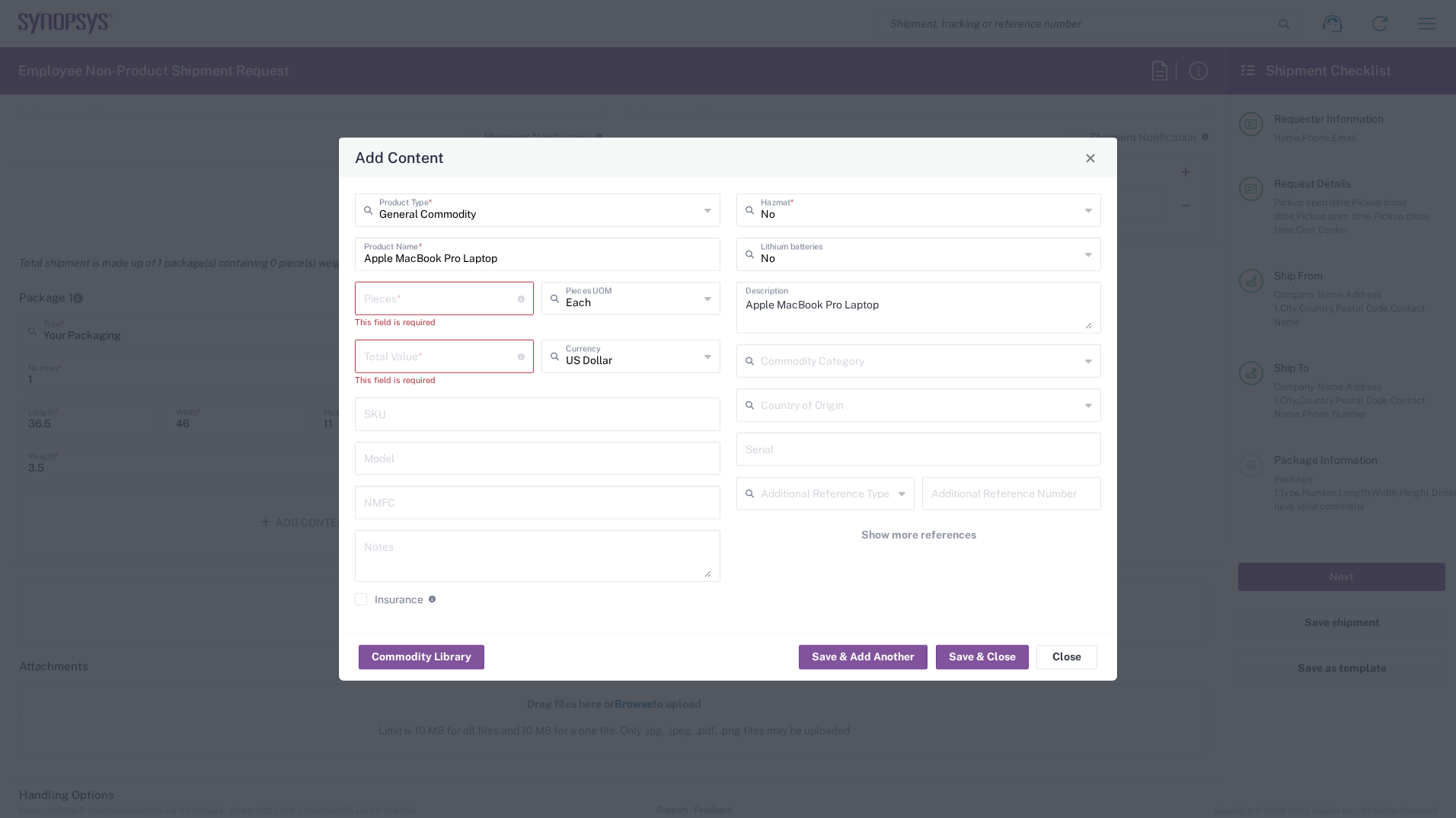 click on "Pieces  * Number of pieces inside all the packages This field is required" 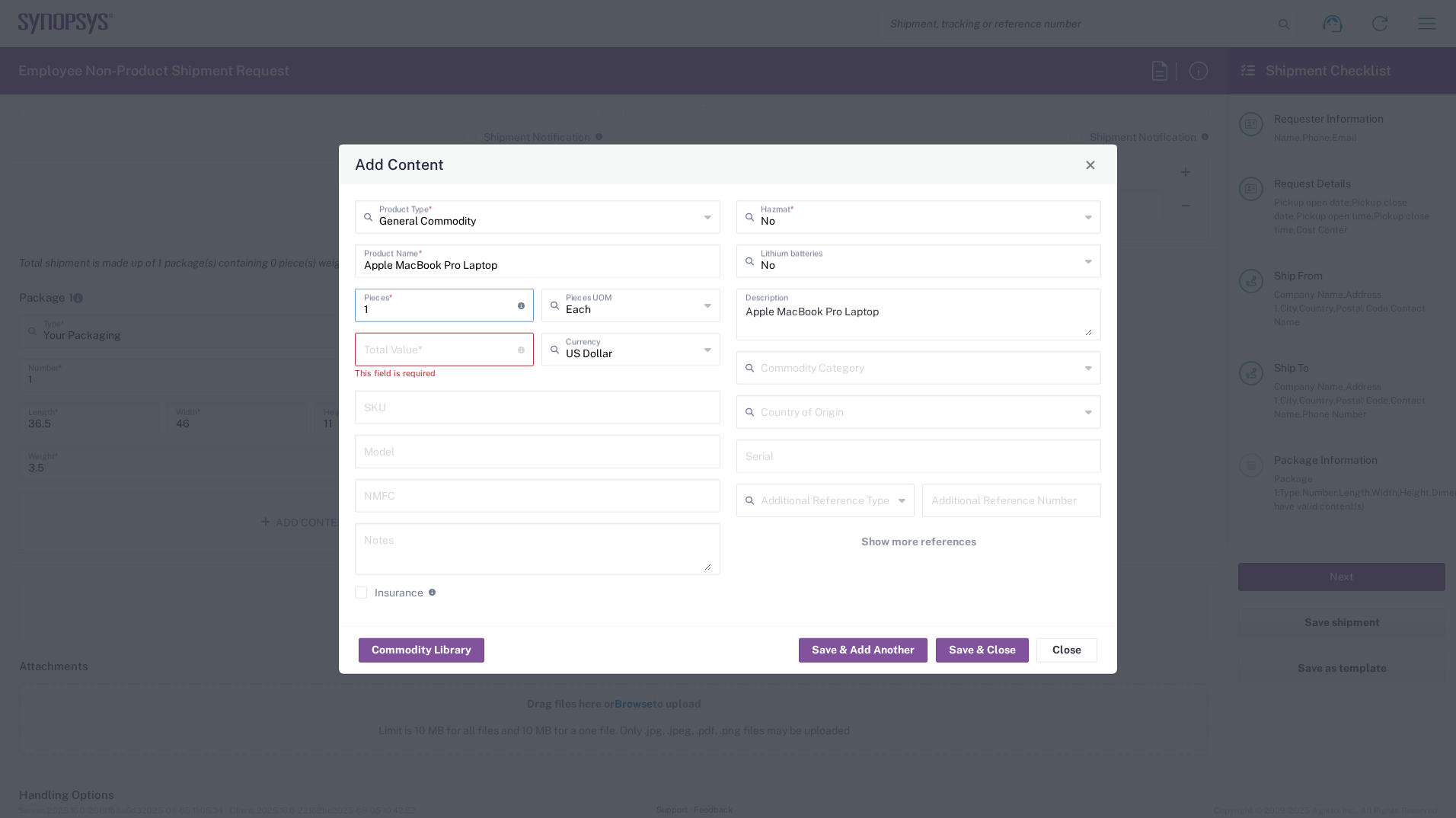 type on "1" 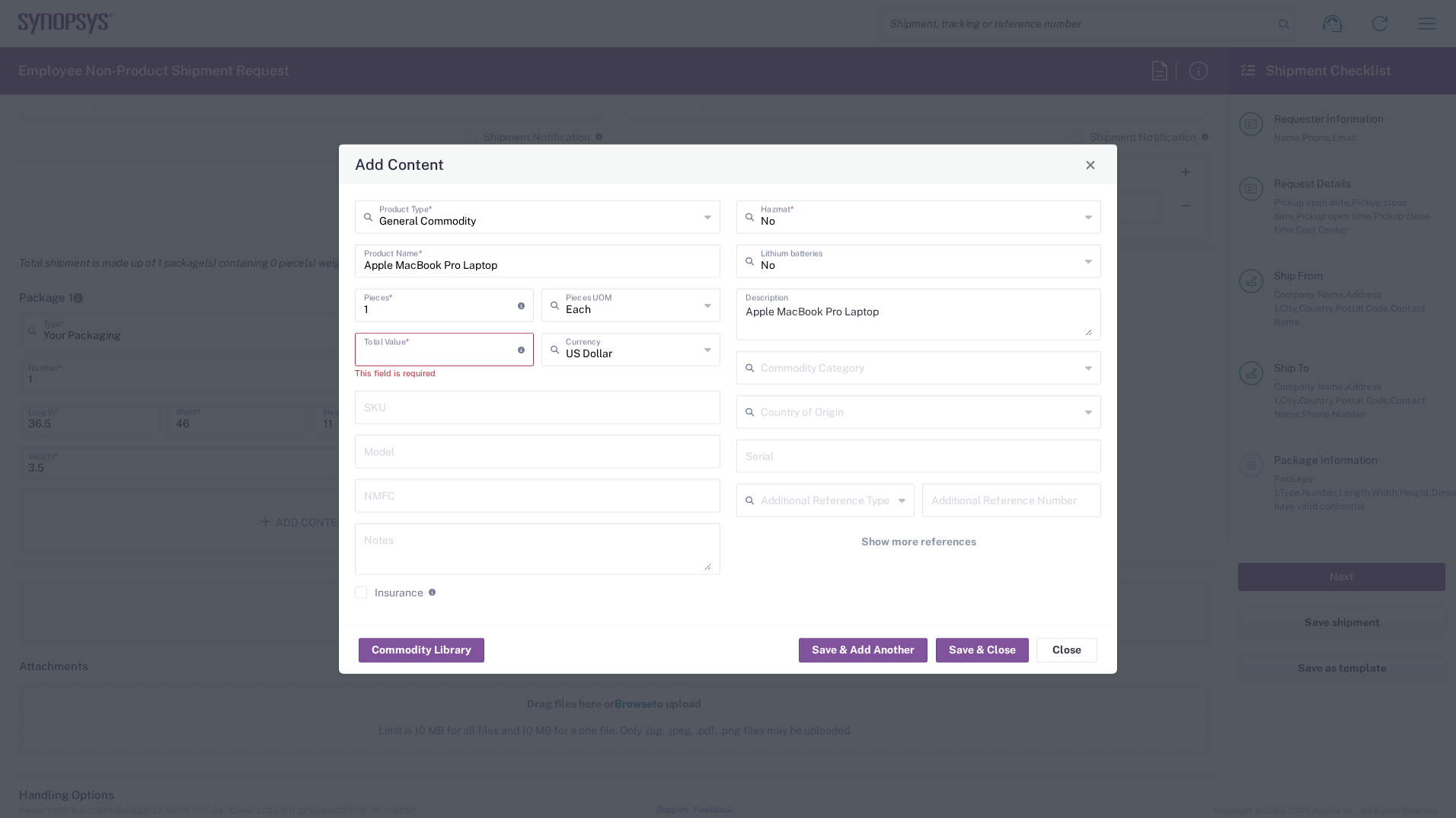 click at bounding box center [441, 348] 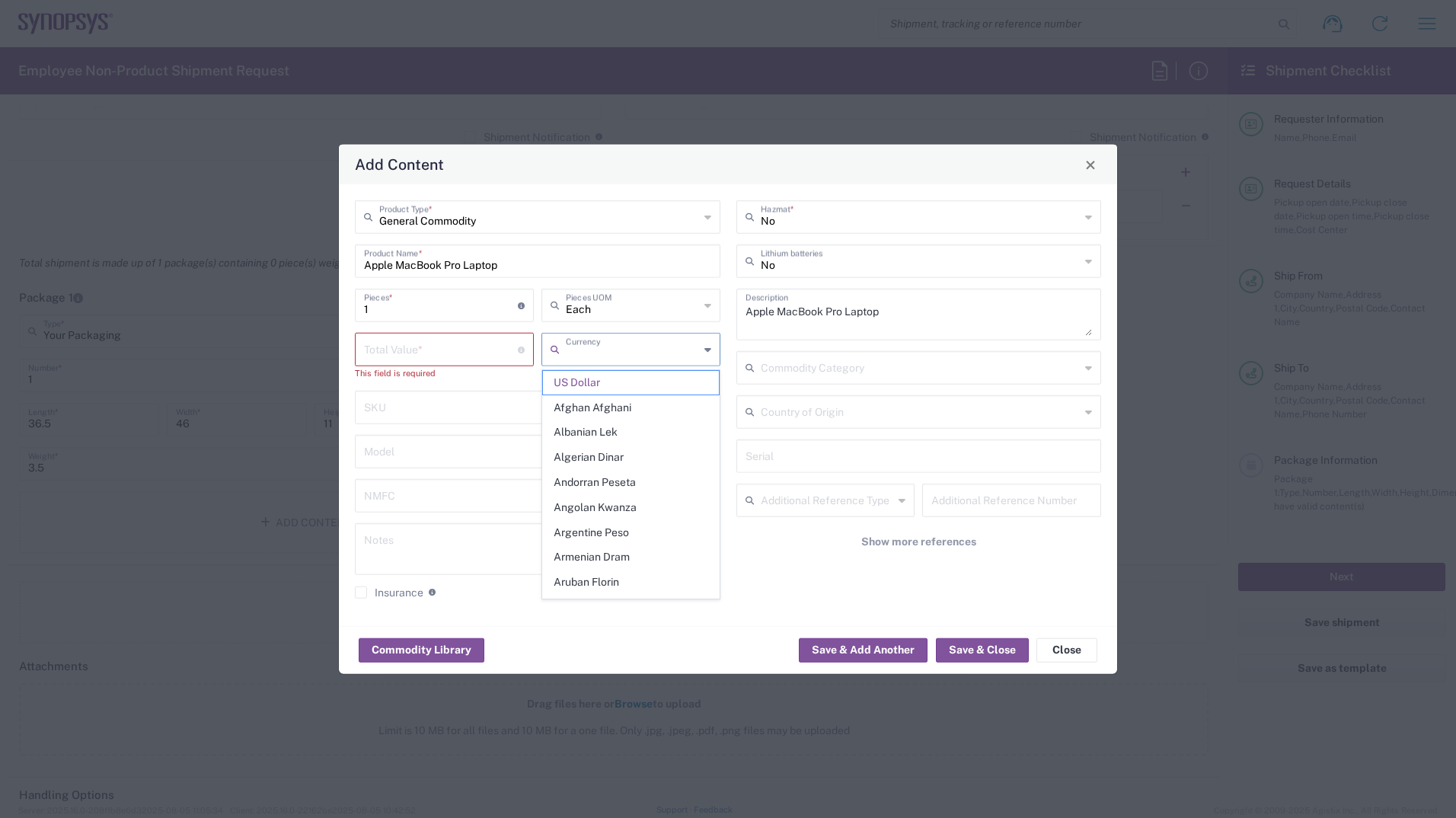click at bounding box center (632, 348) 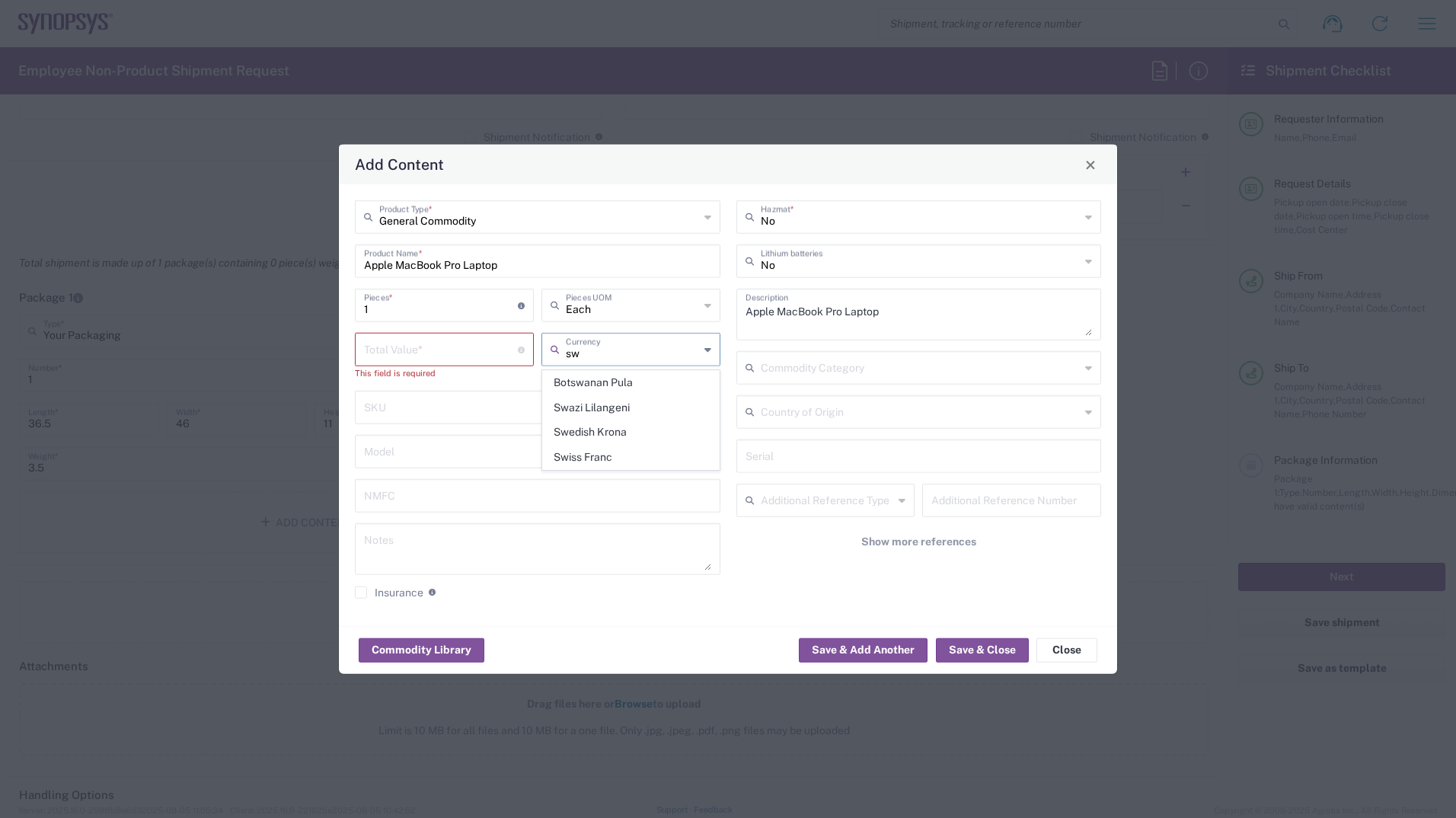 type on "s" 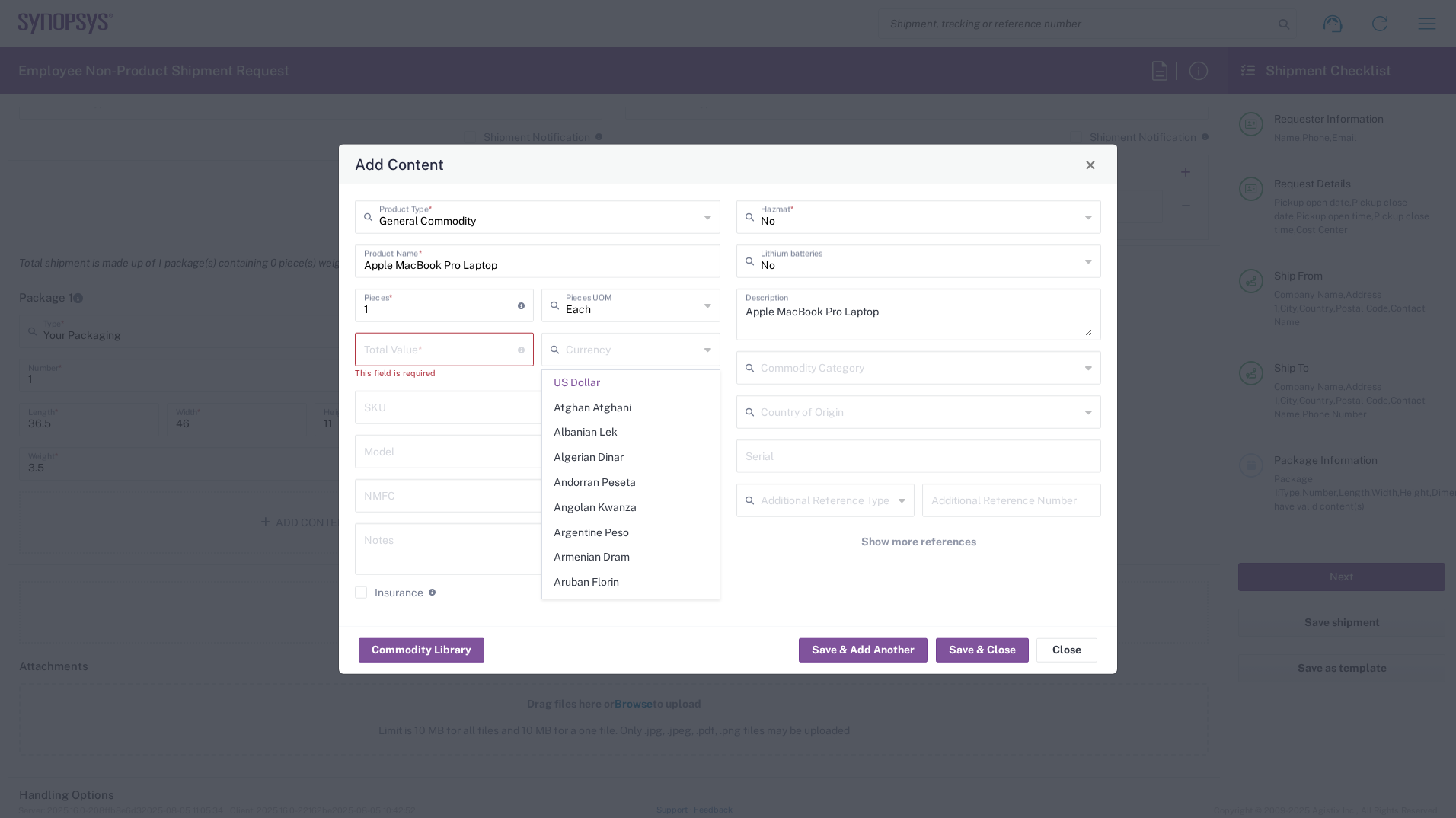 click on "Total Value  * Total value of all the pieces This field is required" 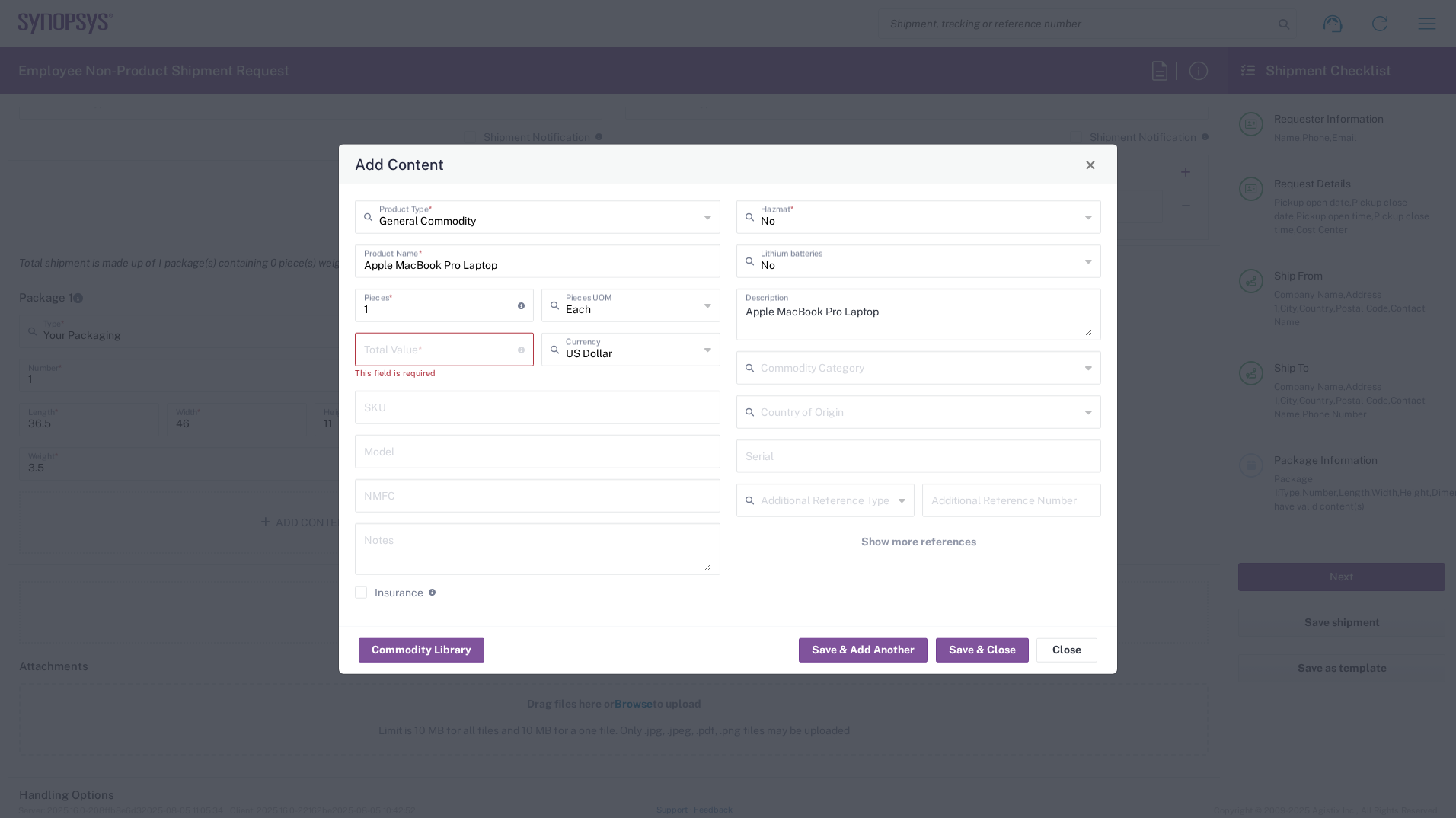 click at bounding box center [441, 348] 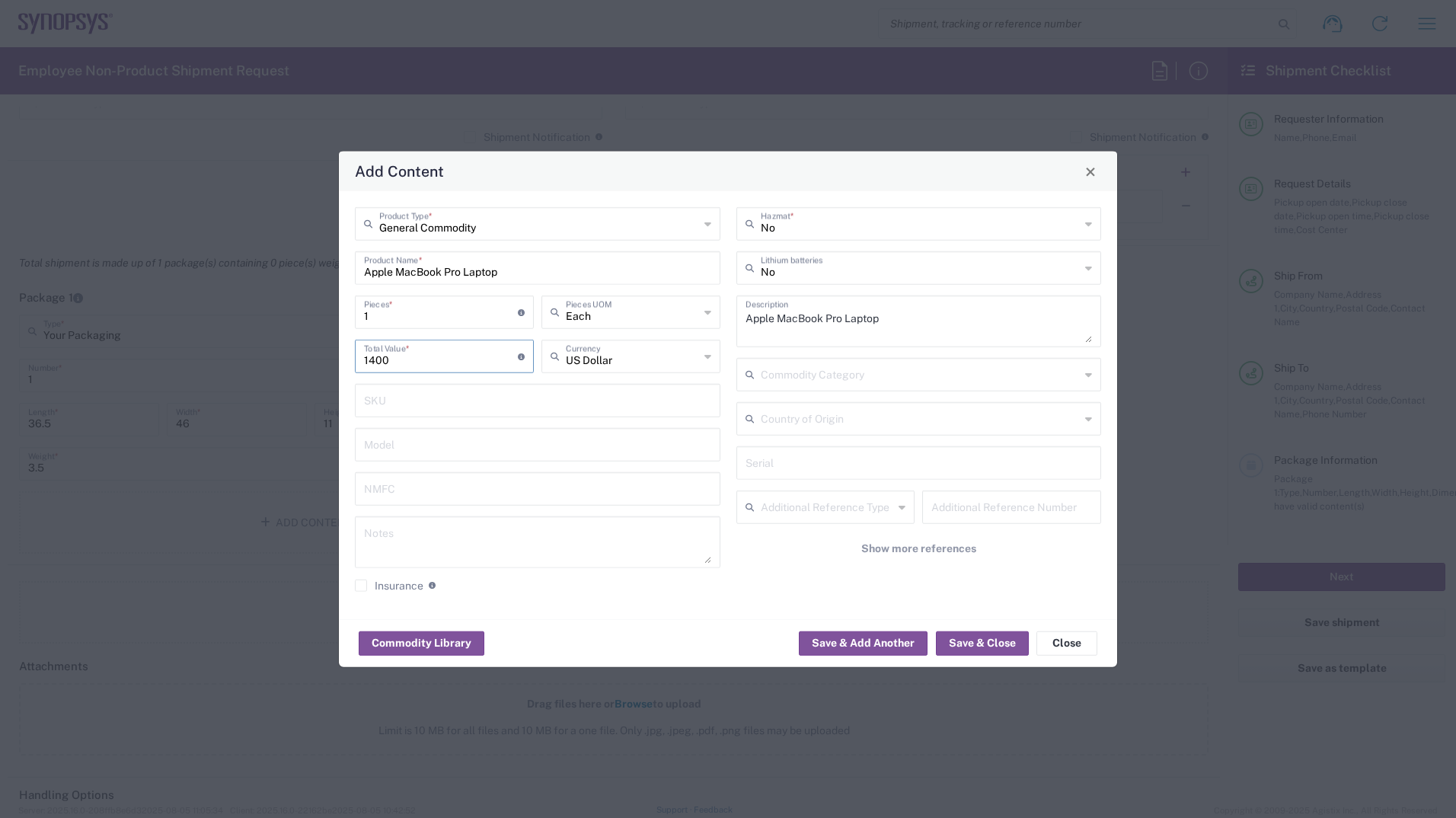 type on "1400" 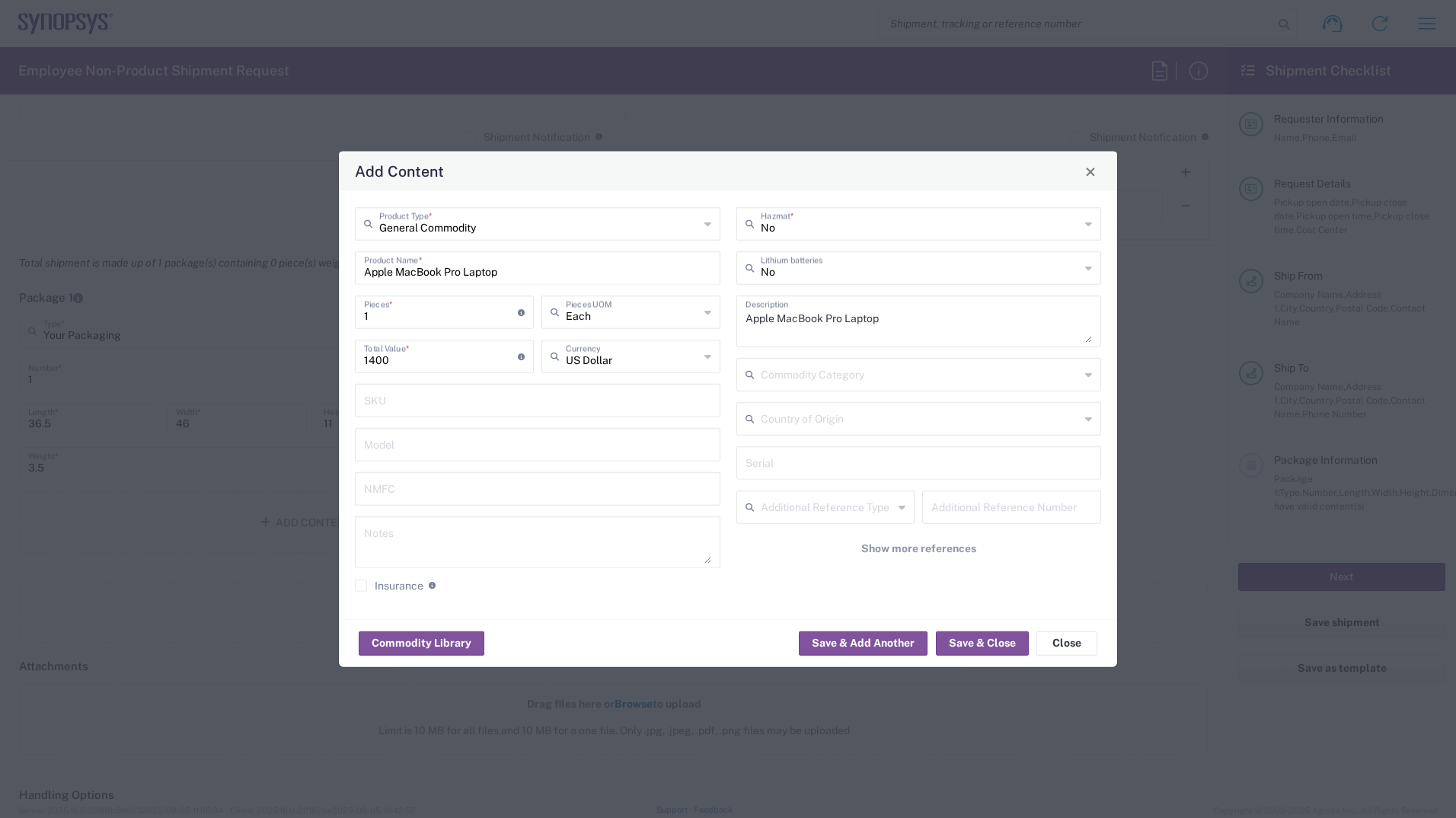 click on "US Dollar  Currency" 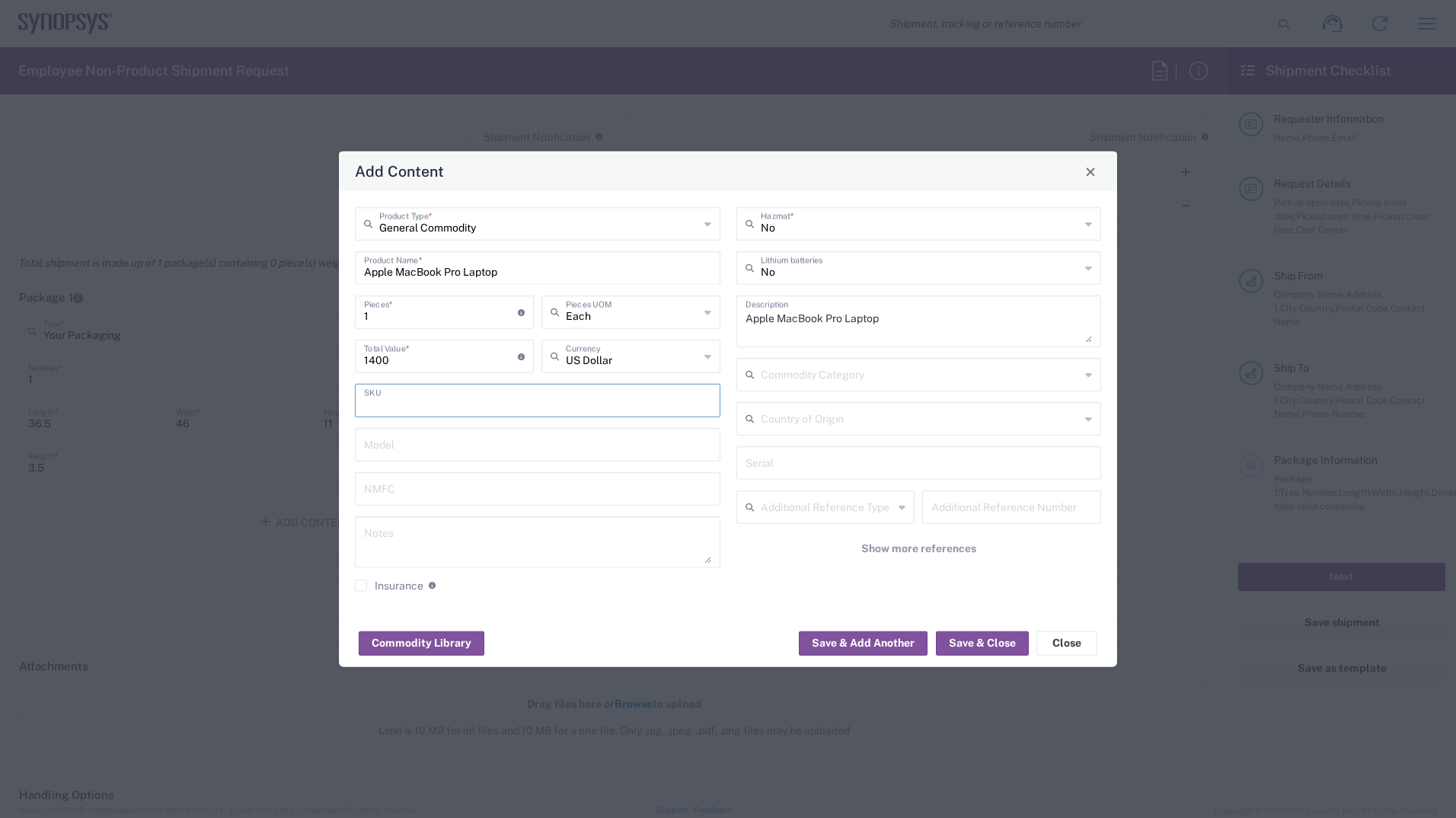 click at bounding box center (538, 399) 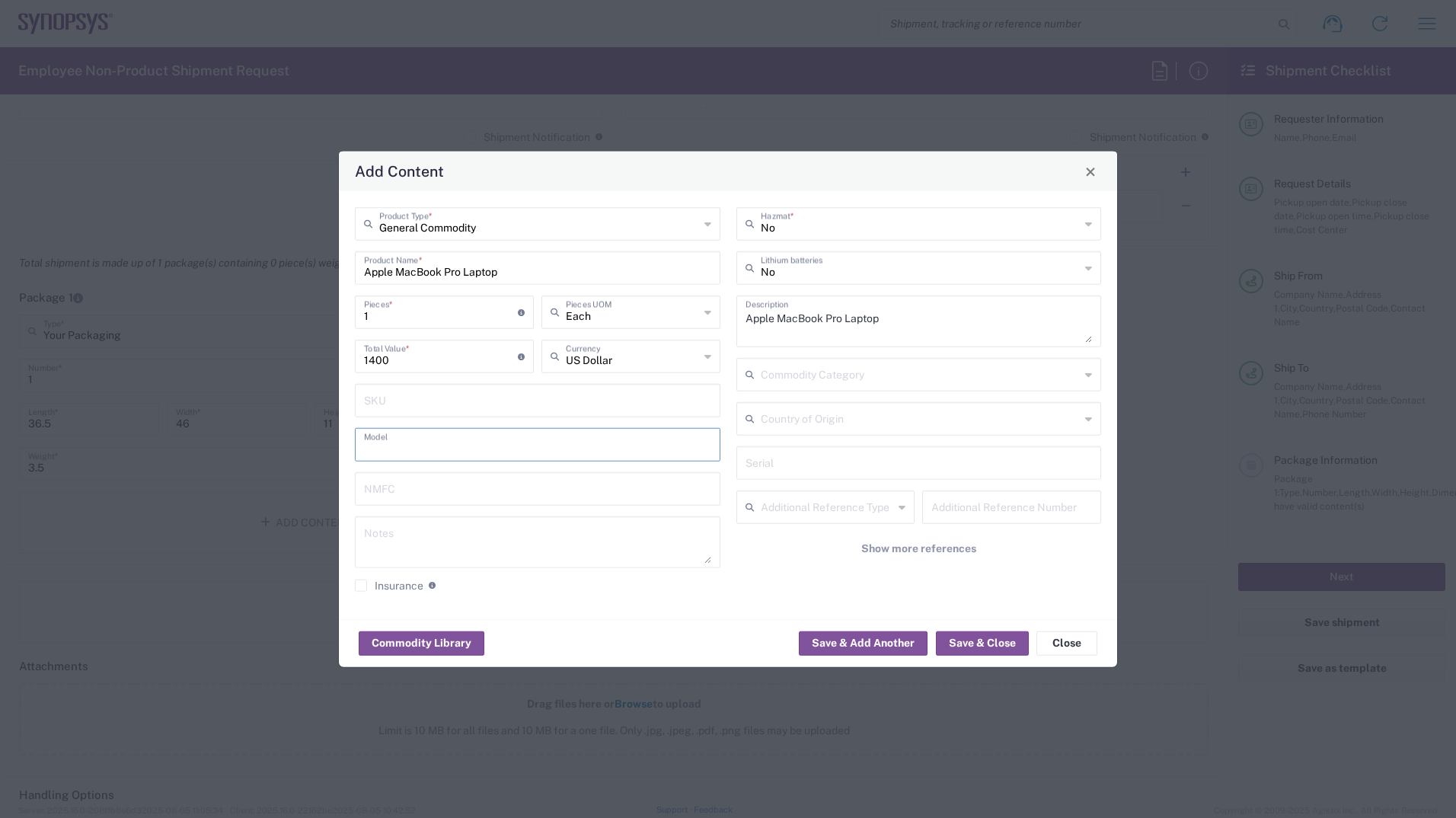 click at bounding box center [538, 443] 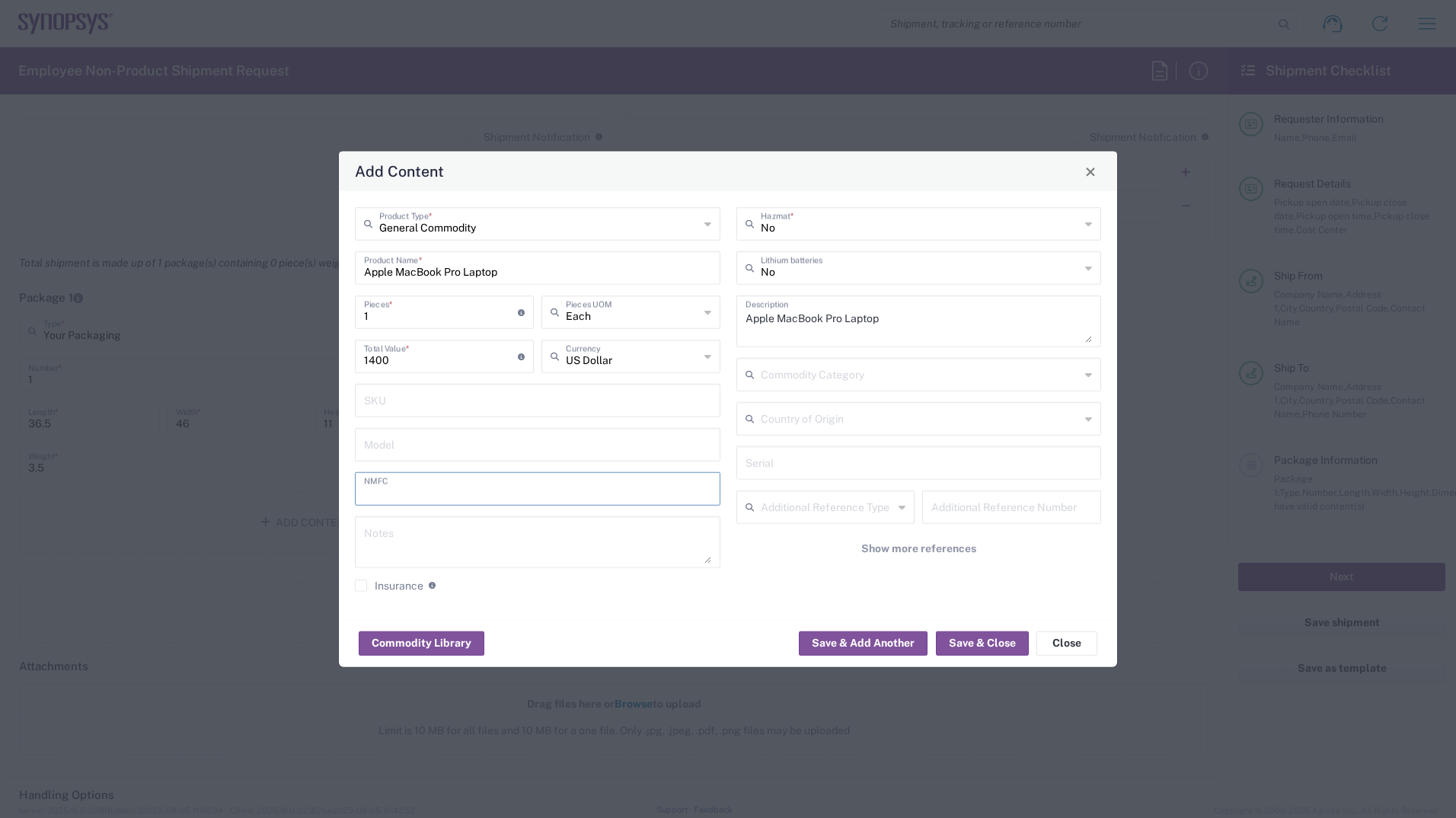 click at bounding box center [538, 542] 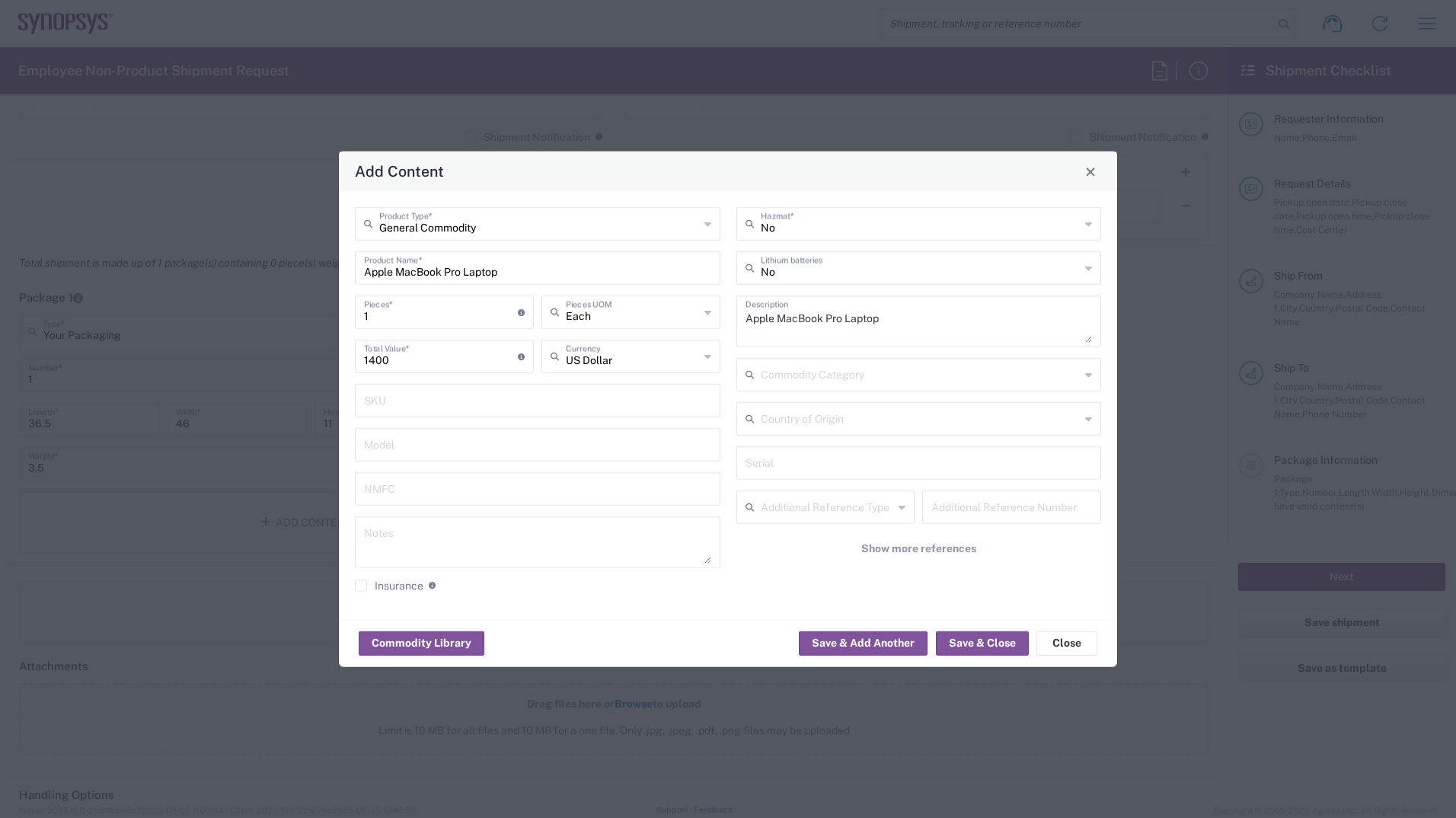 click on "Additional Reference Type" 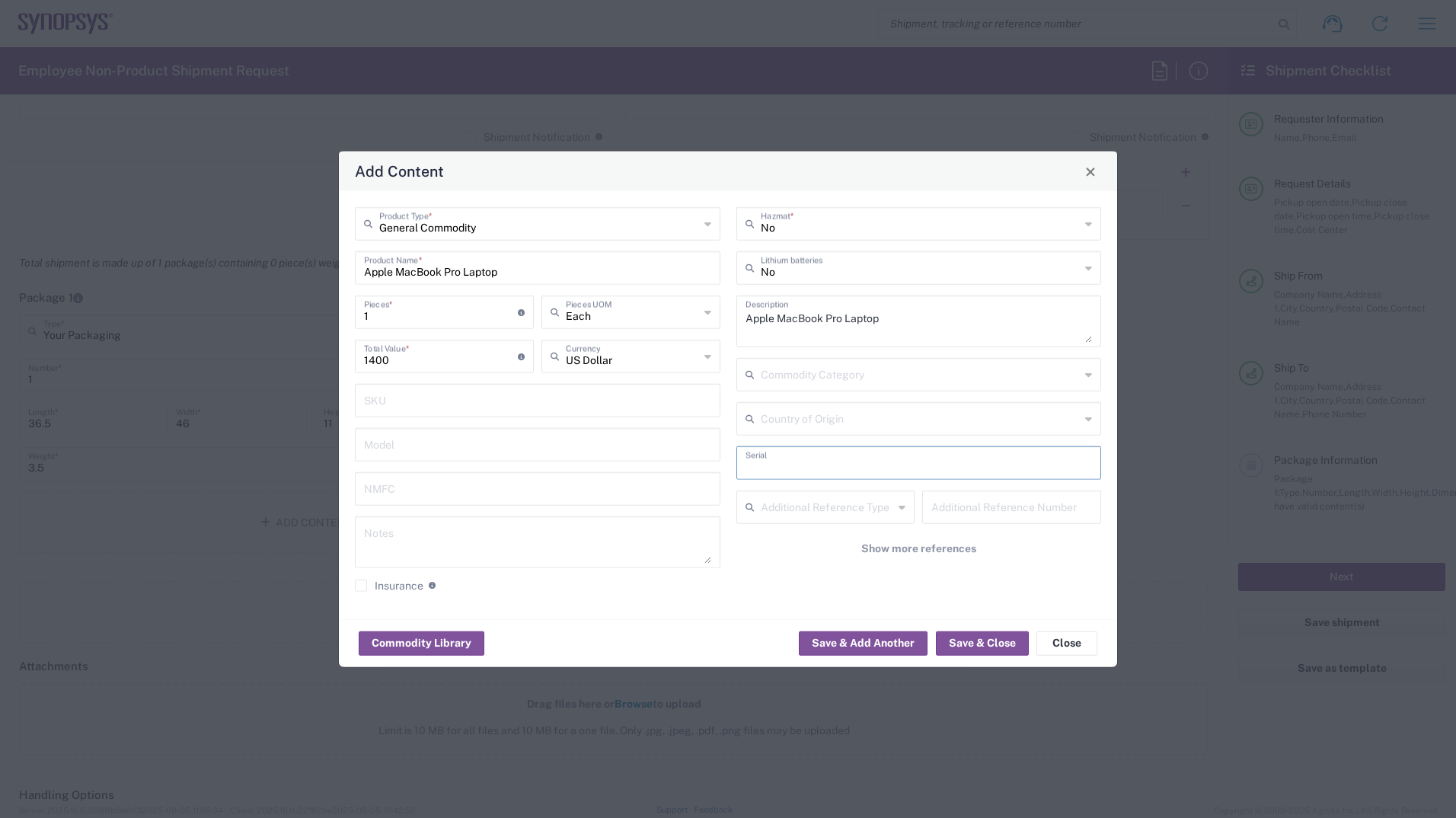 click at bounding box center [919, 462] 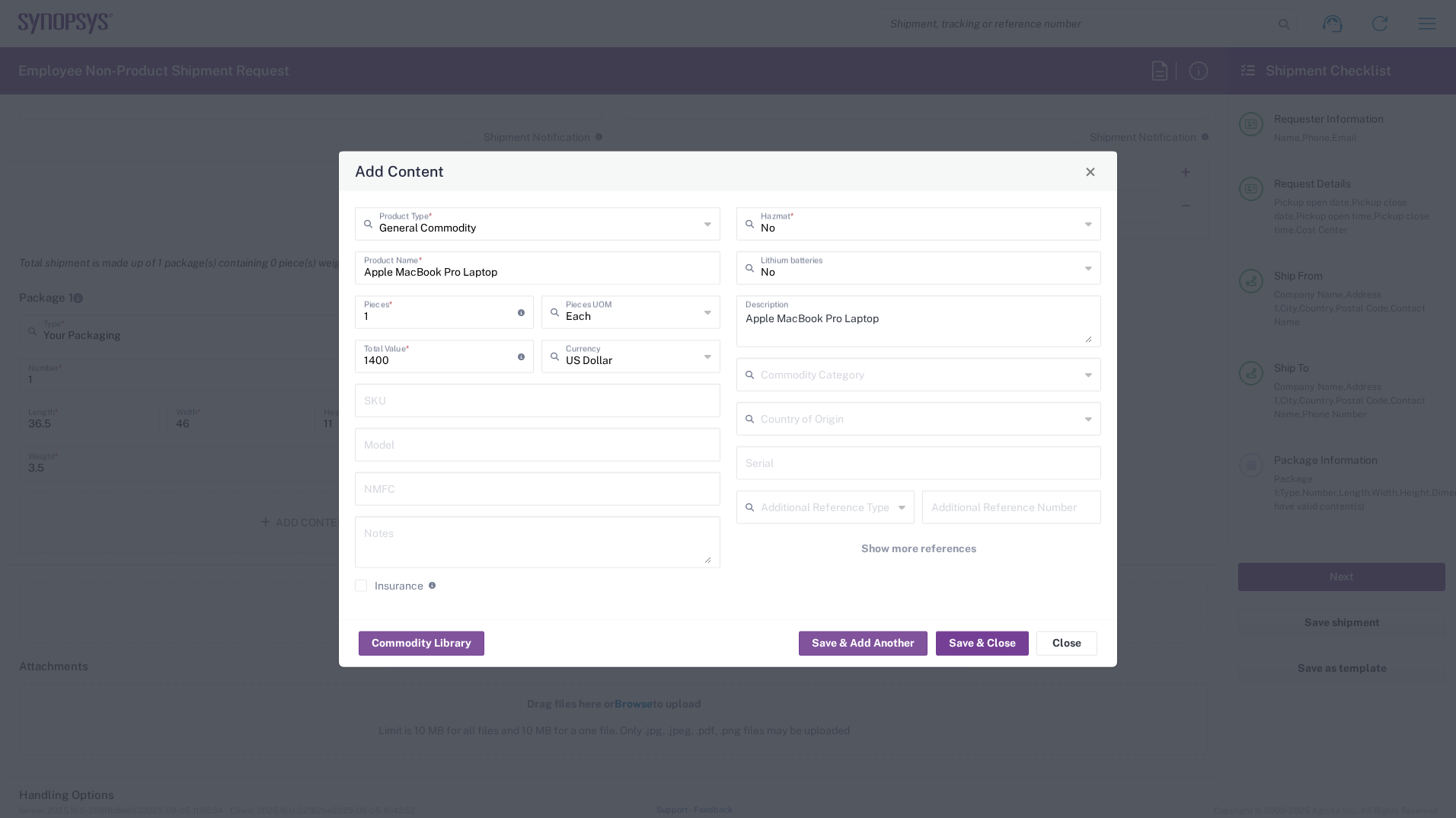 click on "Save & Close" 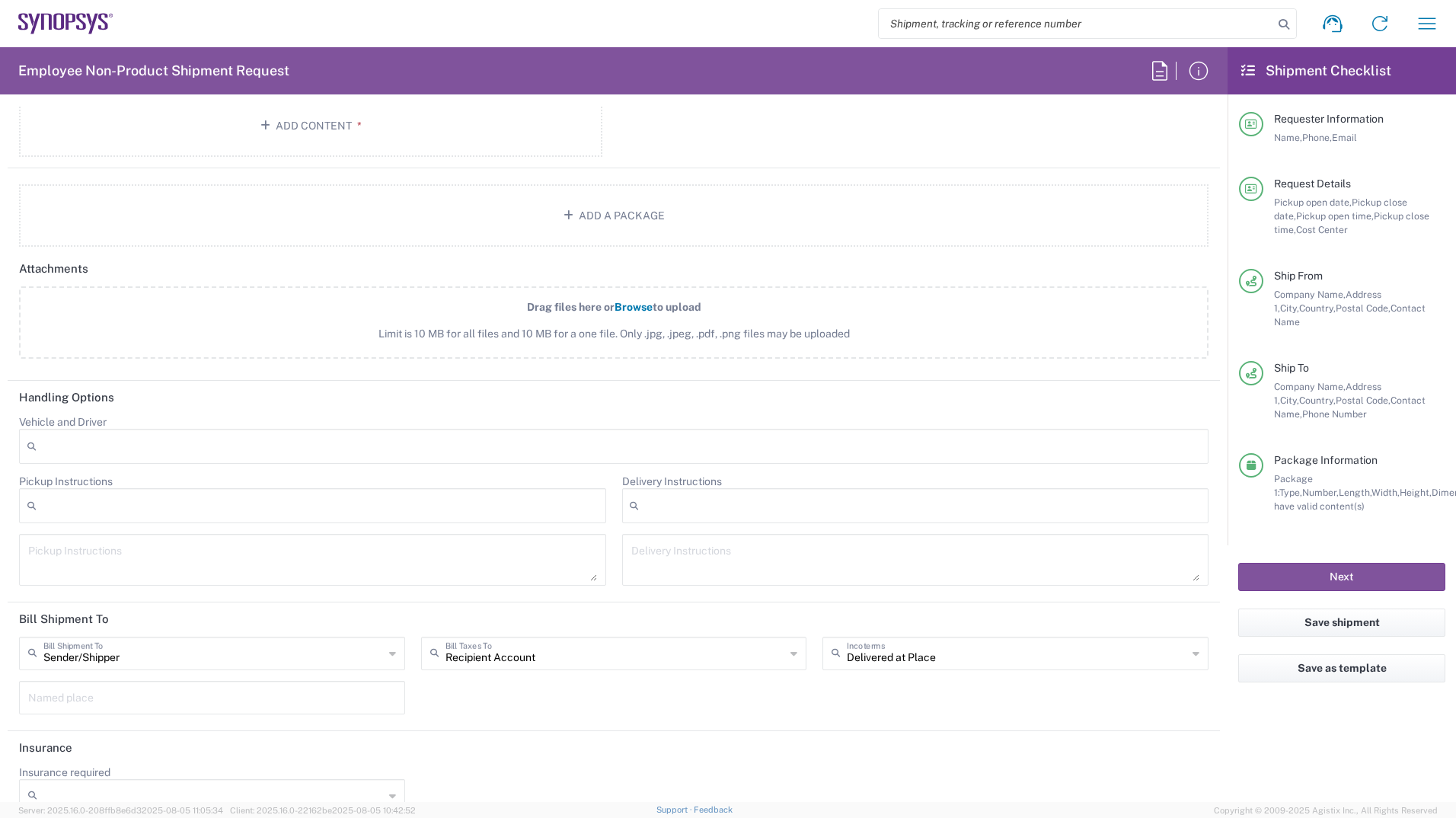 scroll, scrollTop: 1733, scrollLeft: 0, axis: vertical 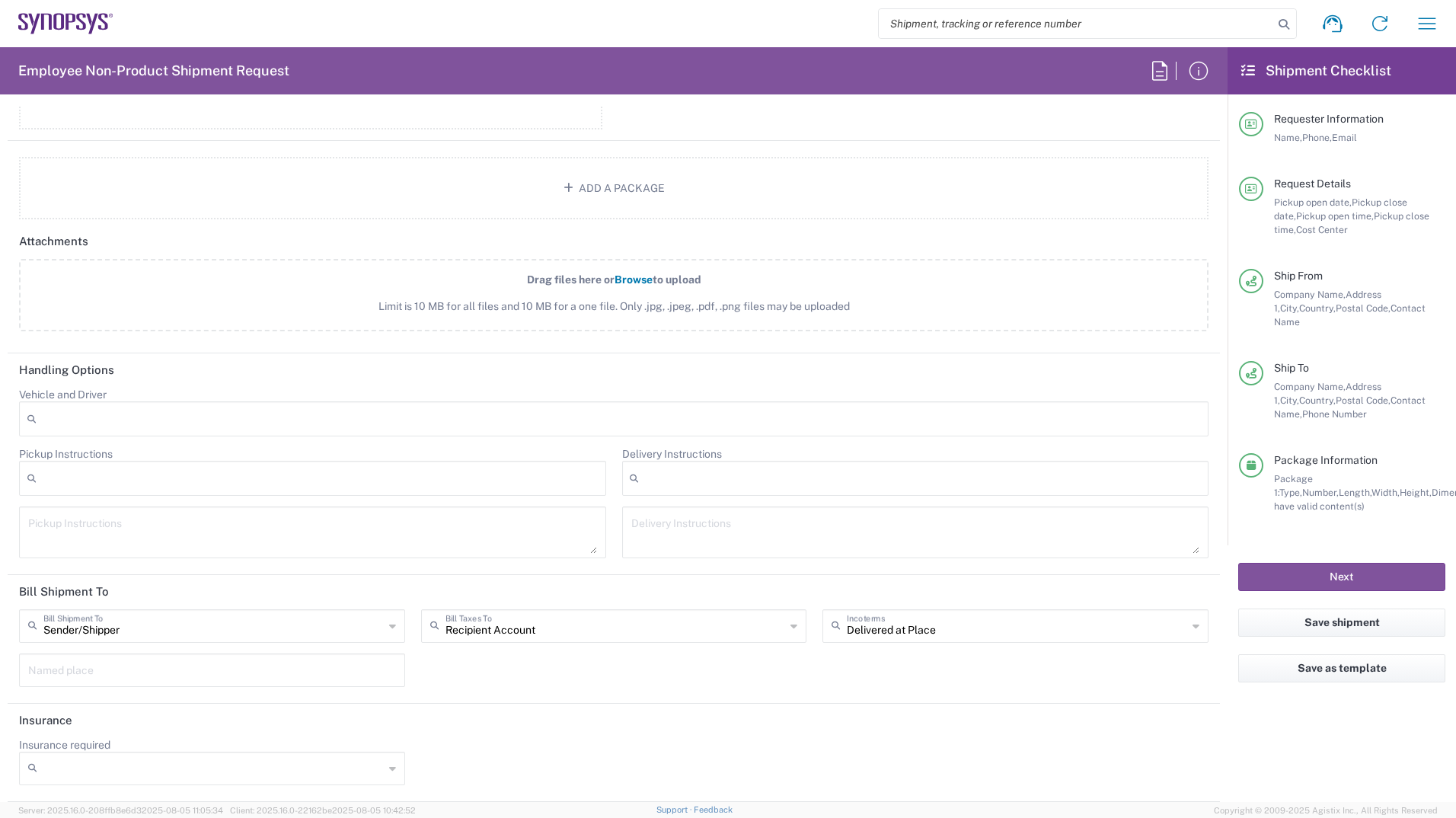 drag, startPoint x: 20, startPoint y: 378, endPoint x: 161, endPoint y: 372, distance: 141.1276 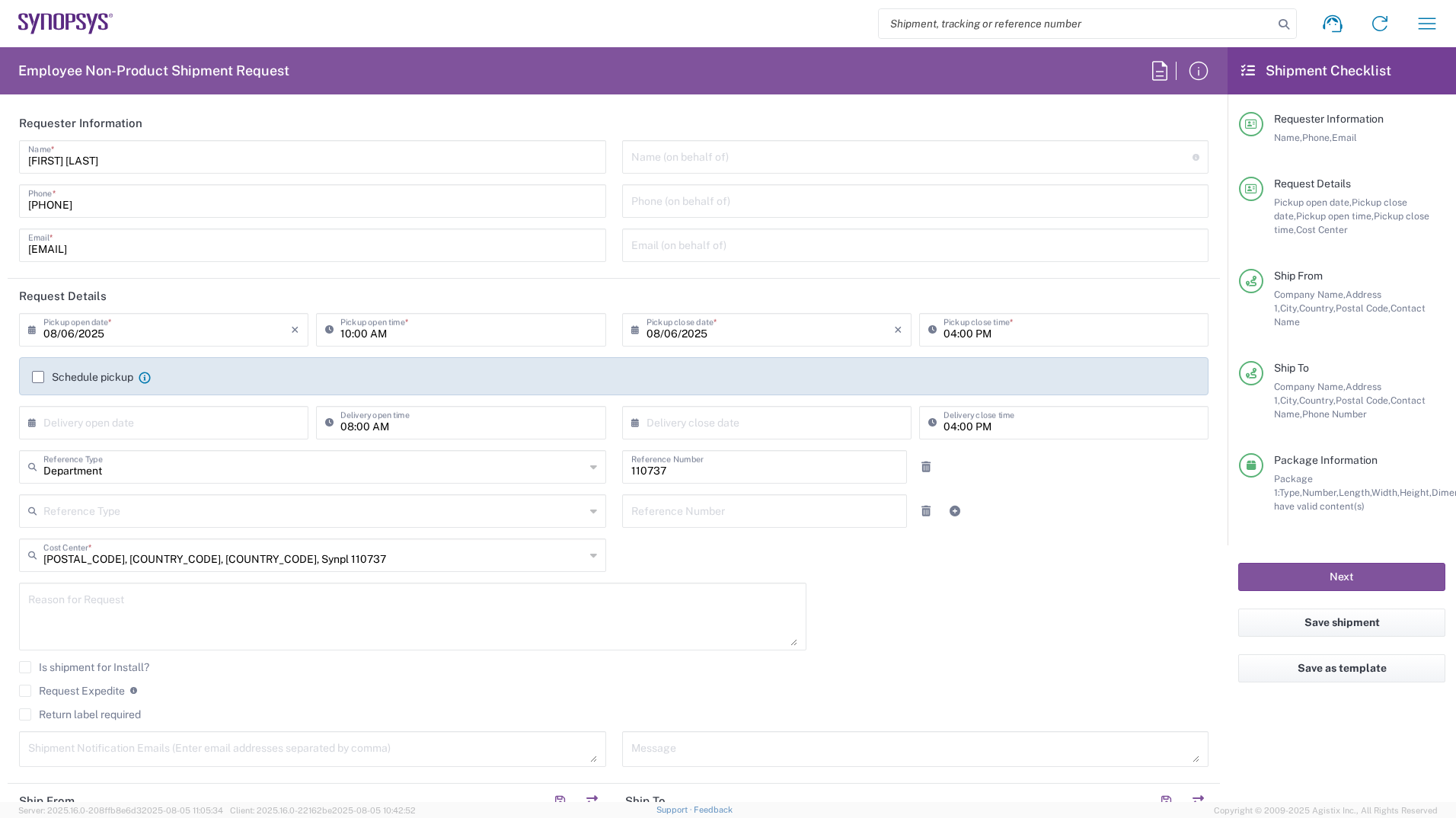 scroll, scrollTop: 0, scrollLeft: 0, axis: both 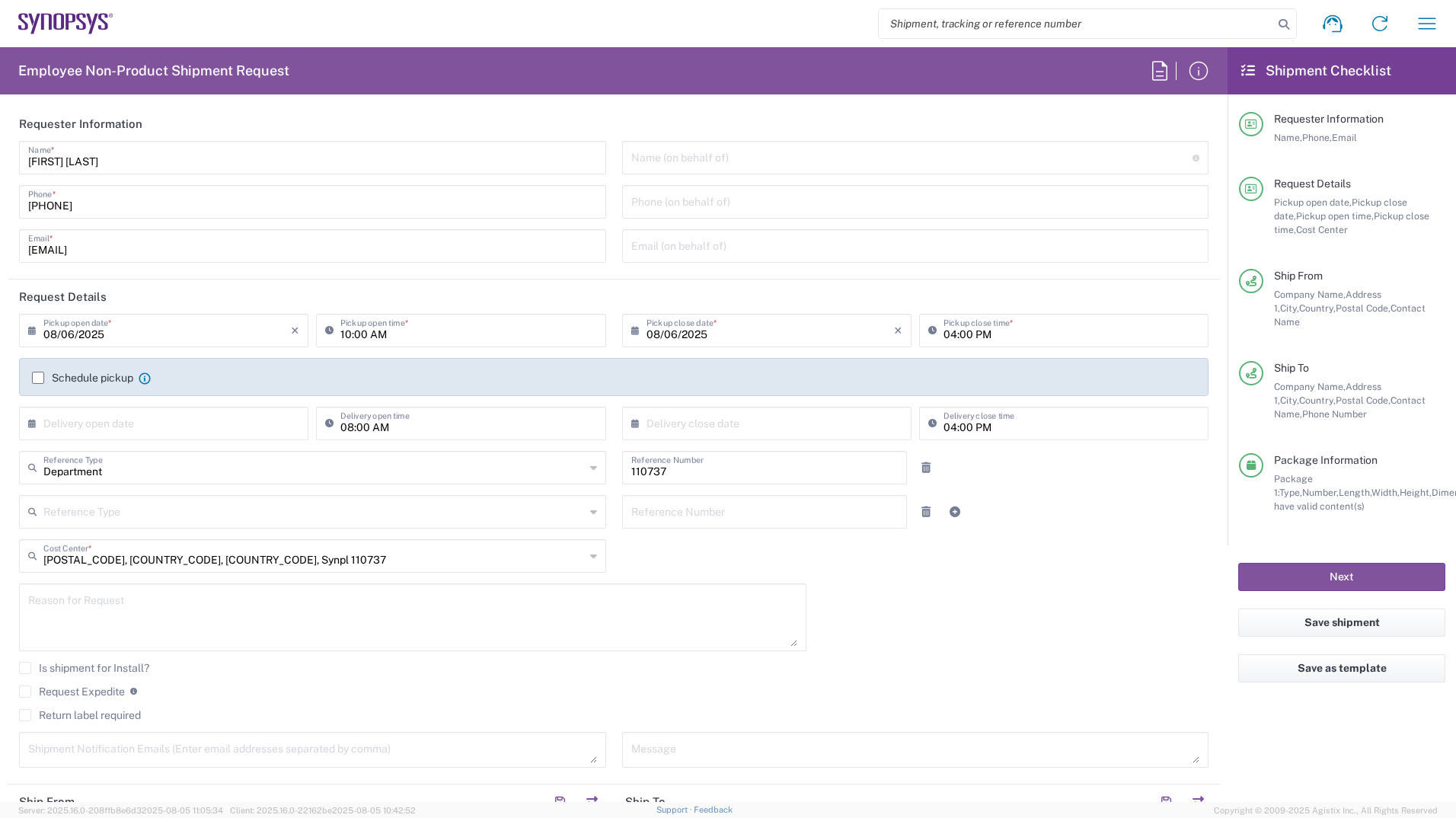 click on "Schedule pickup" 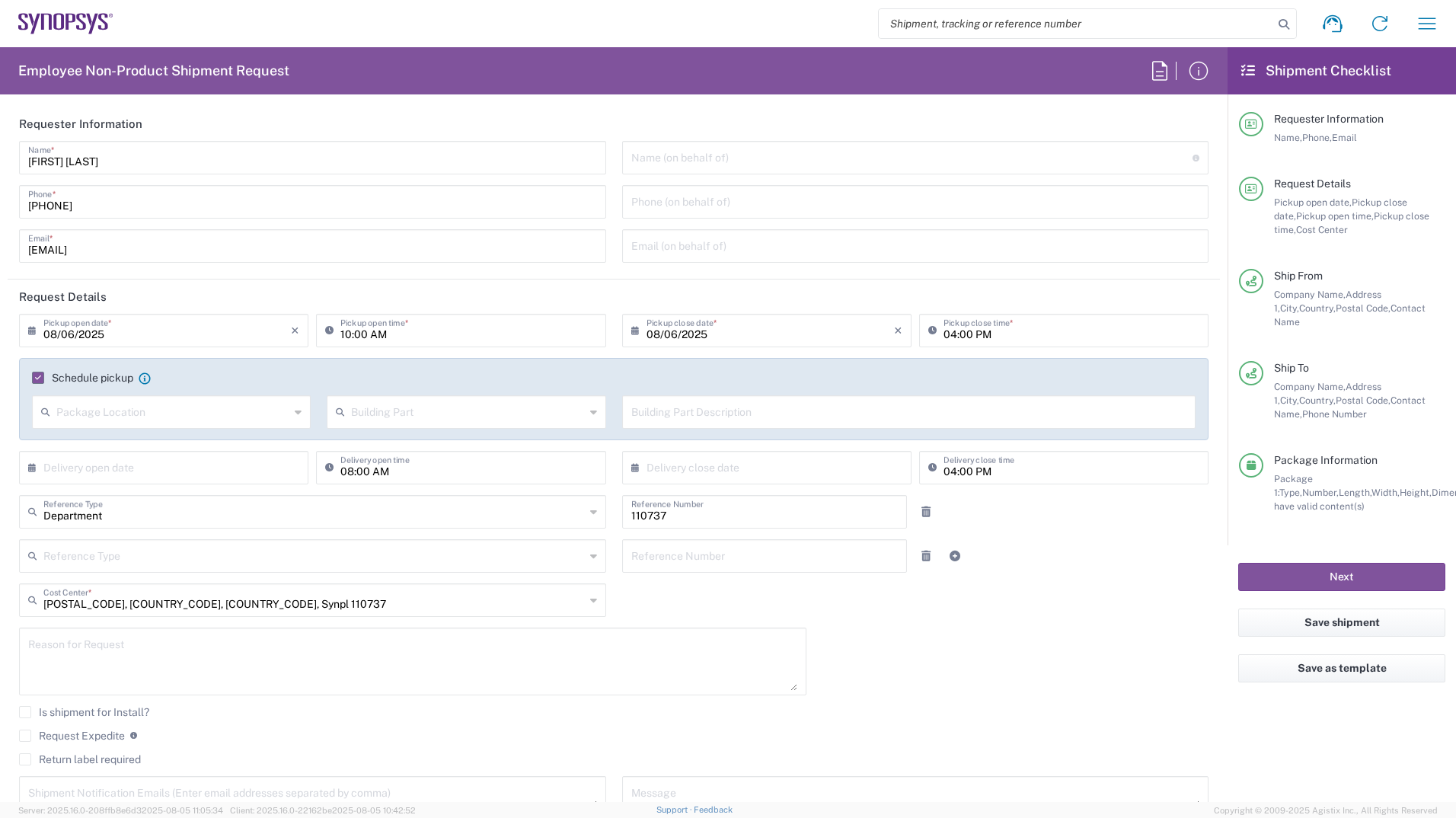 click on "Pickup open date  * Cancel Apply 10:00 AM  Pickup open time  * 08/06/2025 ×  Pickup close date  * Cancel Apply 04:00 PM  Pickup close time  *  Schedule pickup  When scheduling a pickup please be sure to meet the following criteria:
1. Pickup window should start at least 2 hours after current time.
2.Pickup window needs to be at least 2 hours.
3.Pickup close time should not exceed business hours.
Package Location  Front None Rear Side  Building Part  Apartment Building Department Floor Room Suite  Building Part Description  ×  Delivery open date  Cancel Apply 08:00 AM  Delivery open time  ×  Delivery close date  Cancel Apply 04:00 PM  Delivery close time  Department  Reference Type  Department Customer Ref Invoice Number Purchase Order RMA 110737  Reference Number   Reference Type  Customer Ref Department Invoice Number Purchase Order RMA  Reference Number  [POSTAL_CODE], [COUNTRY_CODE], [COUNTRY_CODE], Synpl 110737  Cost Center  * [POSTAL_CODE], [COUNTRY_CODE], [COUNTRY_CODE], Synpl 110737 AM01, AMSG, Monteray 460541 AM01, CDMG, PS, RD 511294" 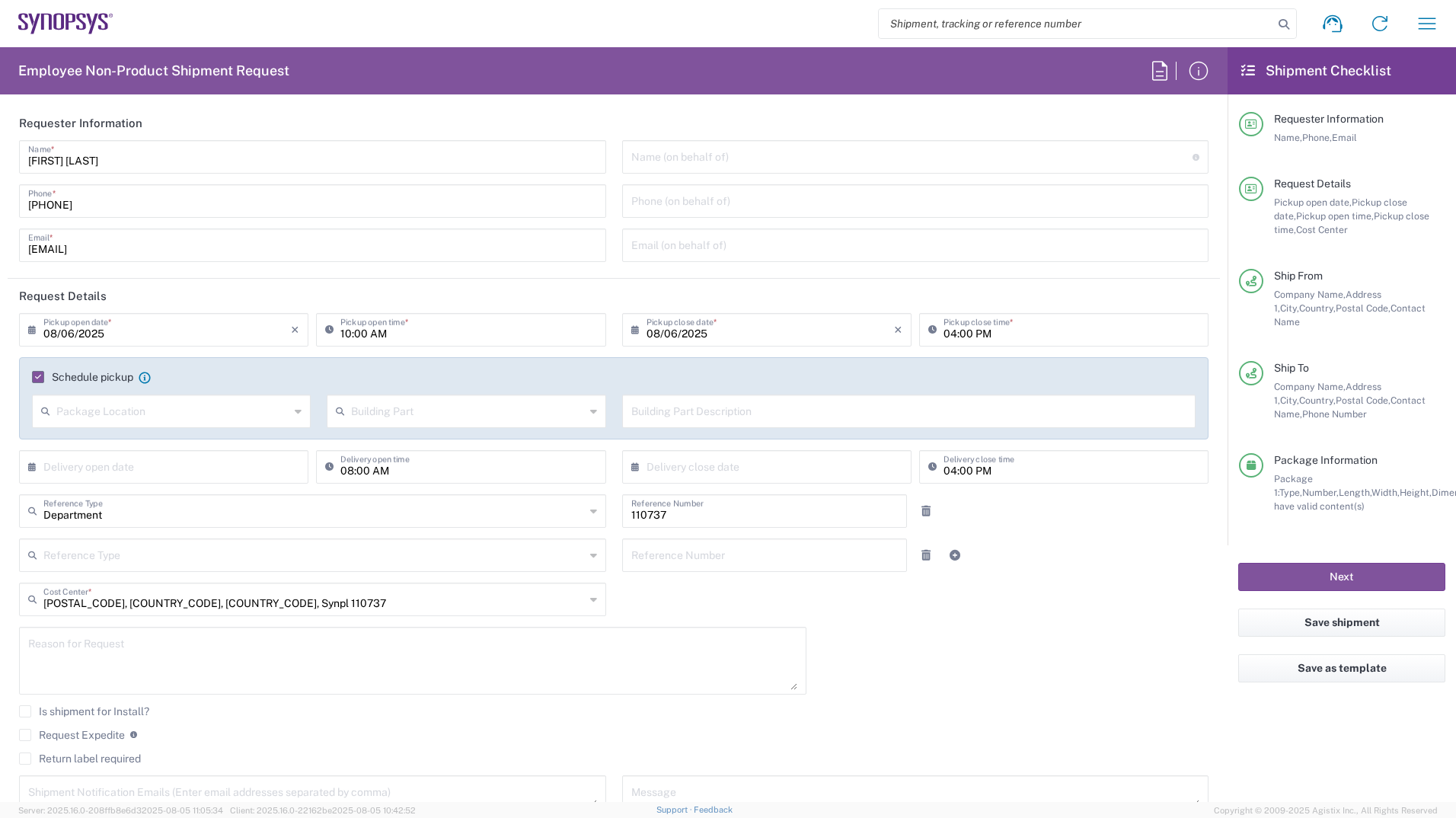 scroll, scrollTop: 0, scrollLeft: 0, axis: both 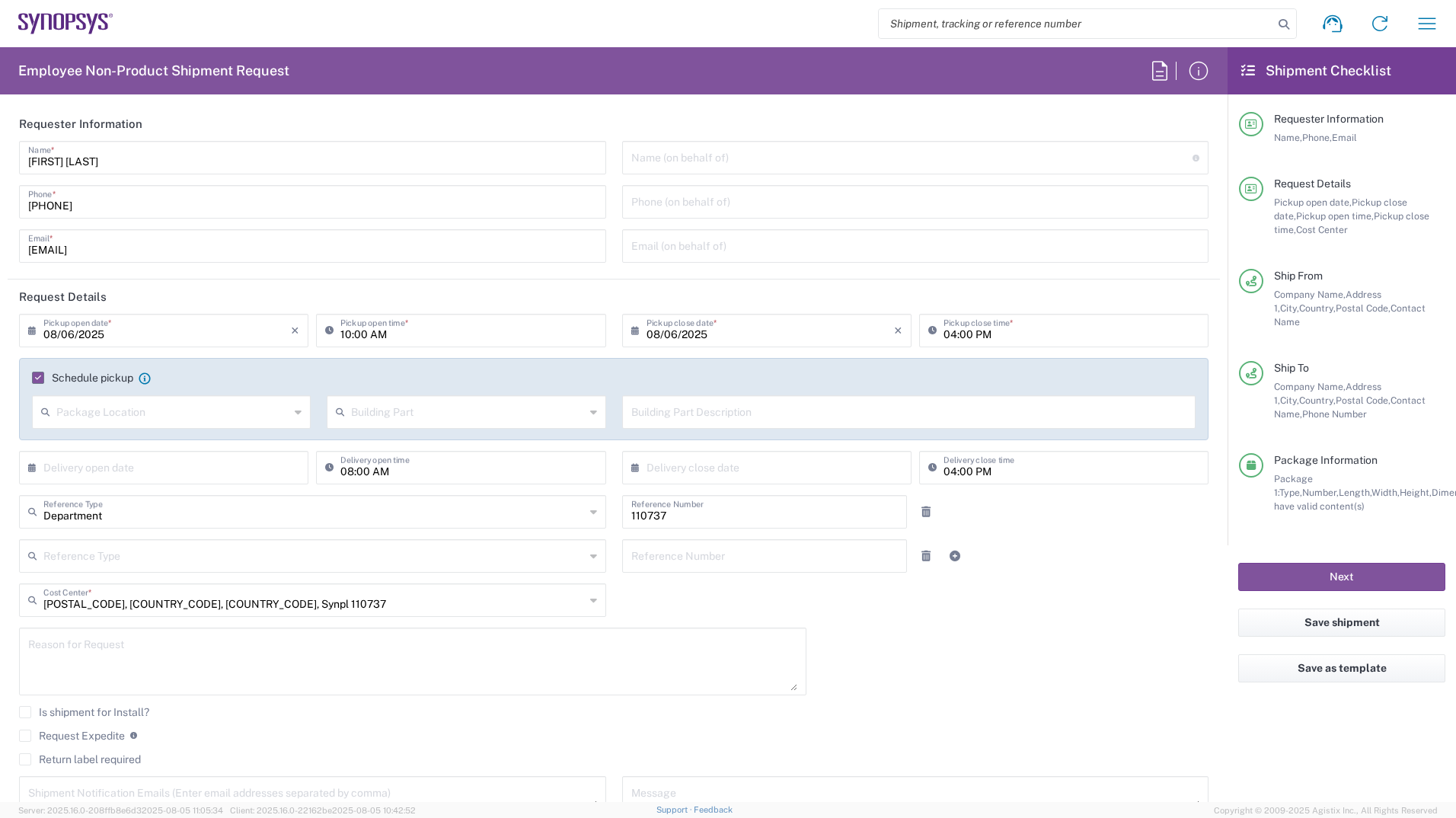 click on "04:00 PM" at bounding box center (1071, 329) 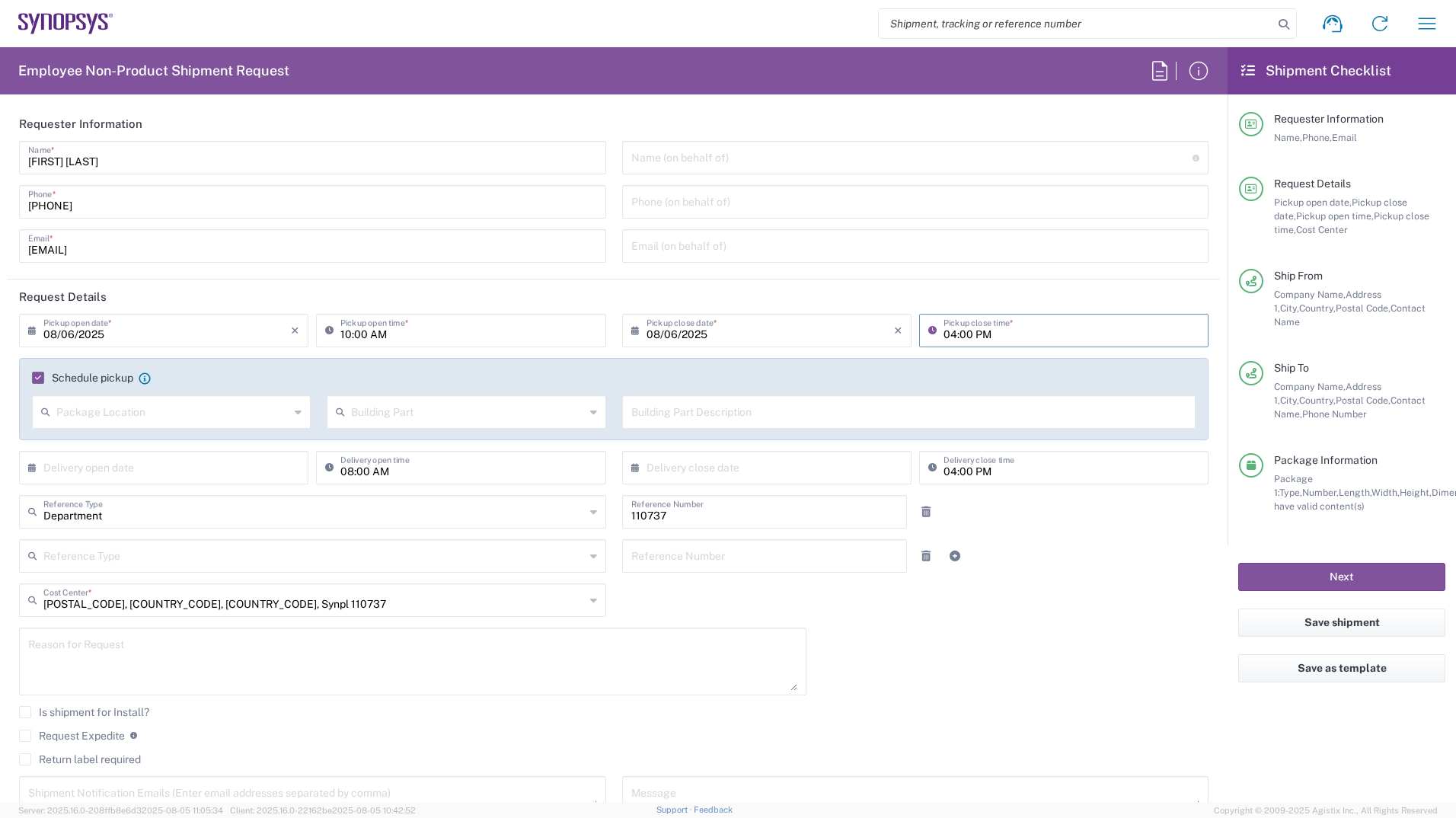 click on "04:00 PM" at bounding box center (1071, 329) 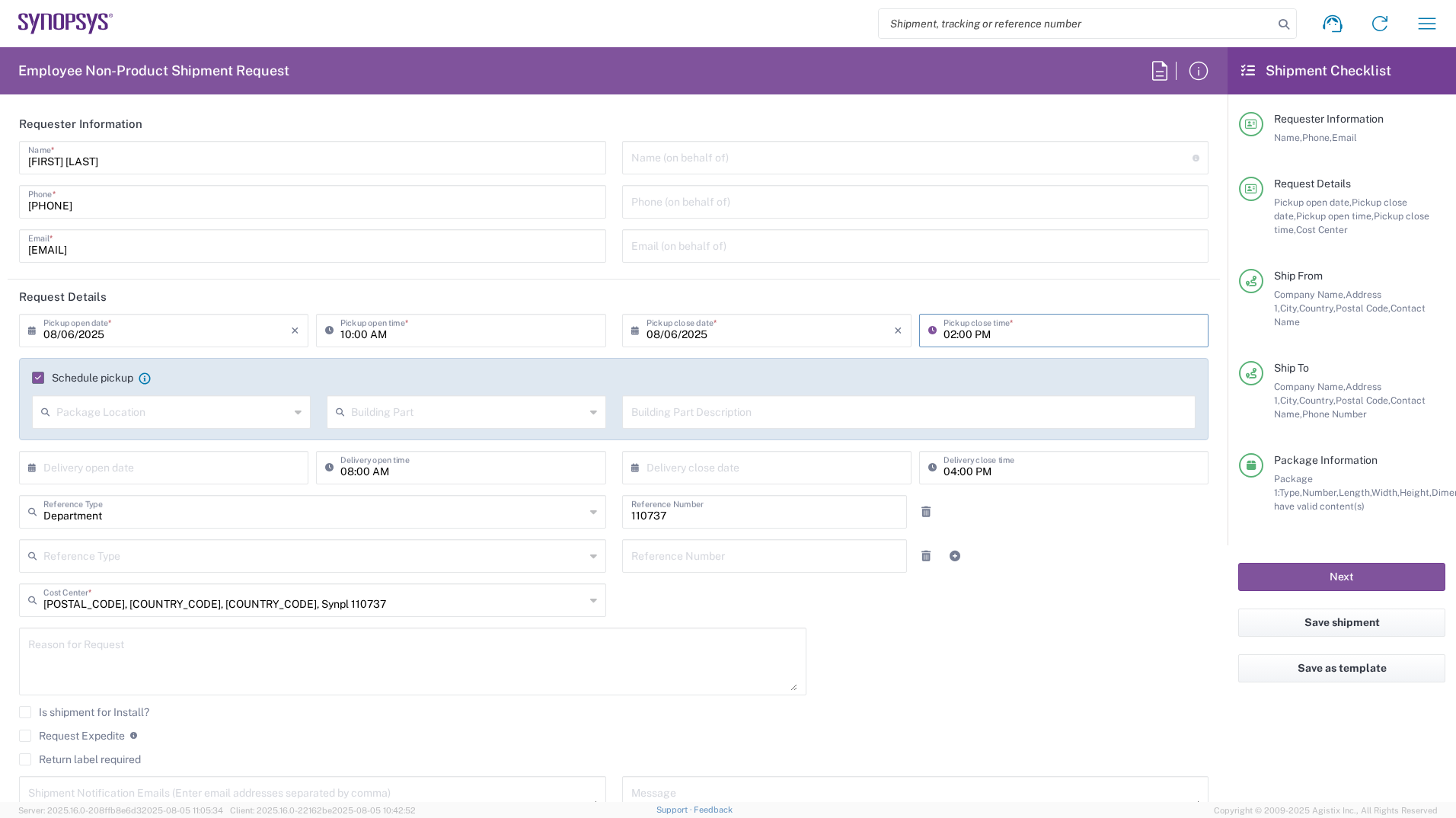 click on "02:00 PM" at bounding box center (1071, 329) 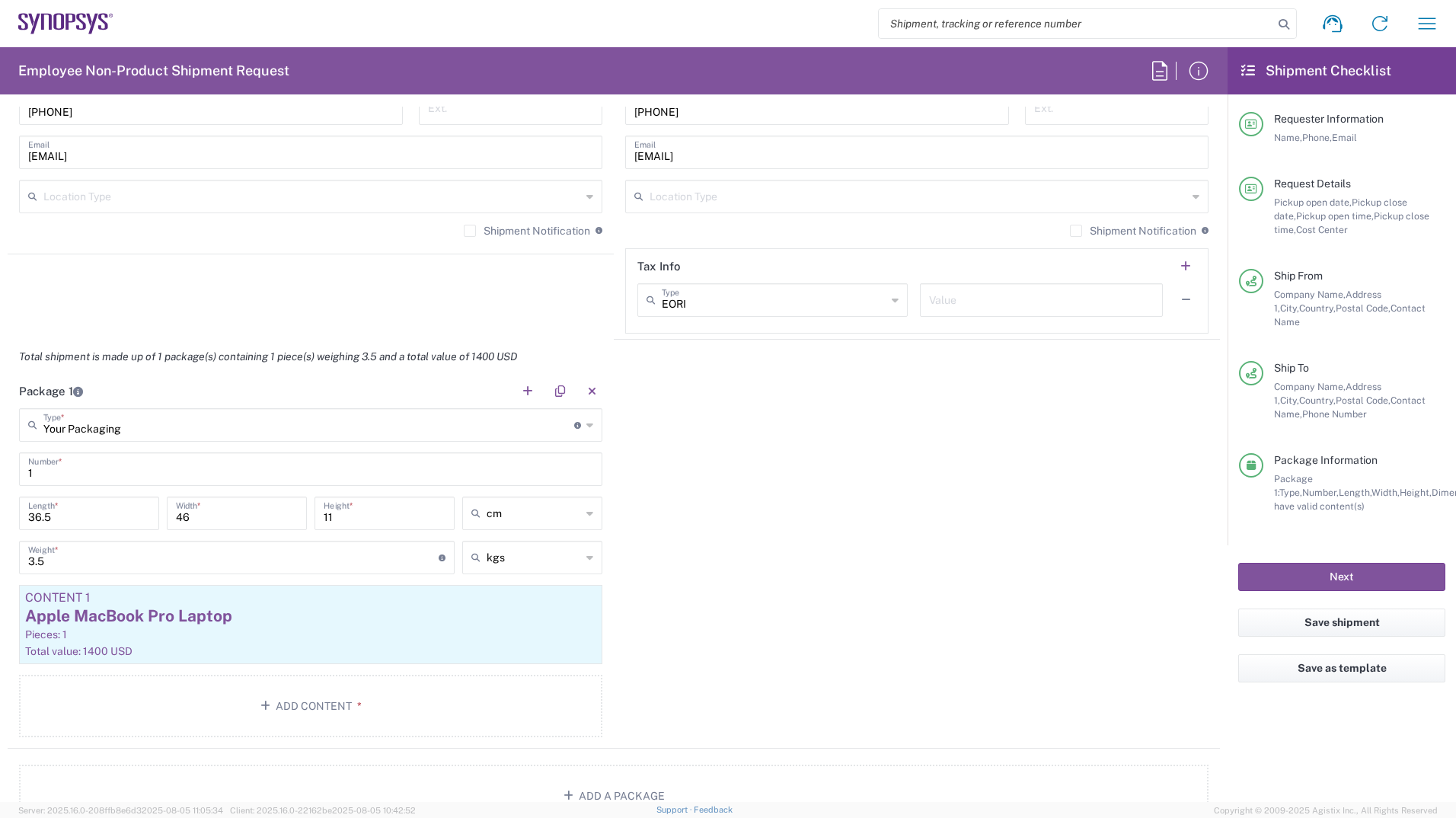 scroll, scrollTop: 1295, scrollLeft: 0, axis: vertical 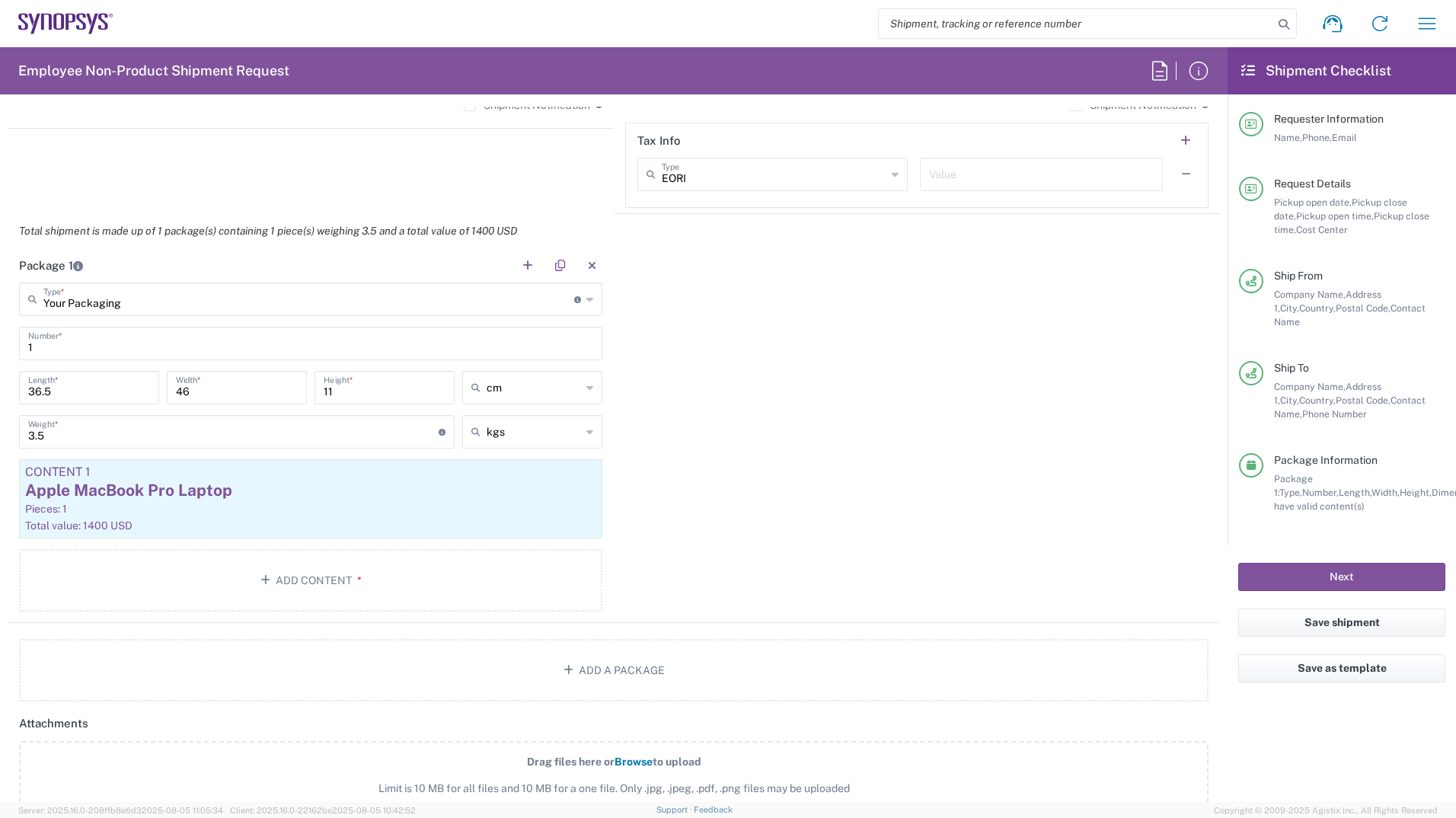 click on "Package 1 Your Packaging Type * Material used to package goods Bale(s) Basket(s) Bolt(s) Bottle(s) Buckets Bulk Bundle(s) Can(s) Cardboard Box(es) Carton(s) Case(s) Cask(s) Crate(s) Crating Bid Required Cylinder(s) Drum(s) (Fiberboard) Drum(s) (Metal) Drum(s) (Plastic) Envelope Large Box Loose Agricultillegal Product Medium Box Naked Cargo (UnPackaged) Pail(s) PAK Pallet(s) Oversized (Not Stackable) Pallet(s) Oversized (Stackable) Pallet(s) Standard (Not Stackable) Pallet(s) Standard (Stackable) Rack Roll(s) Skid(s) Slipsheet Small Box Tube Vendor Packaging Xtreme Half Stack Your Packaging 1 Number * 36.5 Length * 46 Width * 11 Height * cm cm ft in 3.5 Weight * Total weight of package(s) in pounds or kilograms kgs lbs kgs Content 1 Apple MacBook Pro Laptop Pieces: 1 Total value: 1400 USD Add Content *" 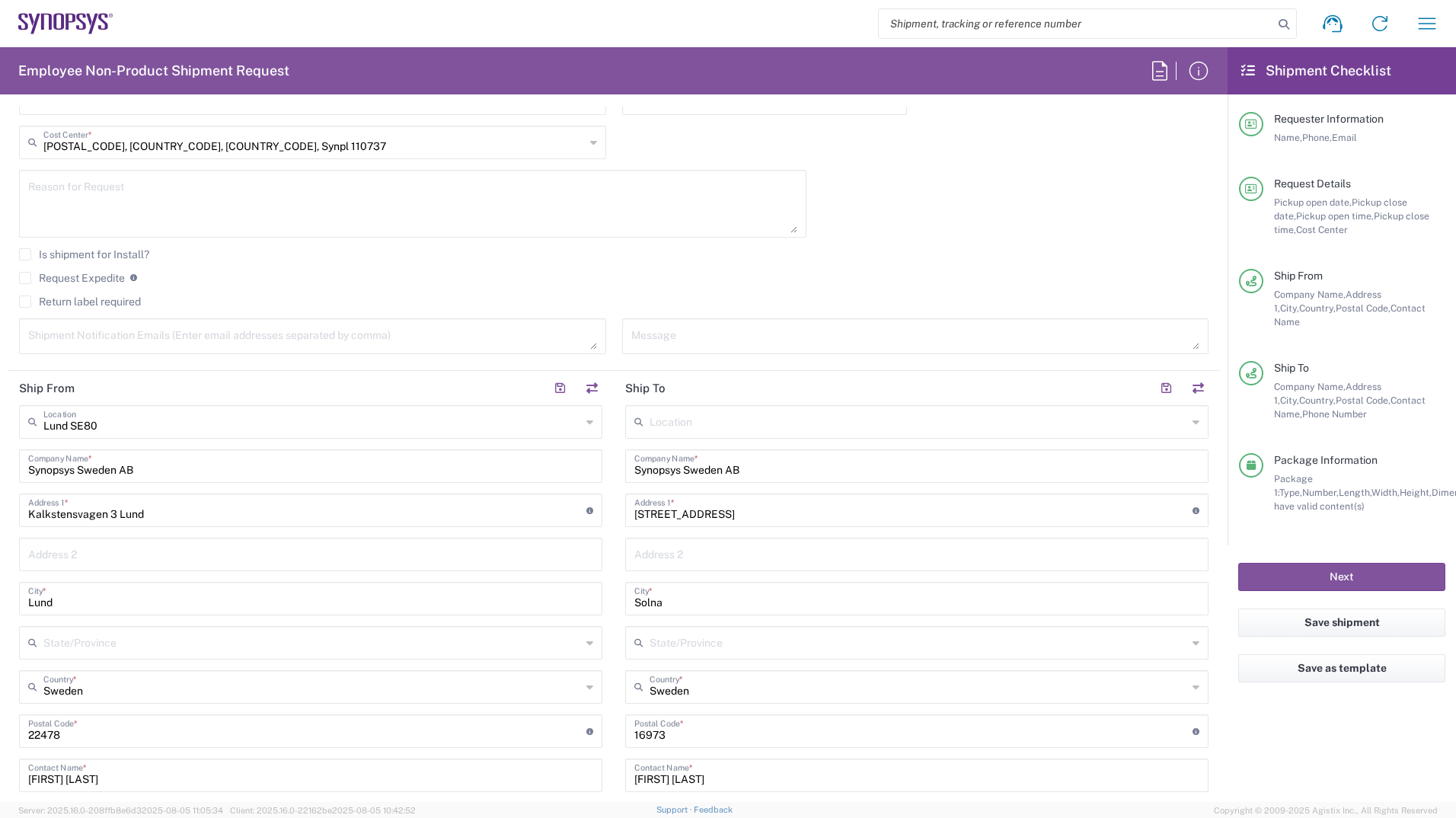 scroll, scrollTop: 457, scrollLeft: 0, axis: vertical 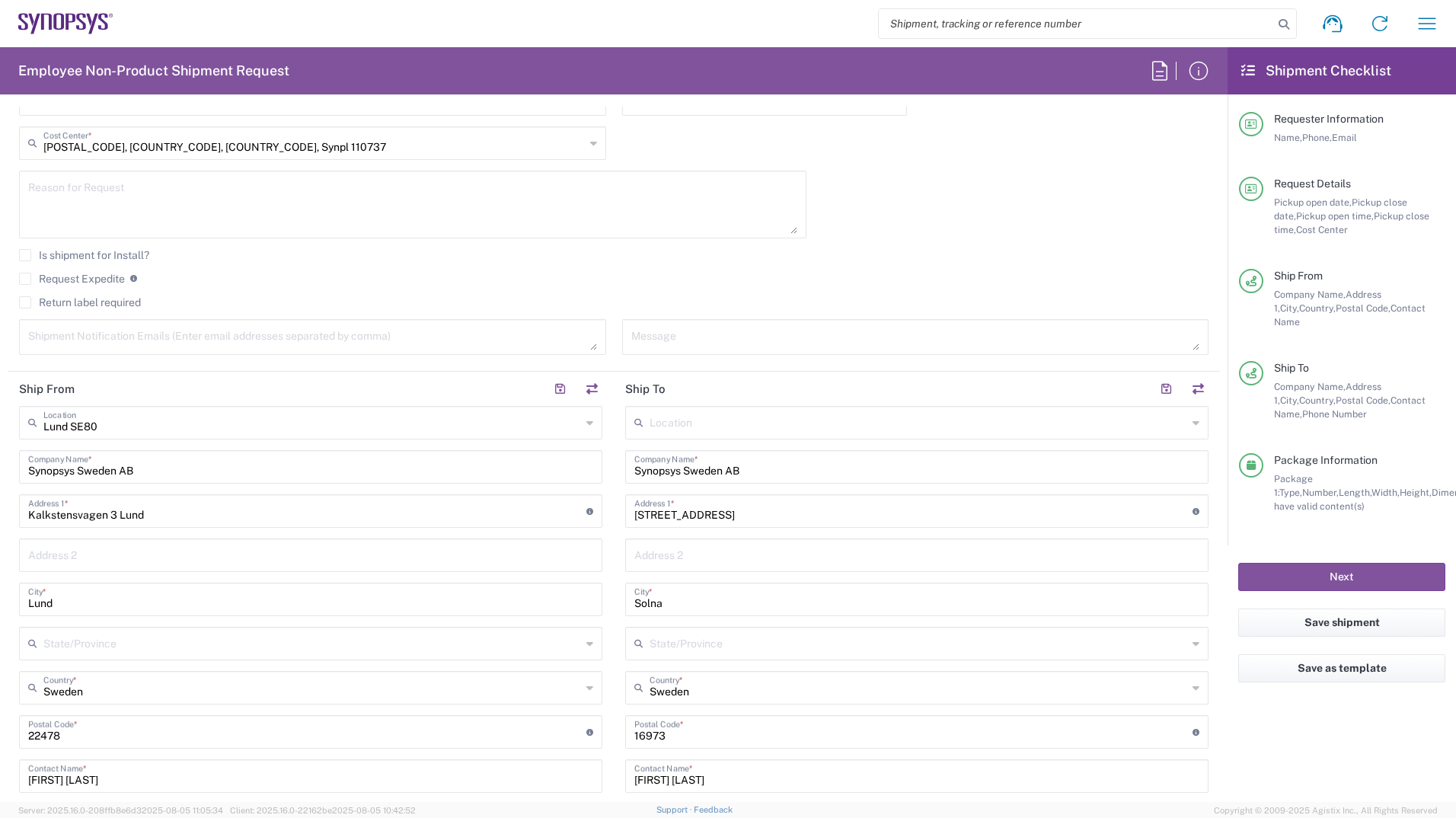 click 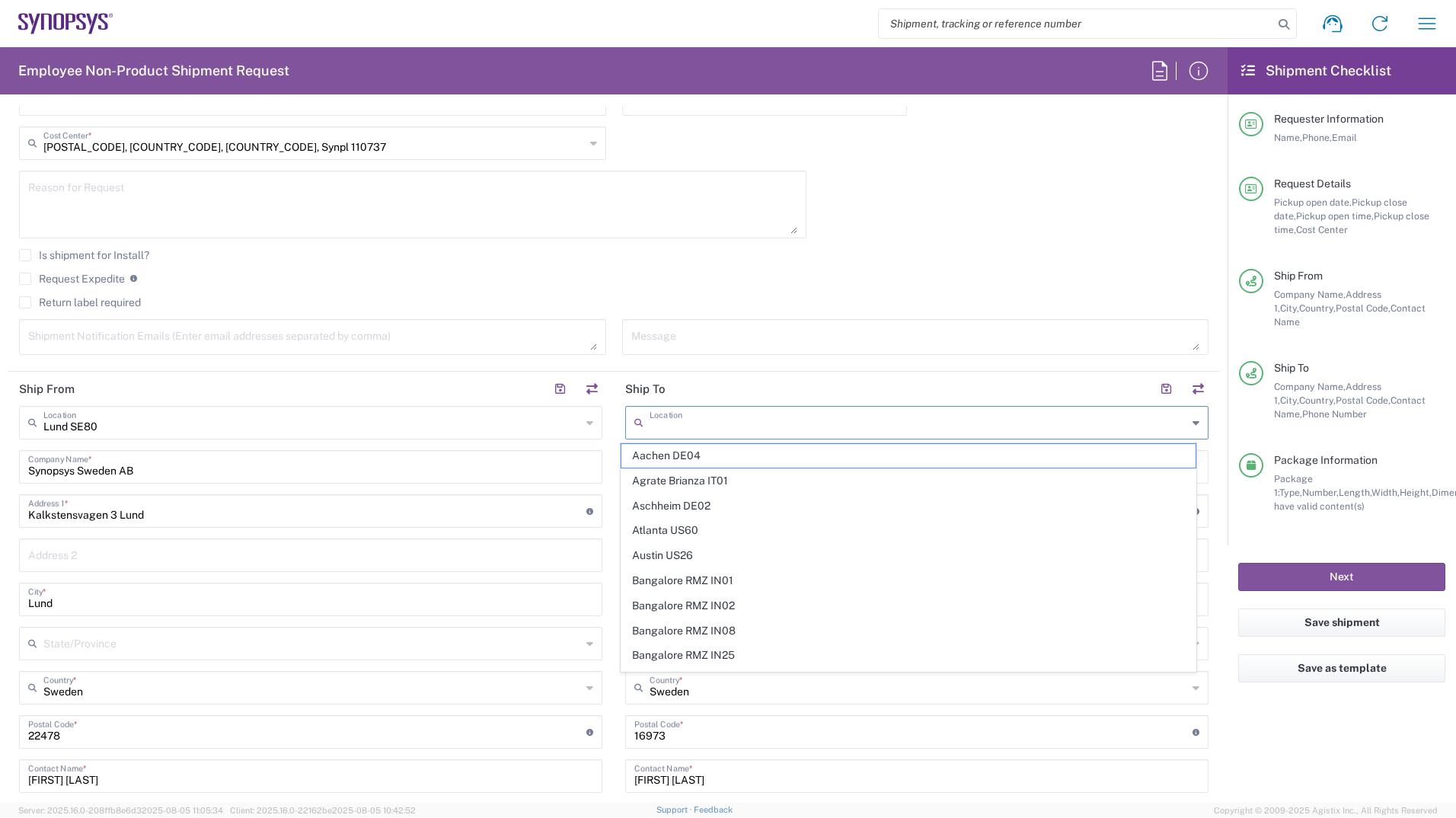 click at bounding box center (918, 421) 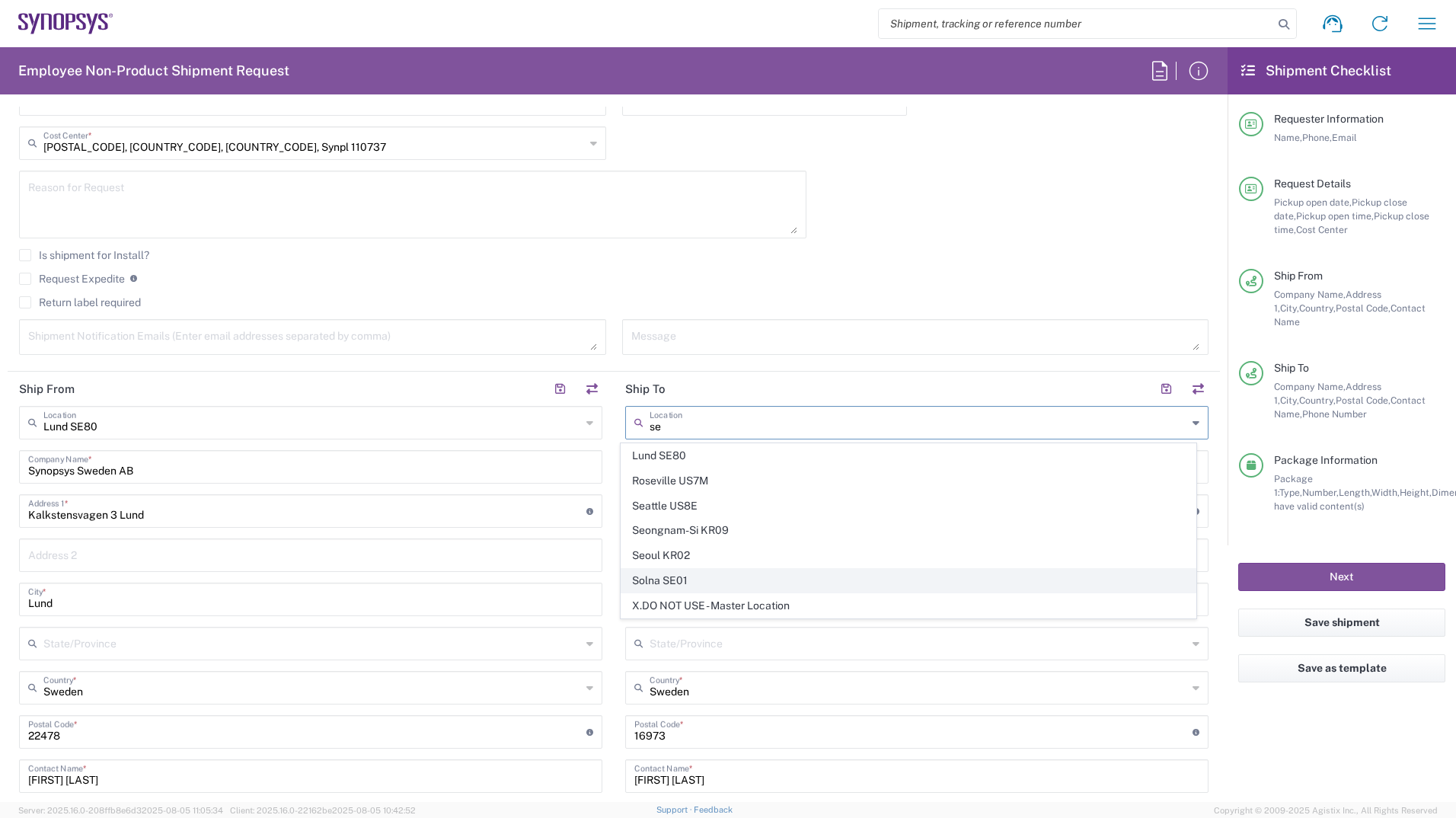 click on "Solna SE01" 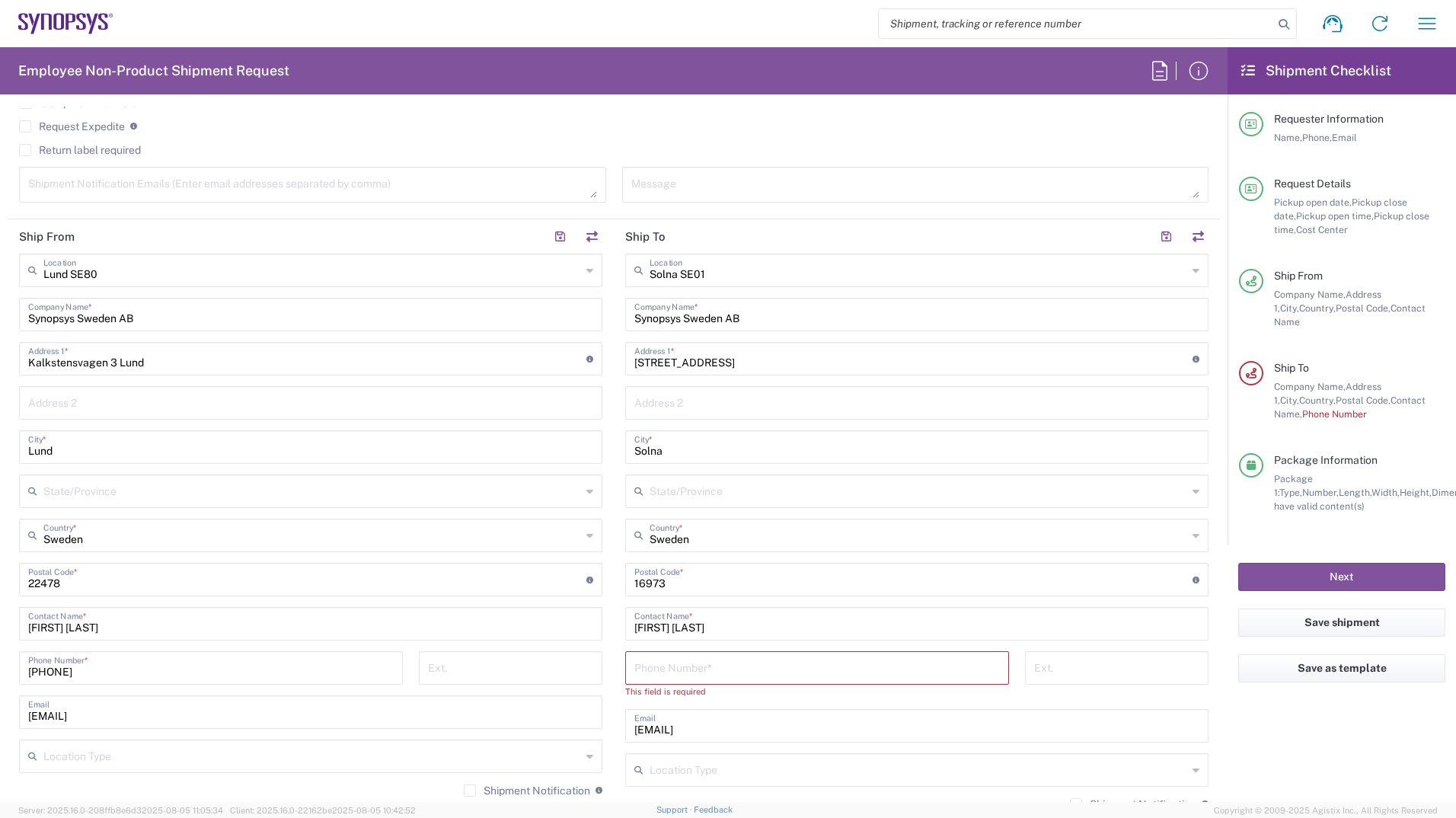 scroll, scrollTop: 685, scrollLeft: 0, axis: vertical 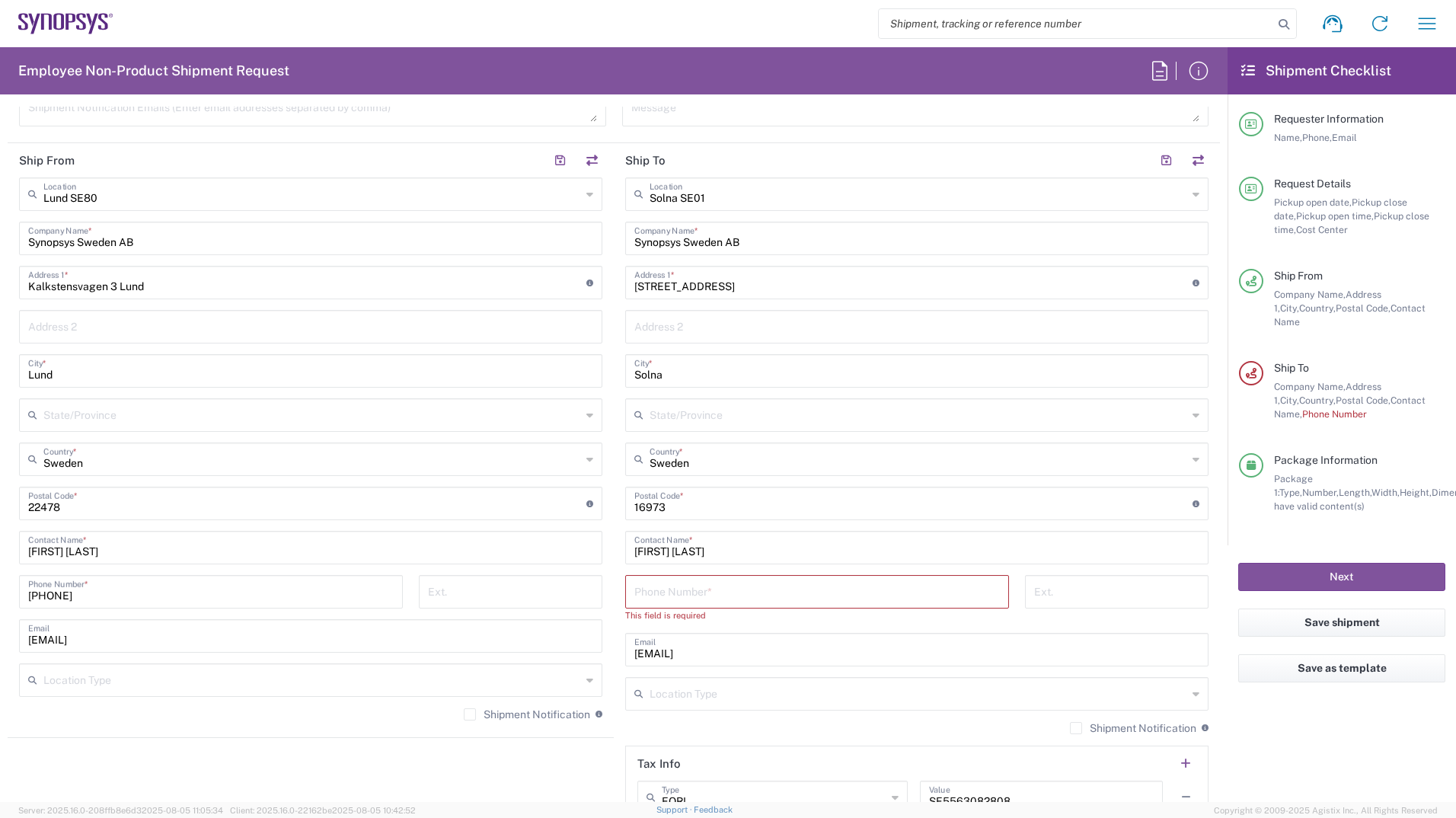 click at bounding box center [817, 590] 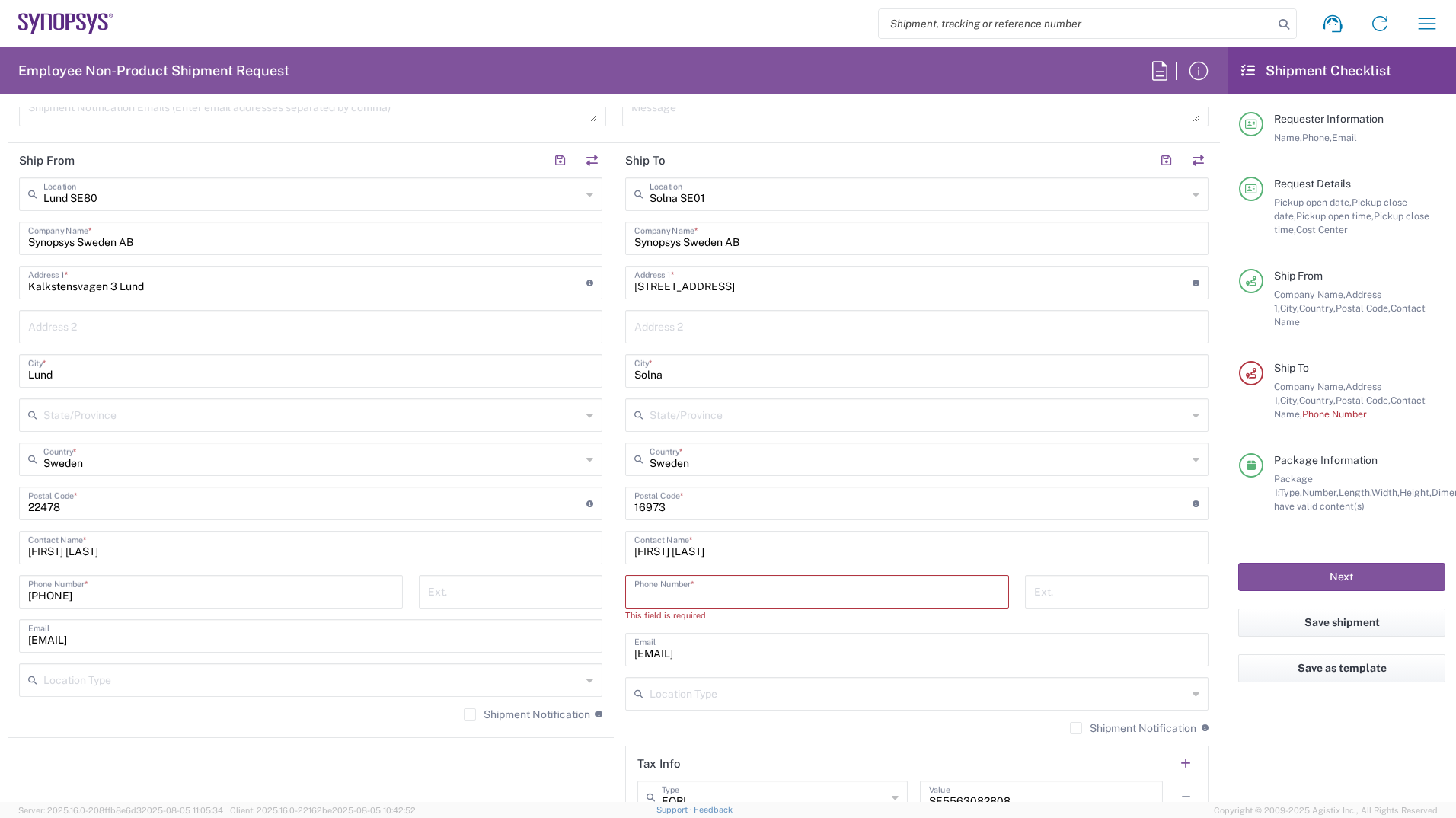 type on "[PHONE]" 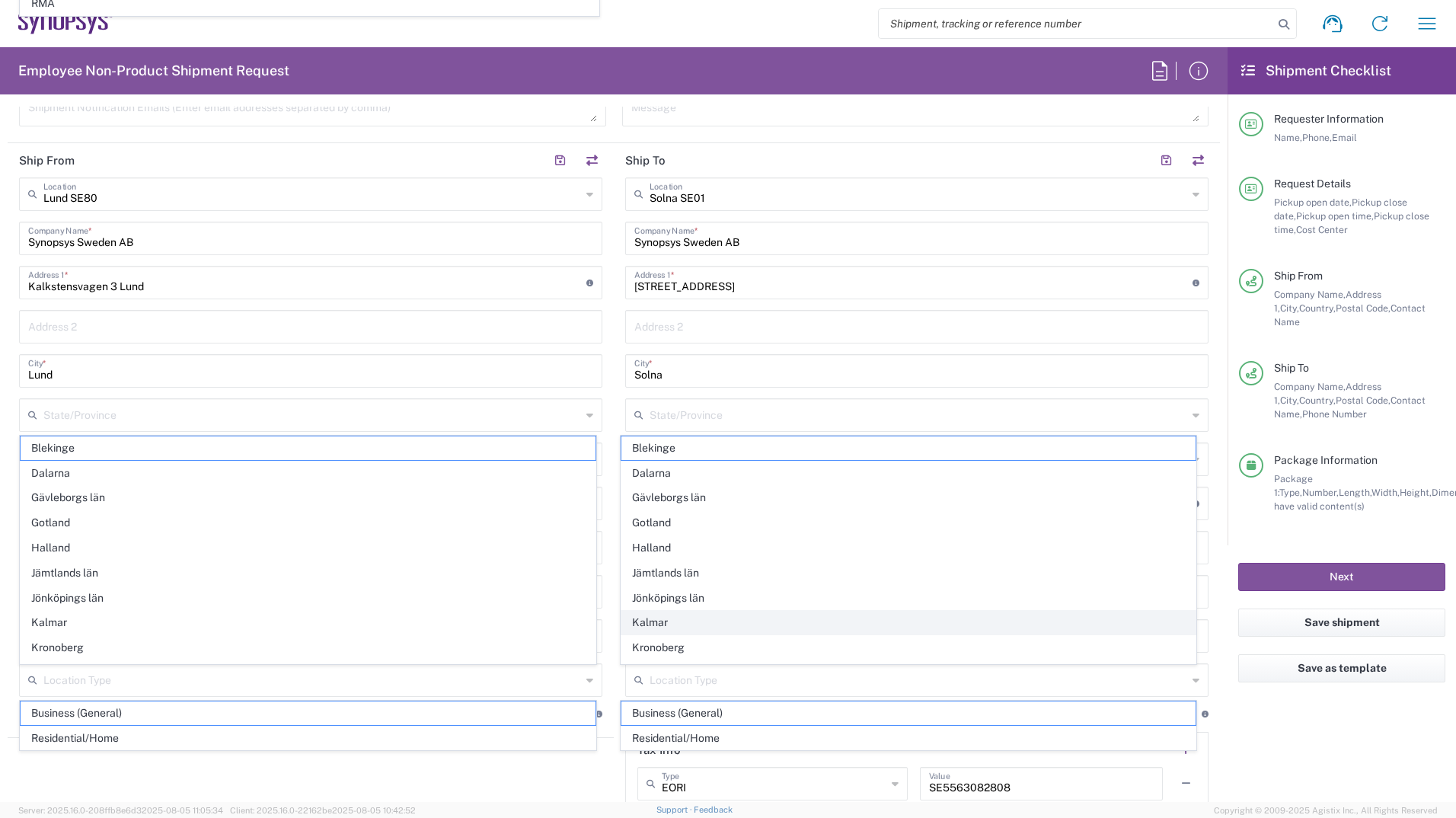 scroll, scrollTop: 840, scrollLeft: 0, axis: vertical 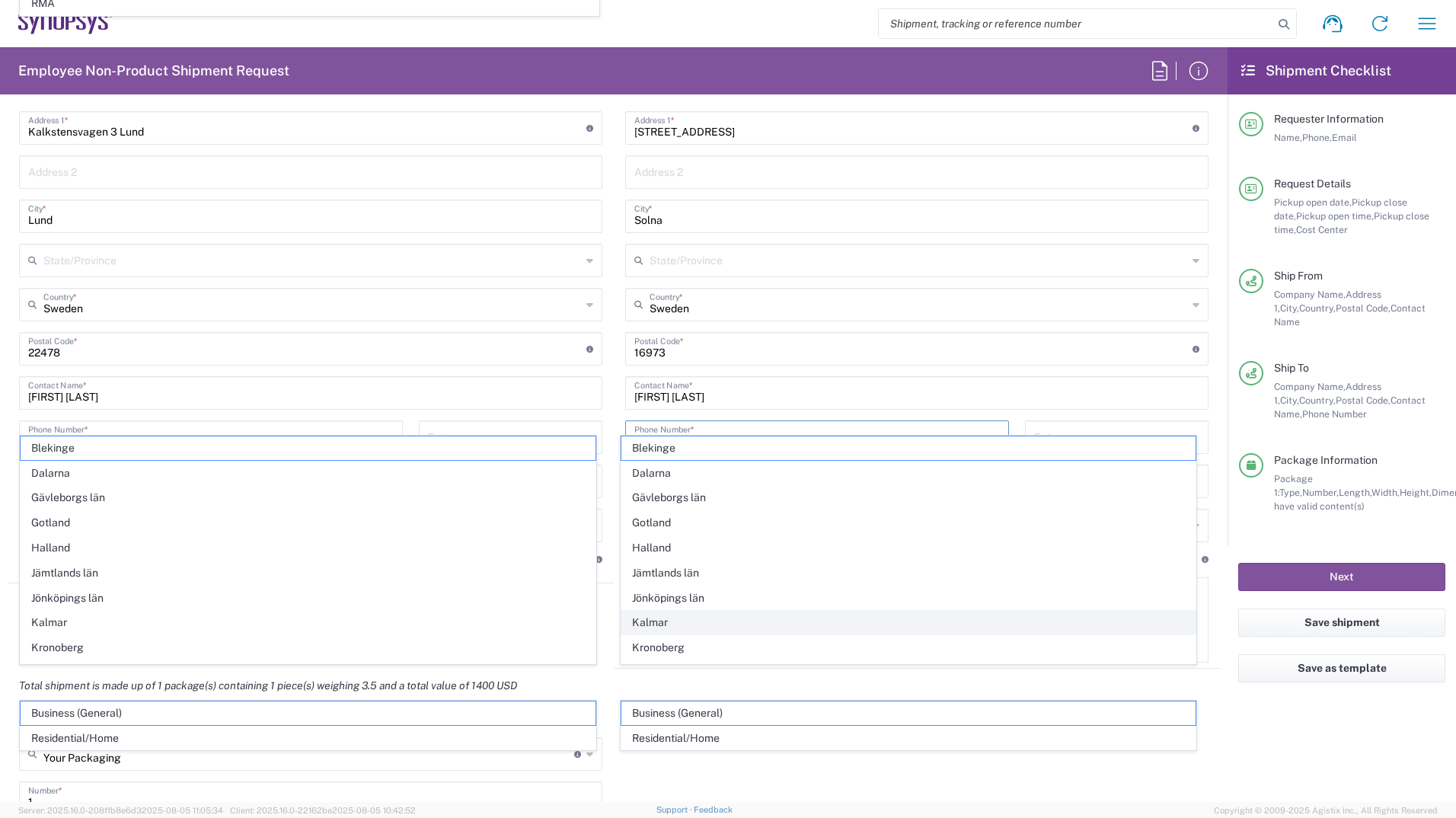 type on "Skåne län" 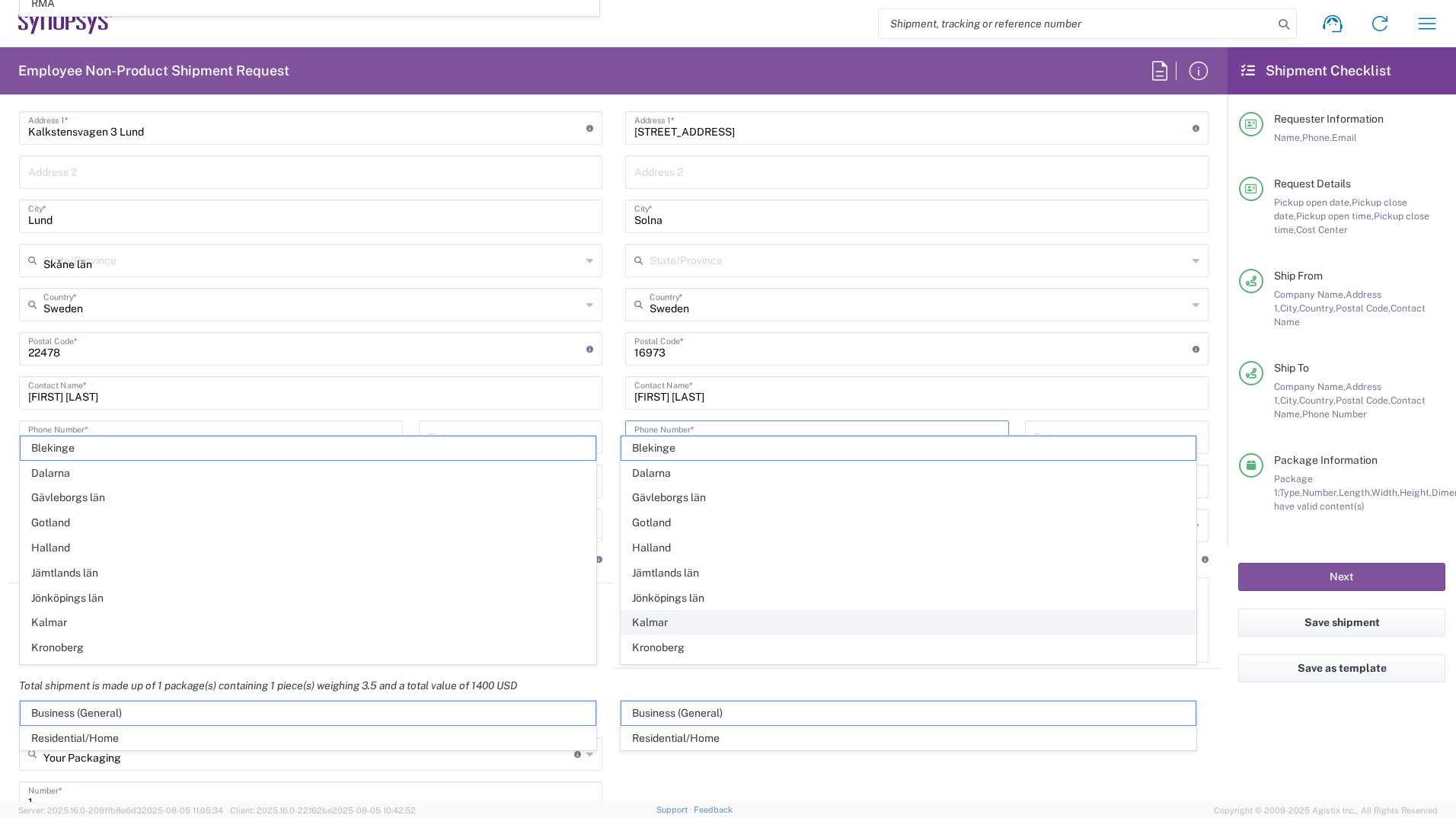 type on "Stockholm" 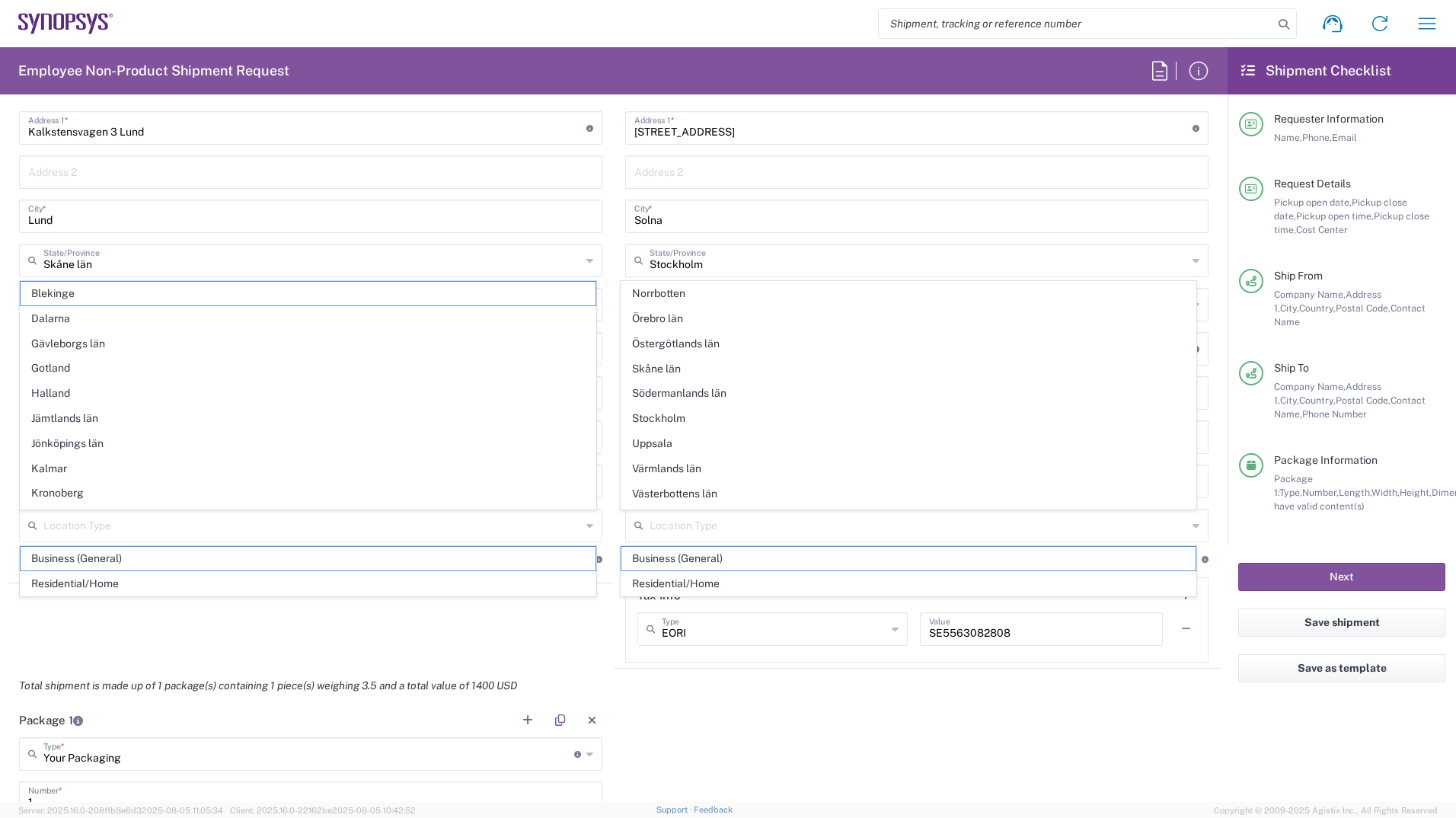 scroll, scrollTop: 228, scrollLeft: 0, axis: vertical 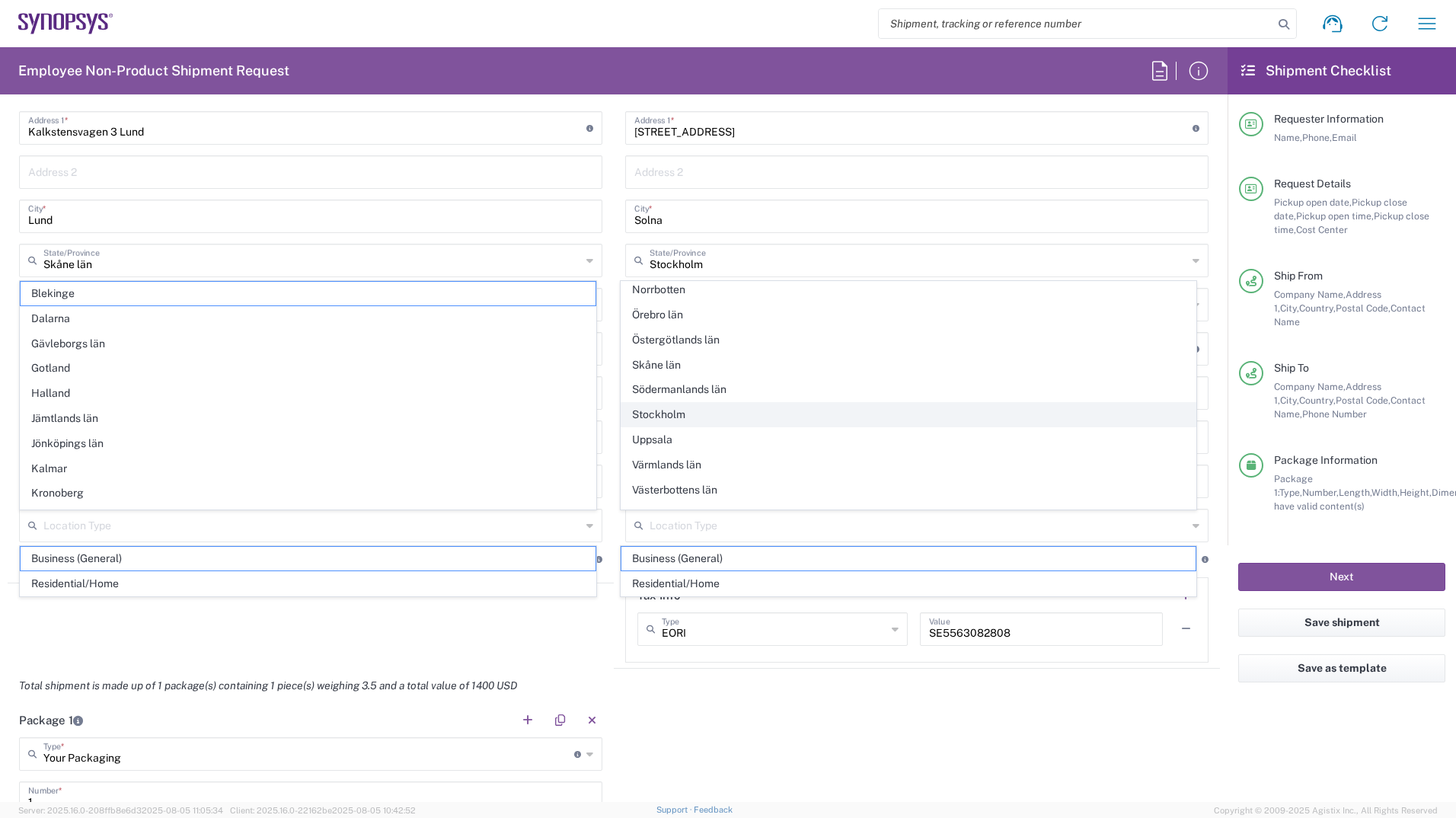click on "Stockholm" 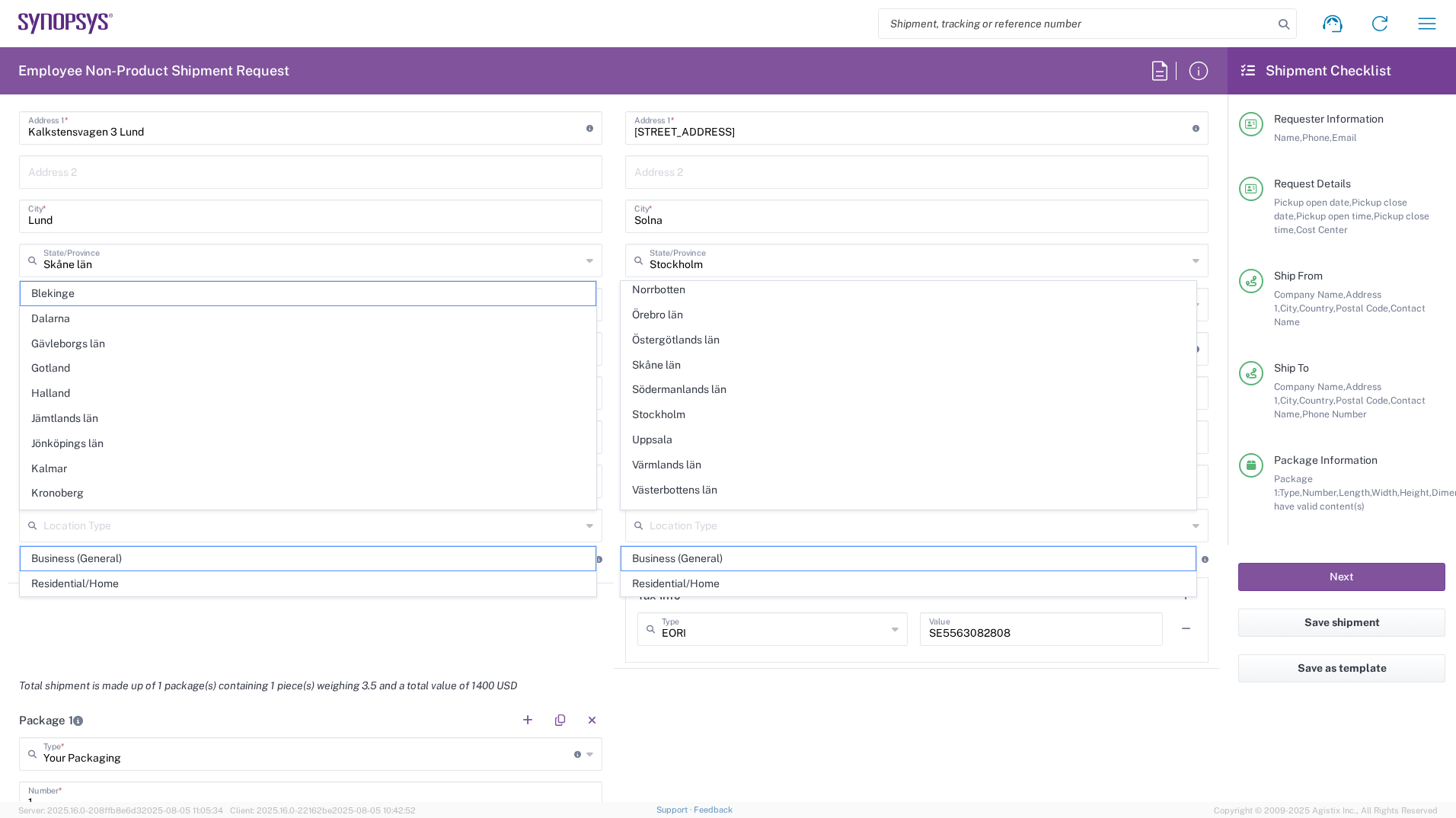 type 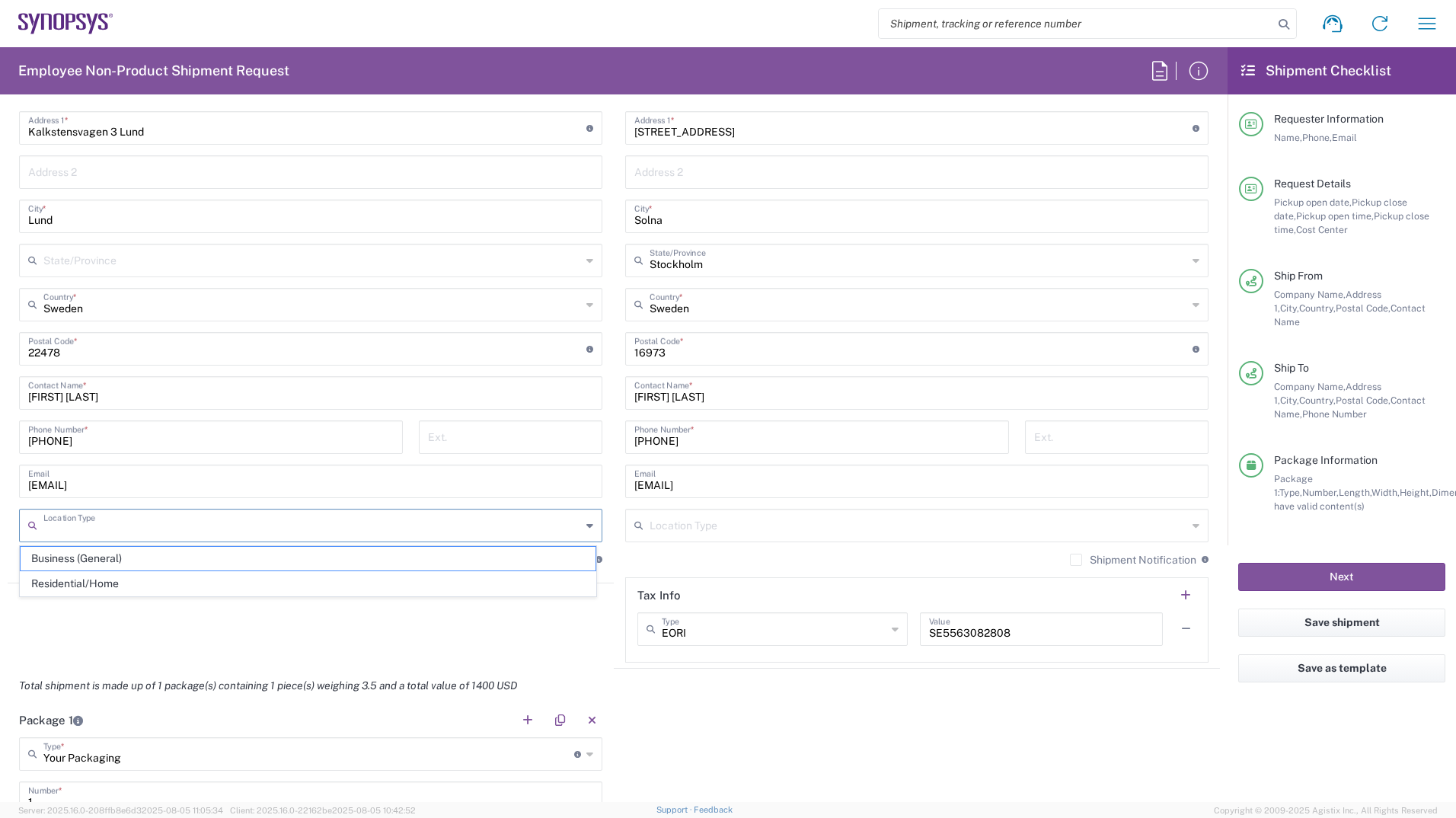 click at bounding box center [312, 524] 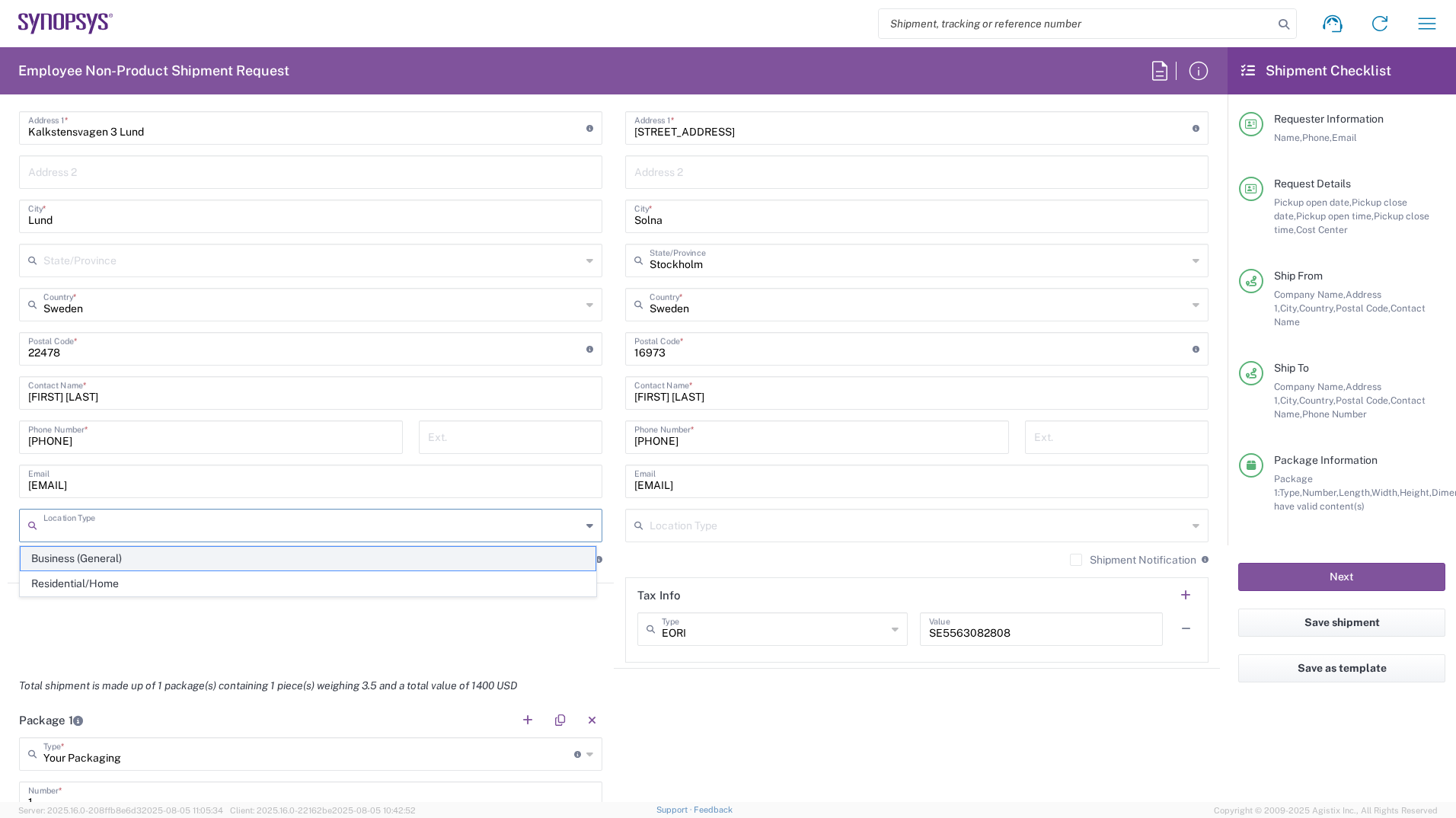 click on "Business (General)" 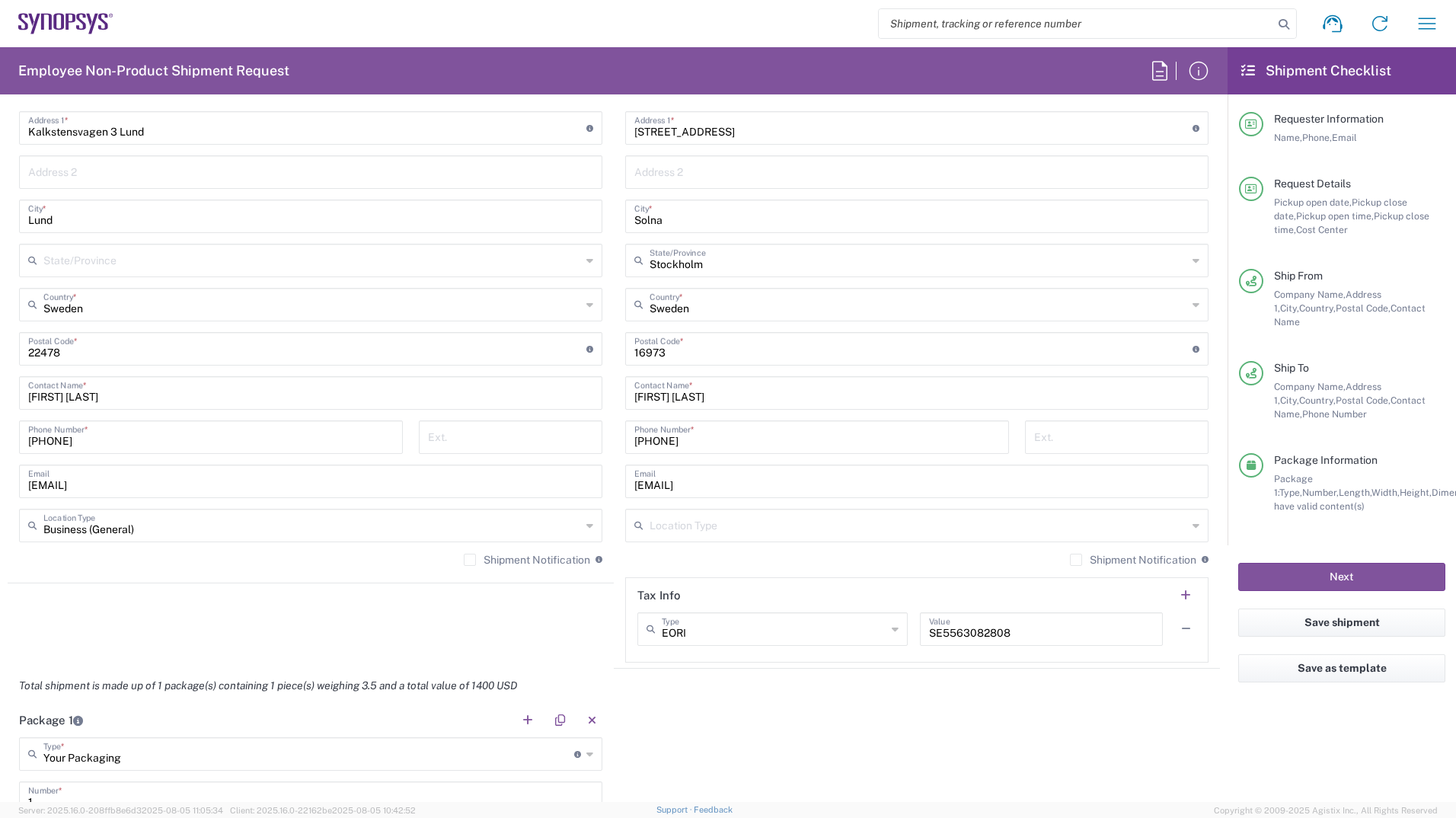 click at bounding box center [918, 524] 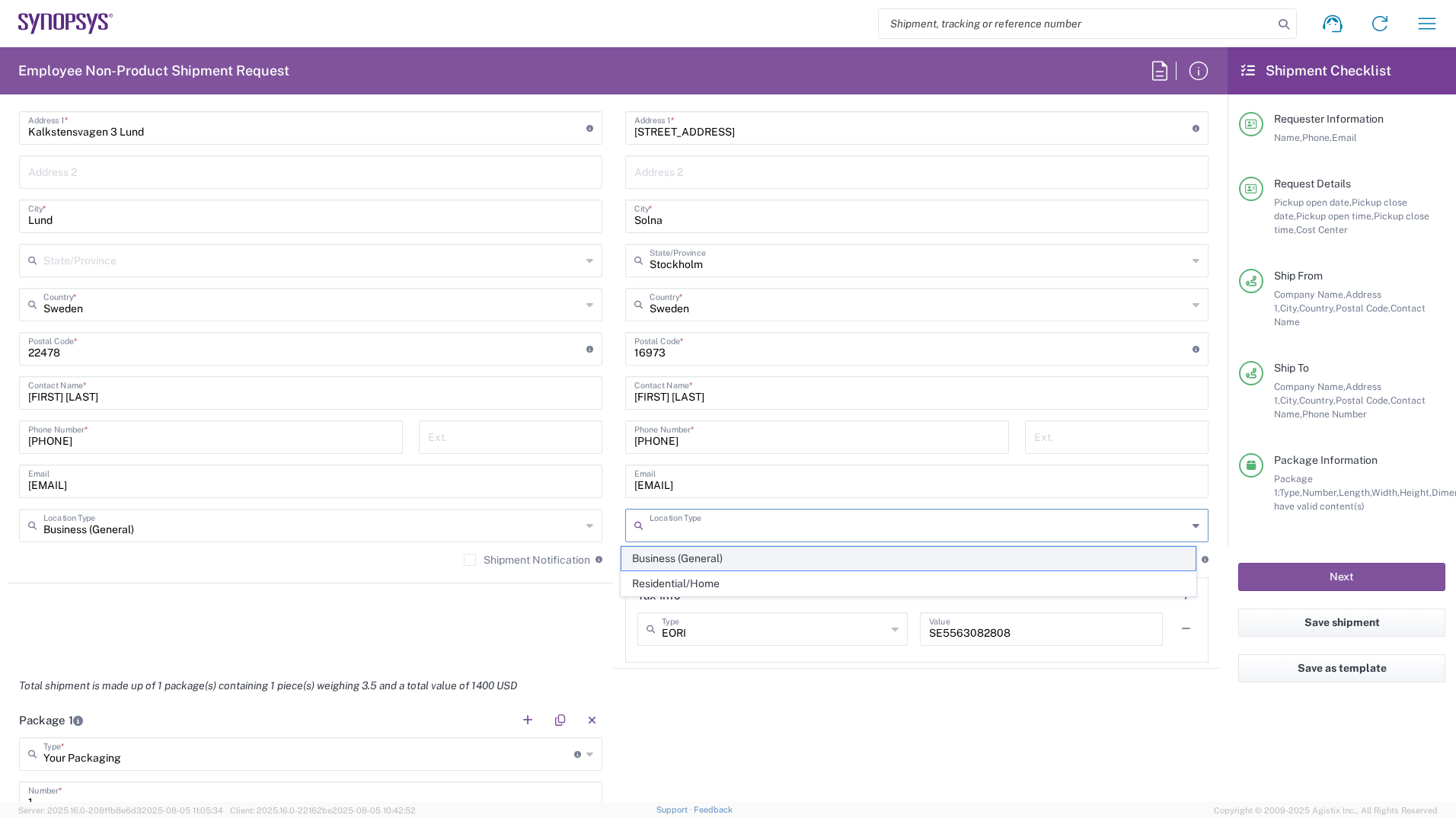 click on "Business (General)" 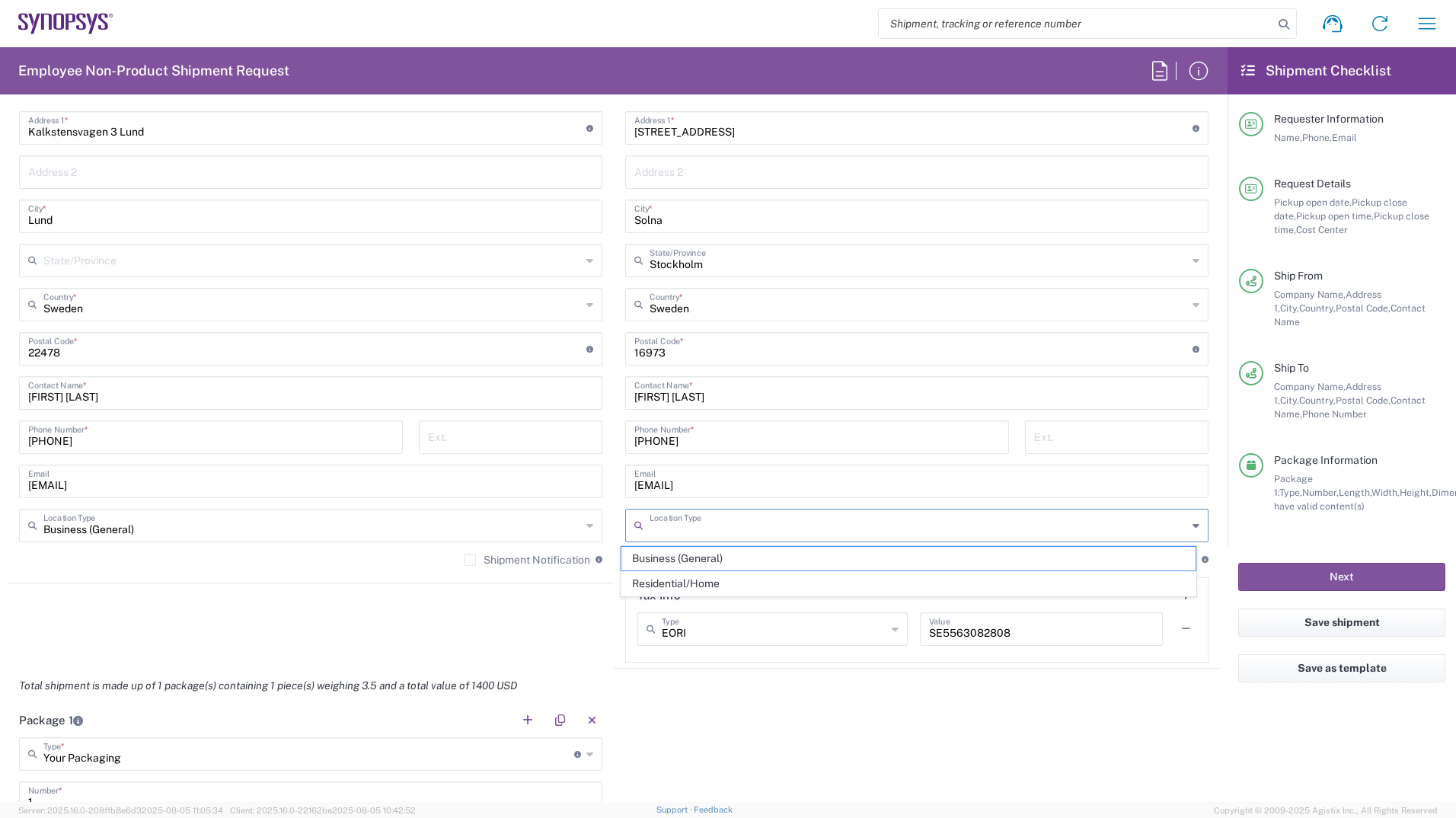 type on "Business (General)" 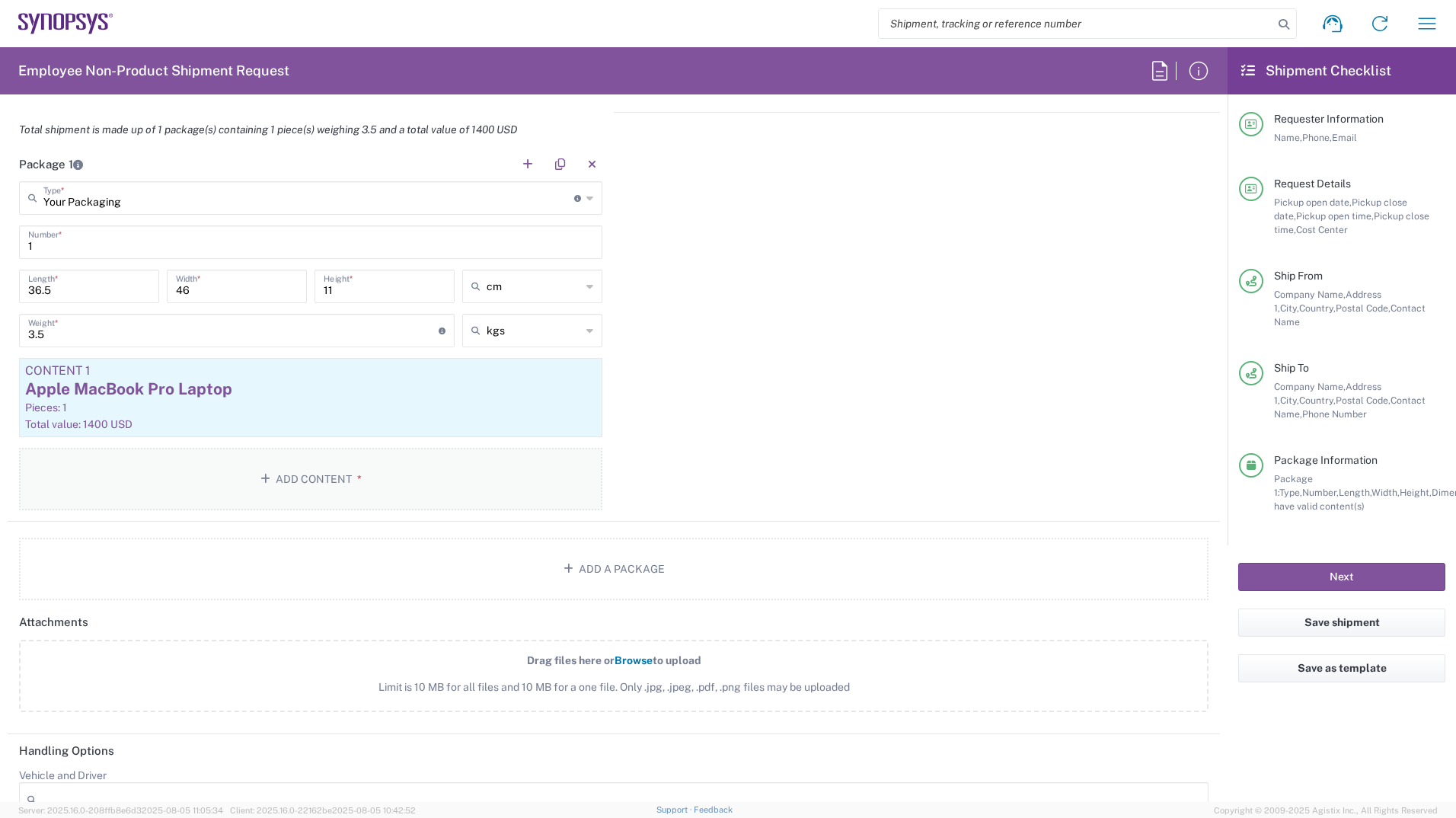 scroll, scrollTop: 1320, scrollLeft: 0, axis: vertical 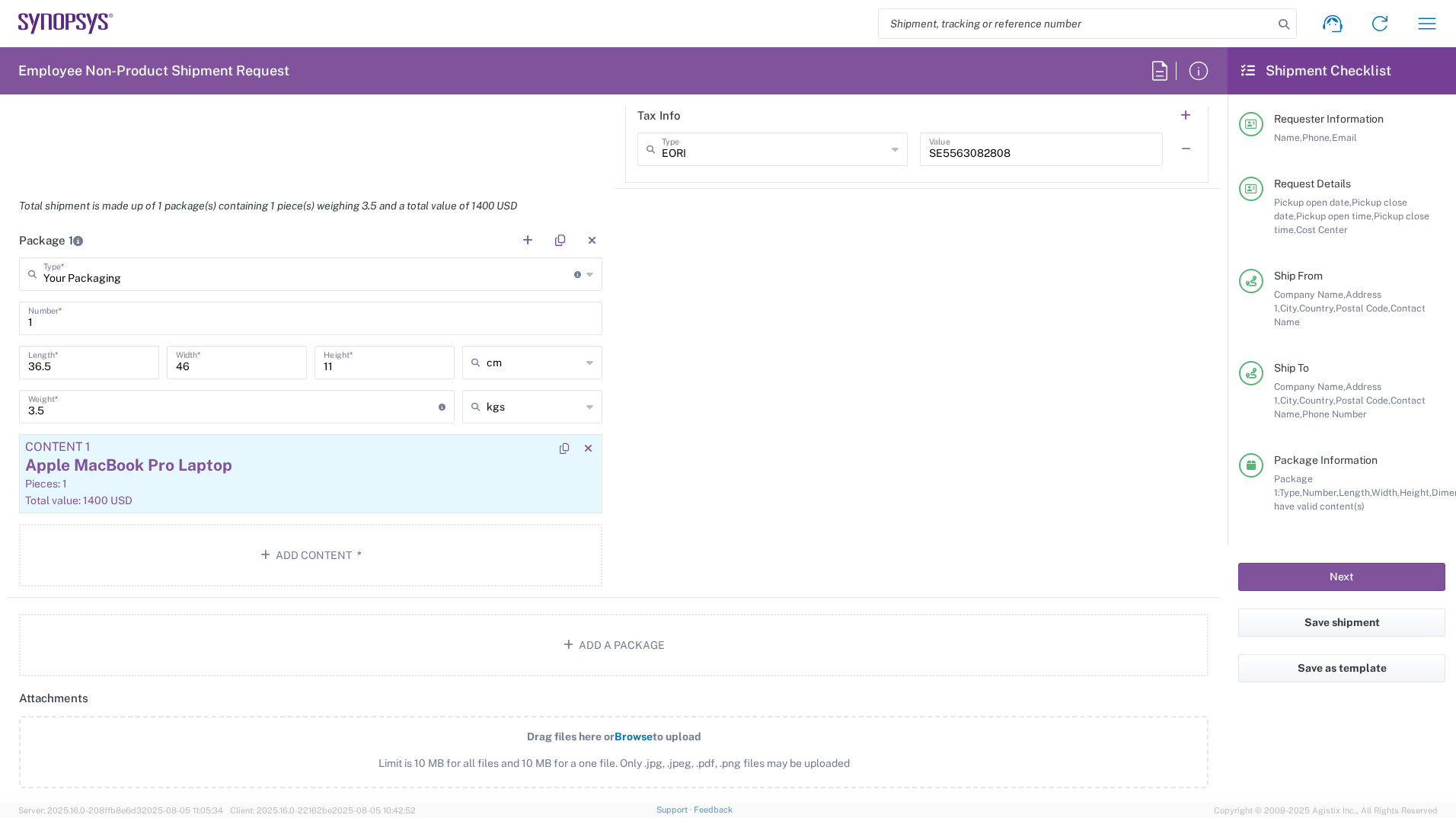 click on "Apple MacBook Pro Laptop" 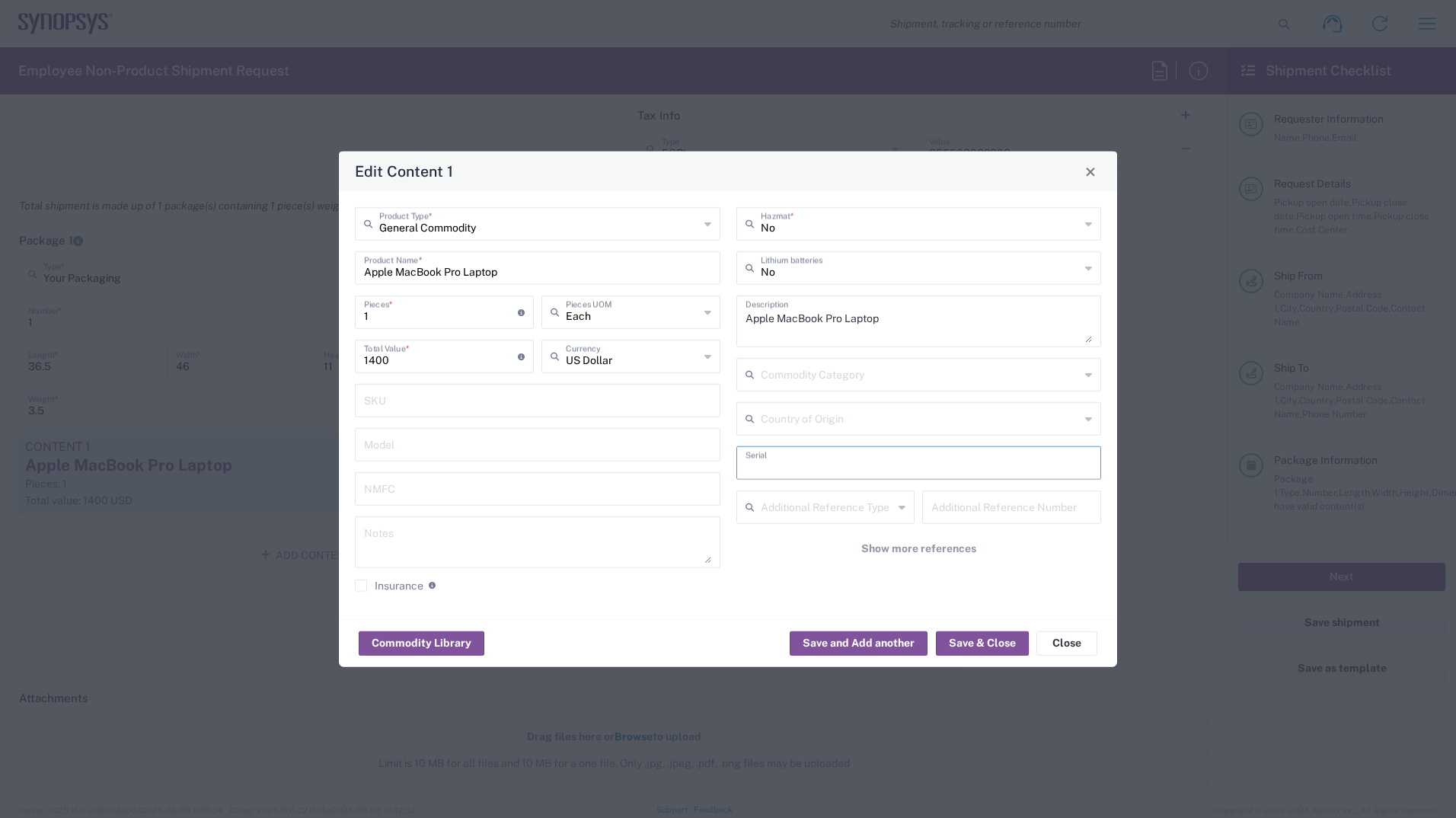 click at bounding box center (919, 462) 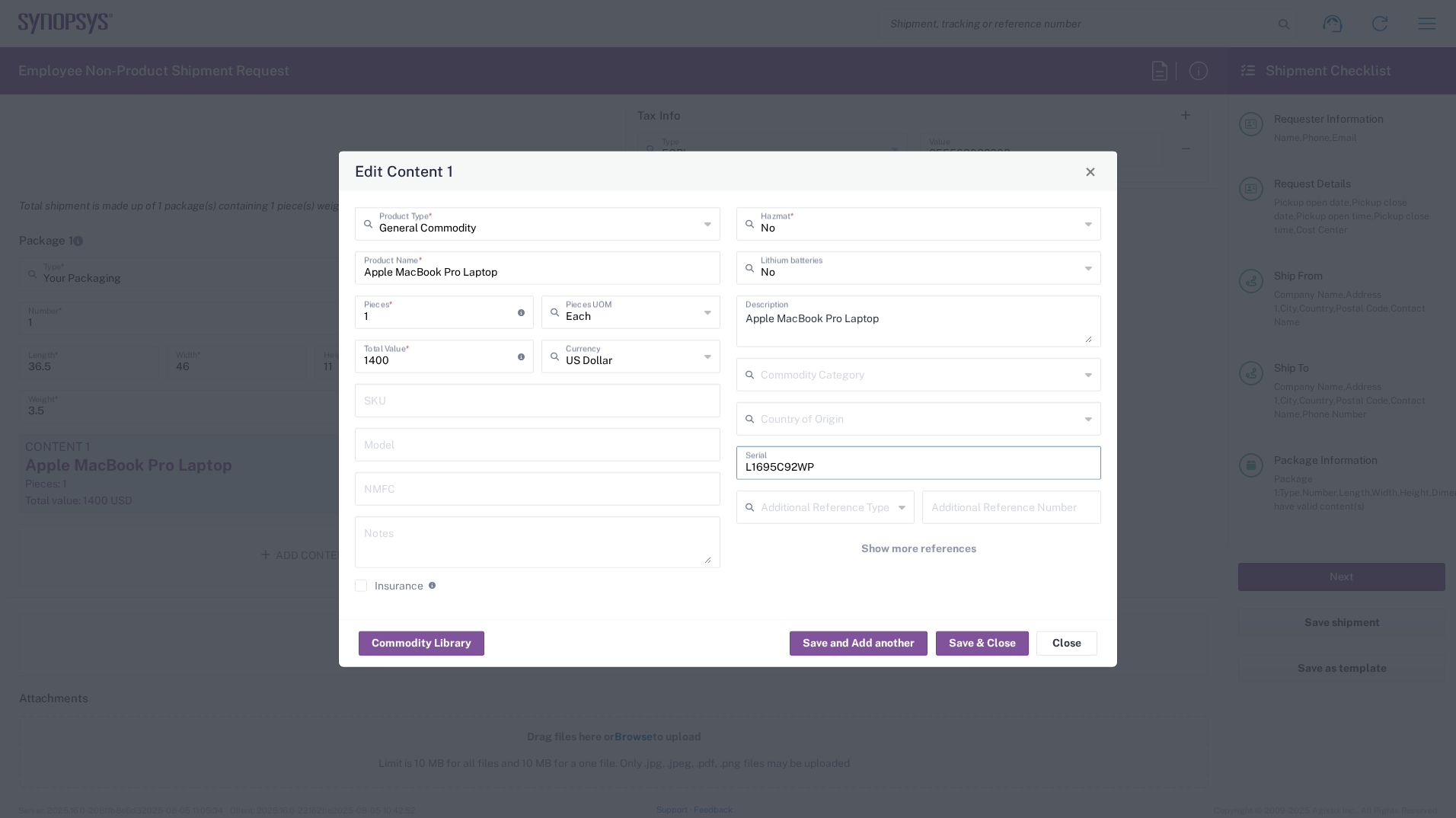 type on "L1695C92WP" 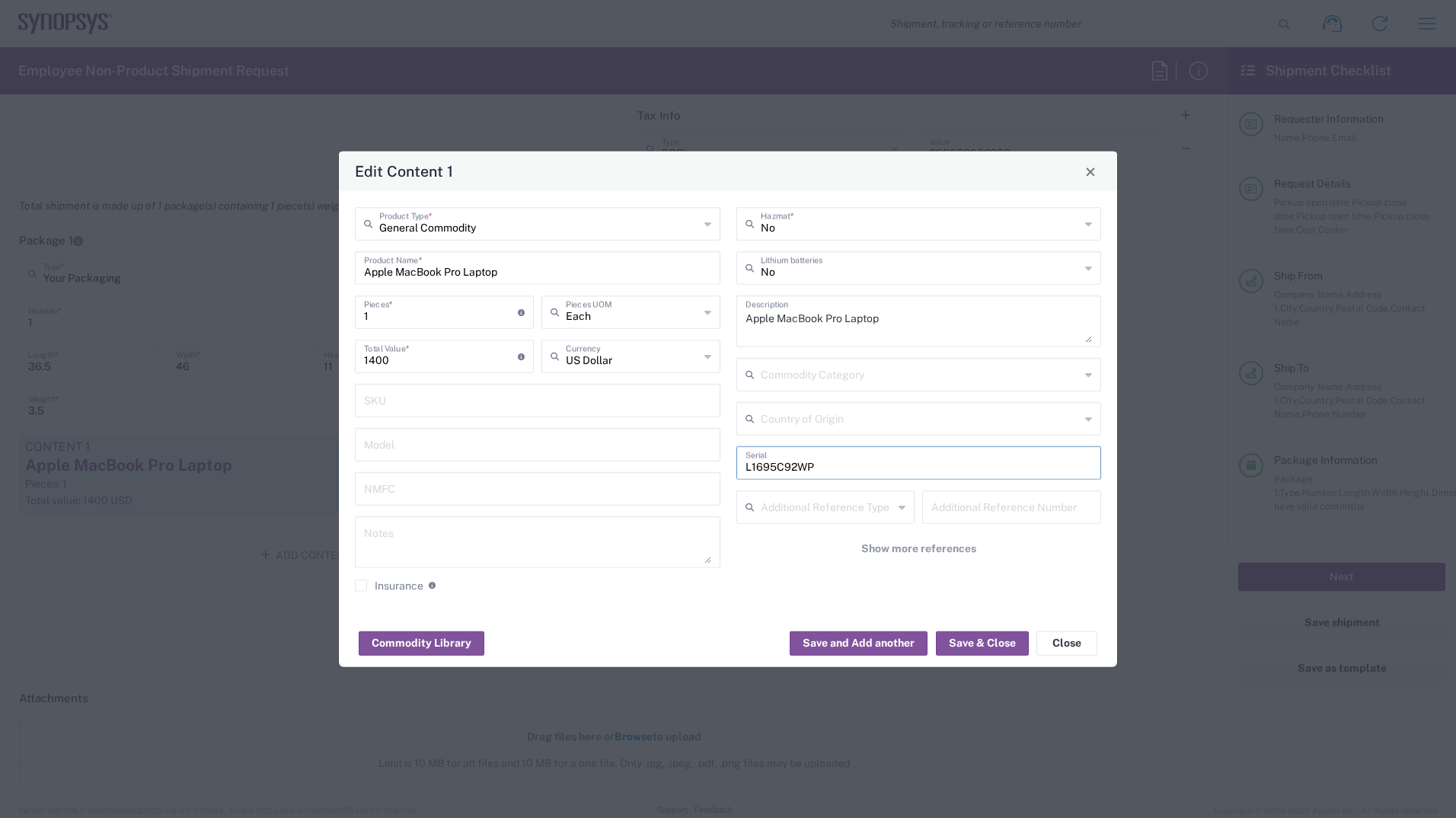click on "L1695C92WP" at bounding box center [919, 462] 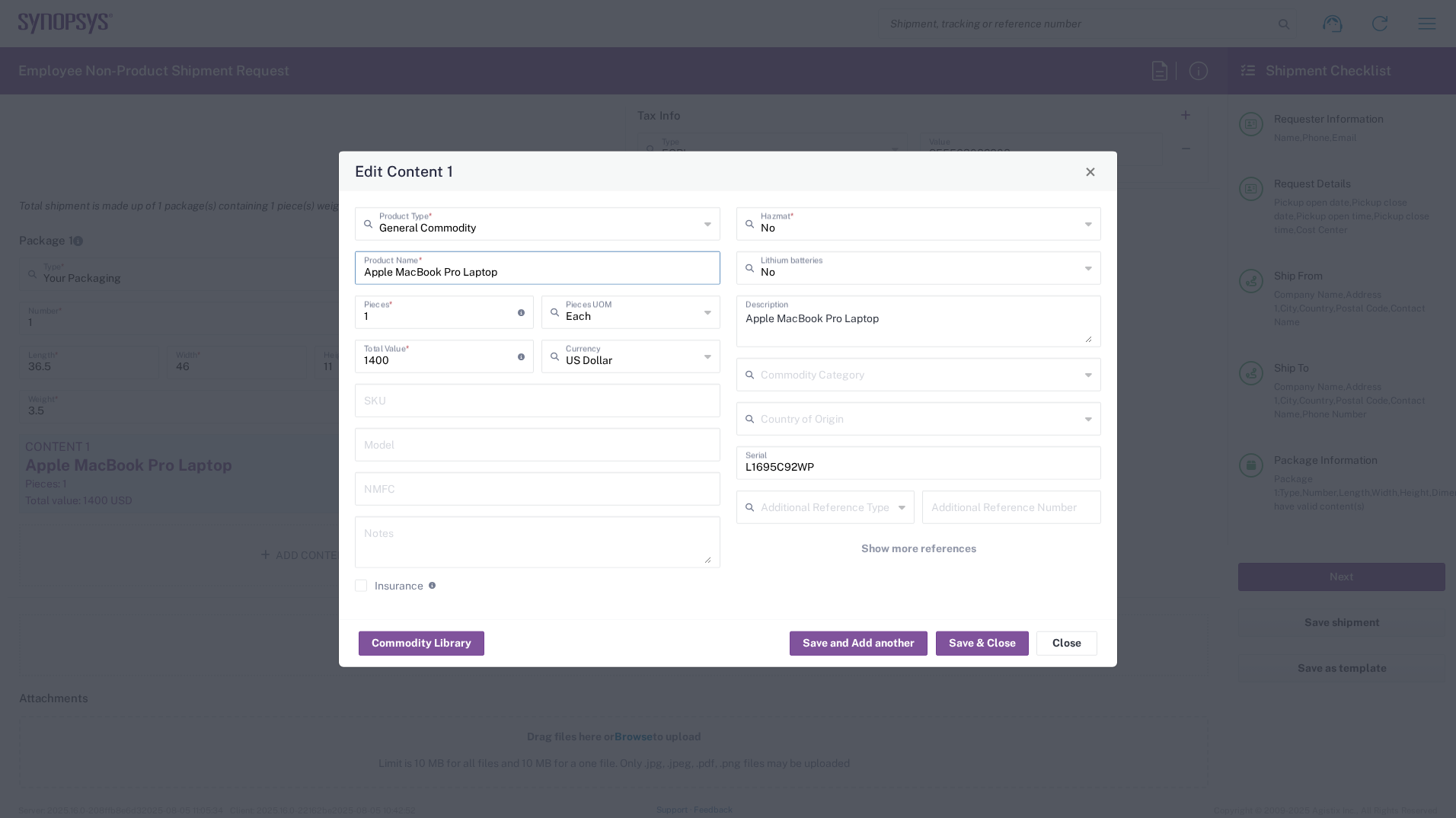 click on "Apple MacBook Pro Laptop" at bounding box center (538, 267) 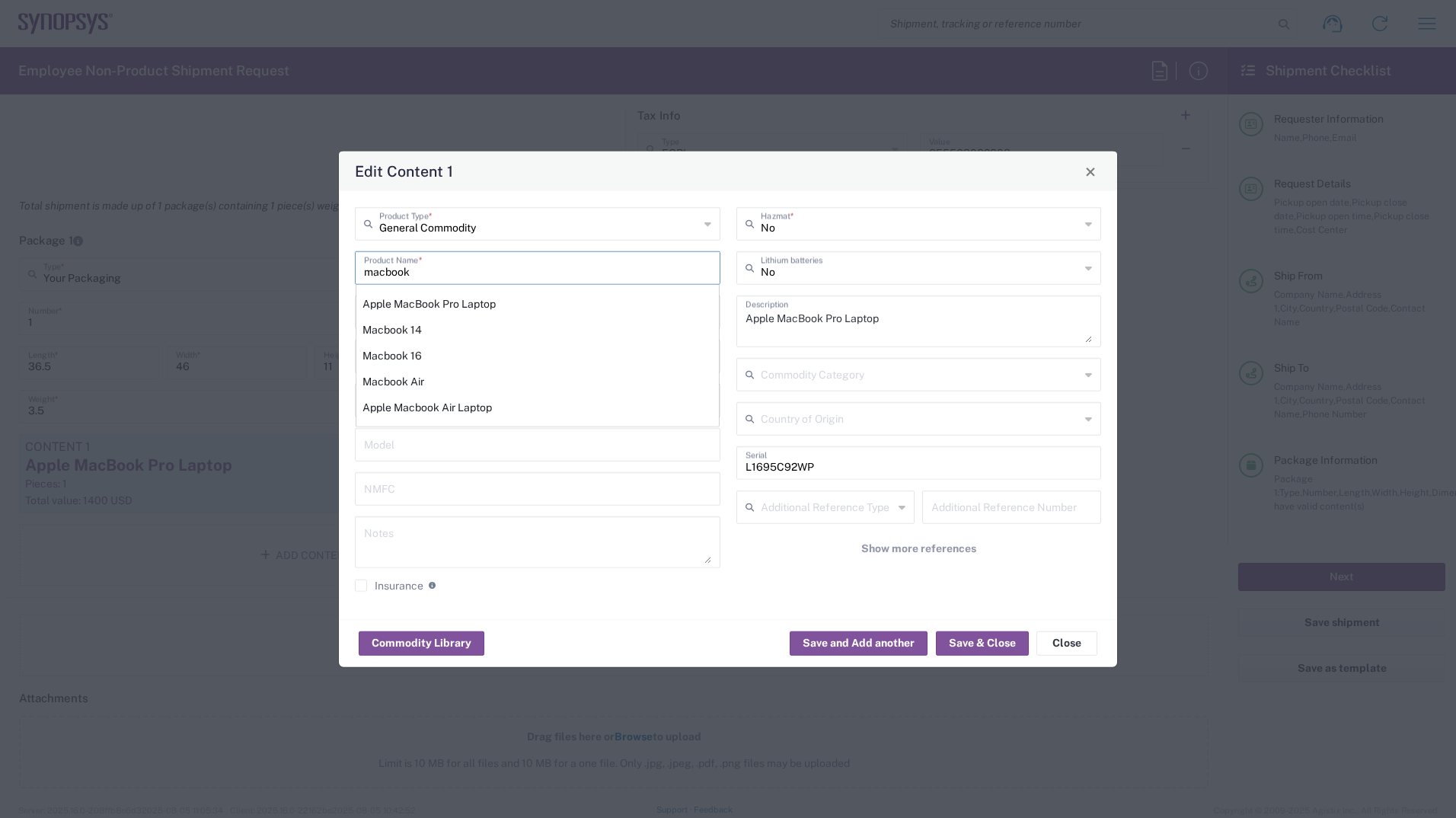 click on "Macbook Air" at bounding box center [538, 382] 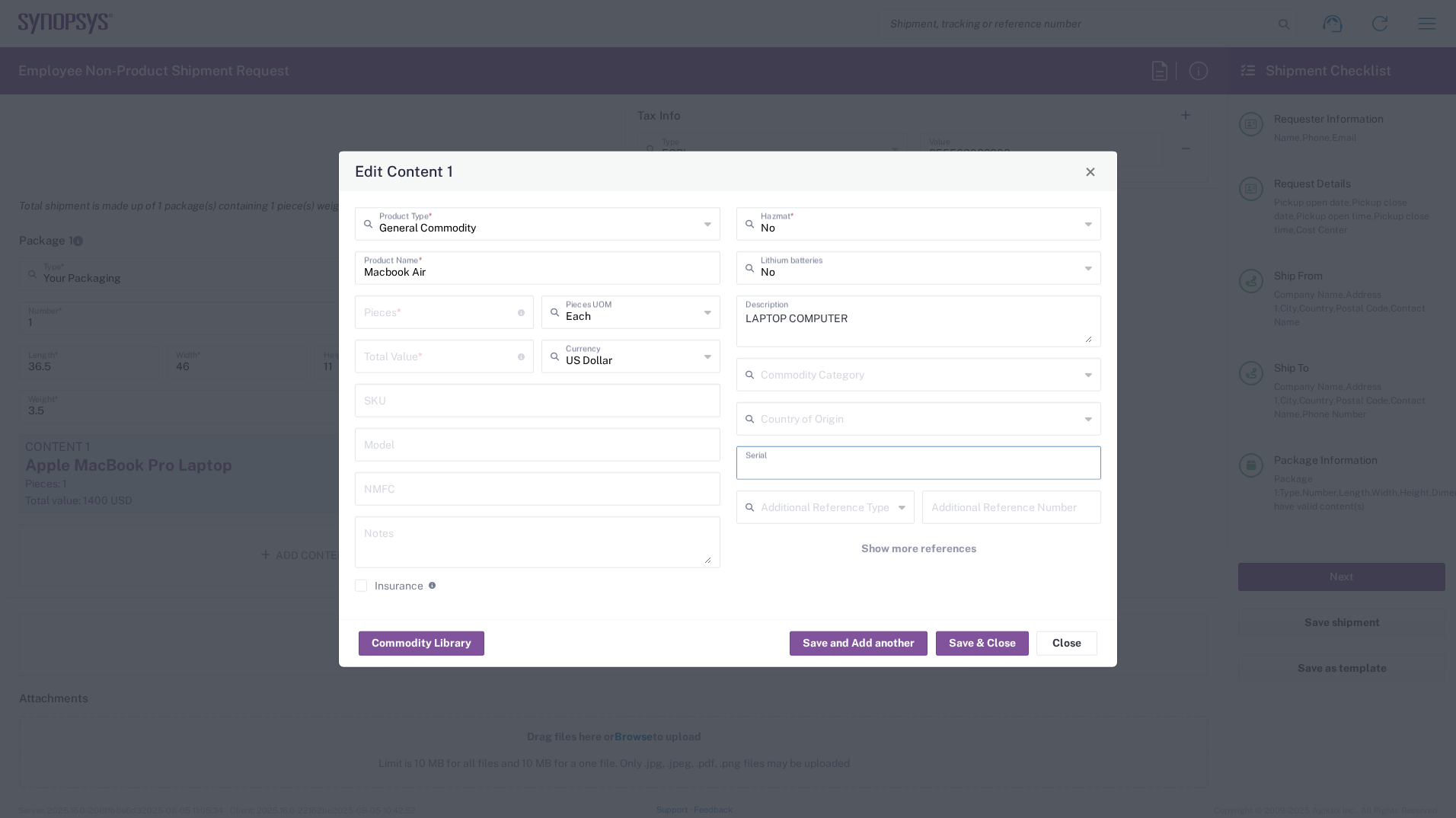 click at bounding box center [919, 462] 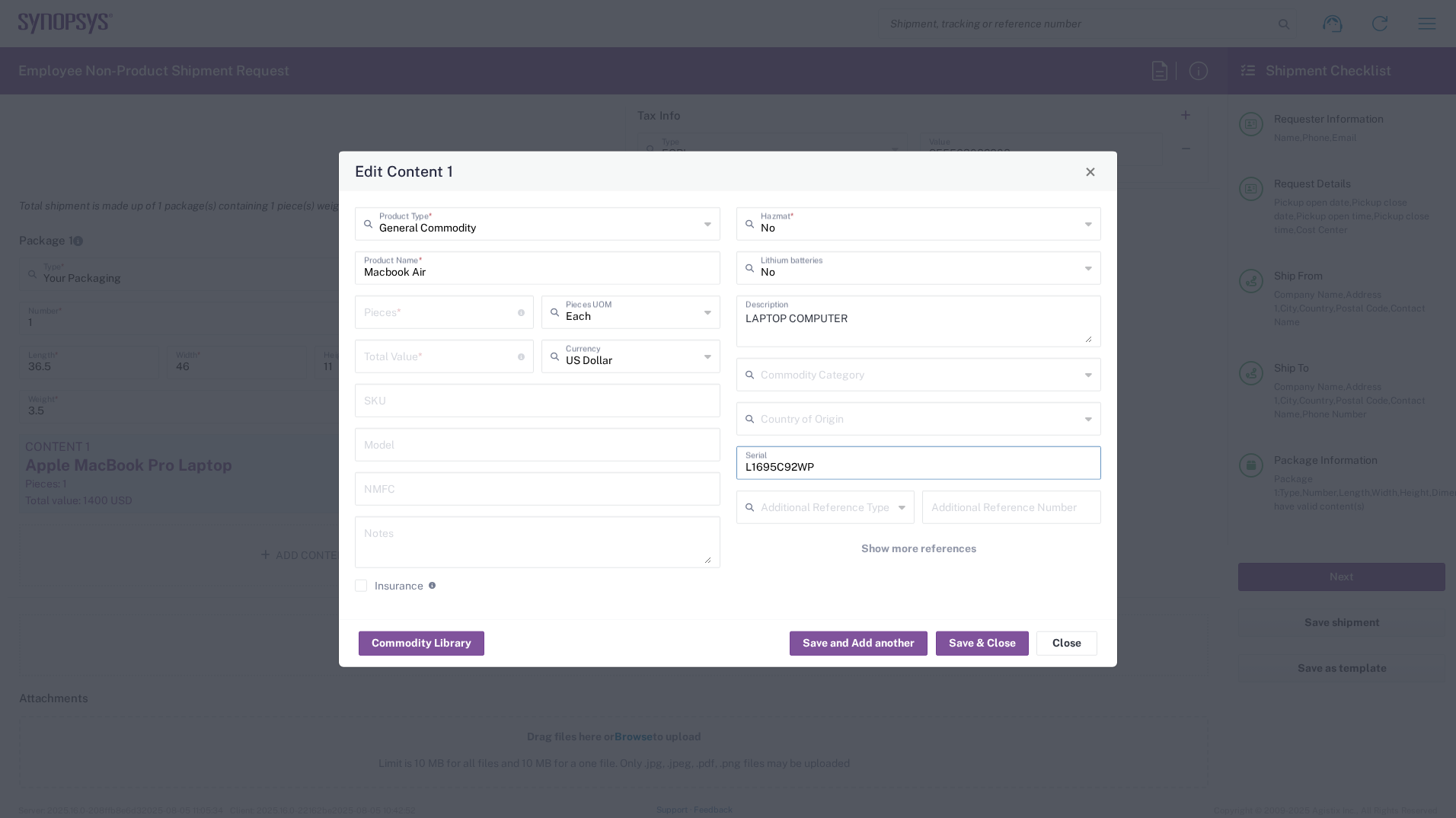 type on "L1695C92WP" 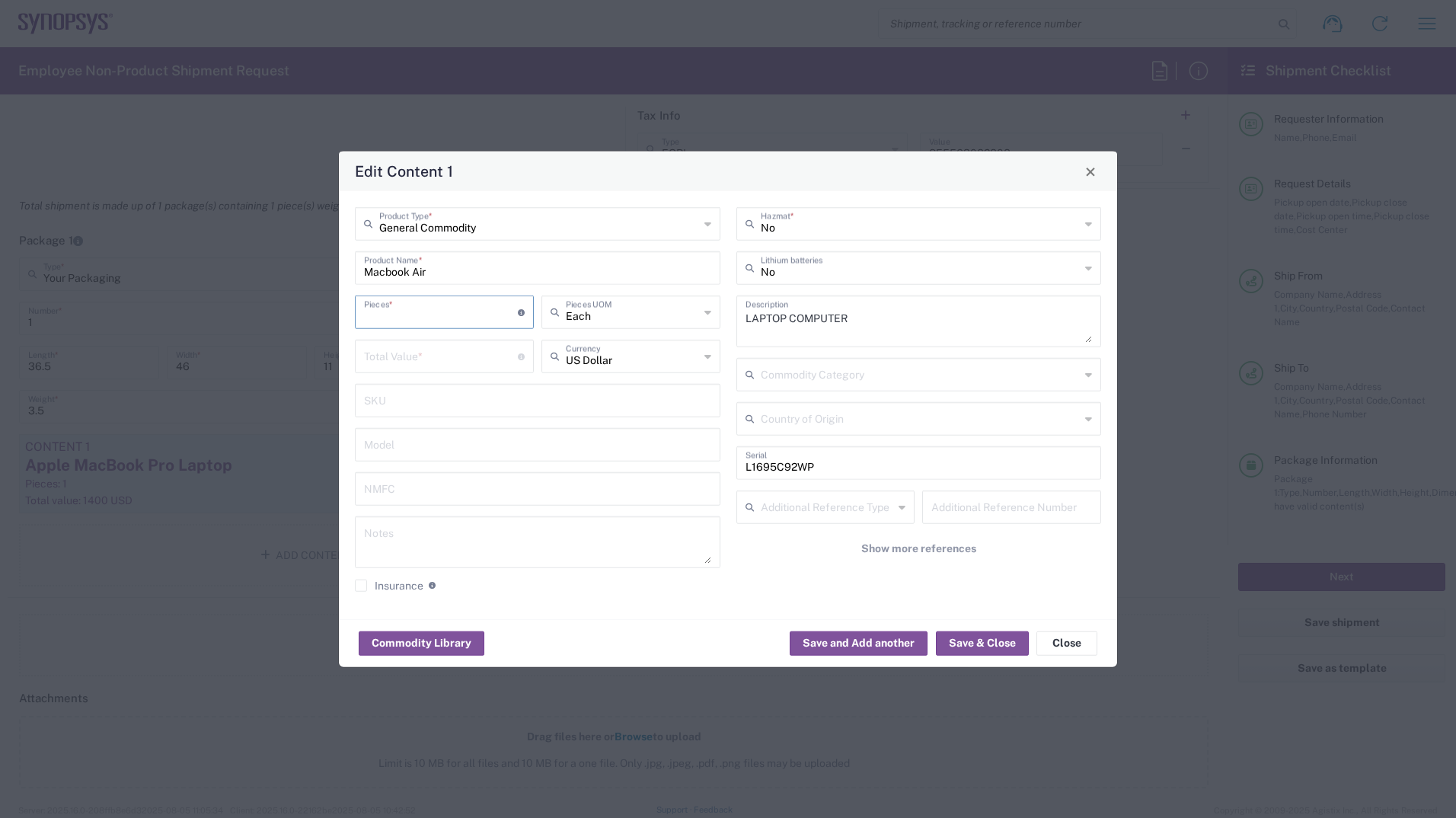 click at bounding box center (441, 311) 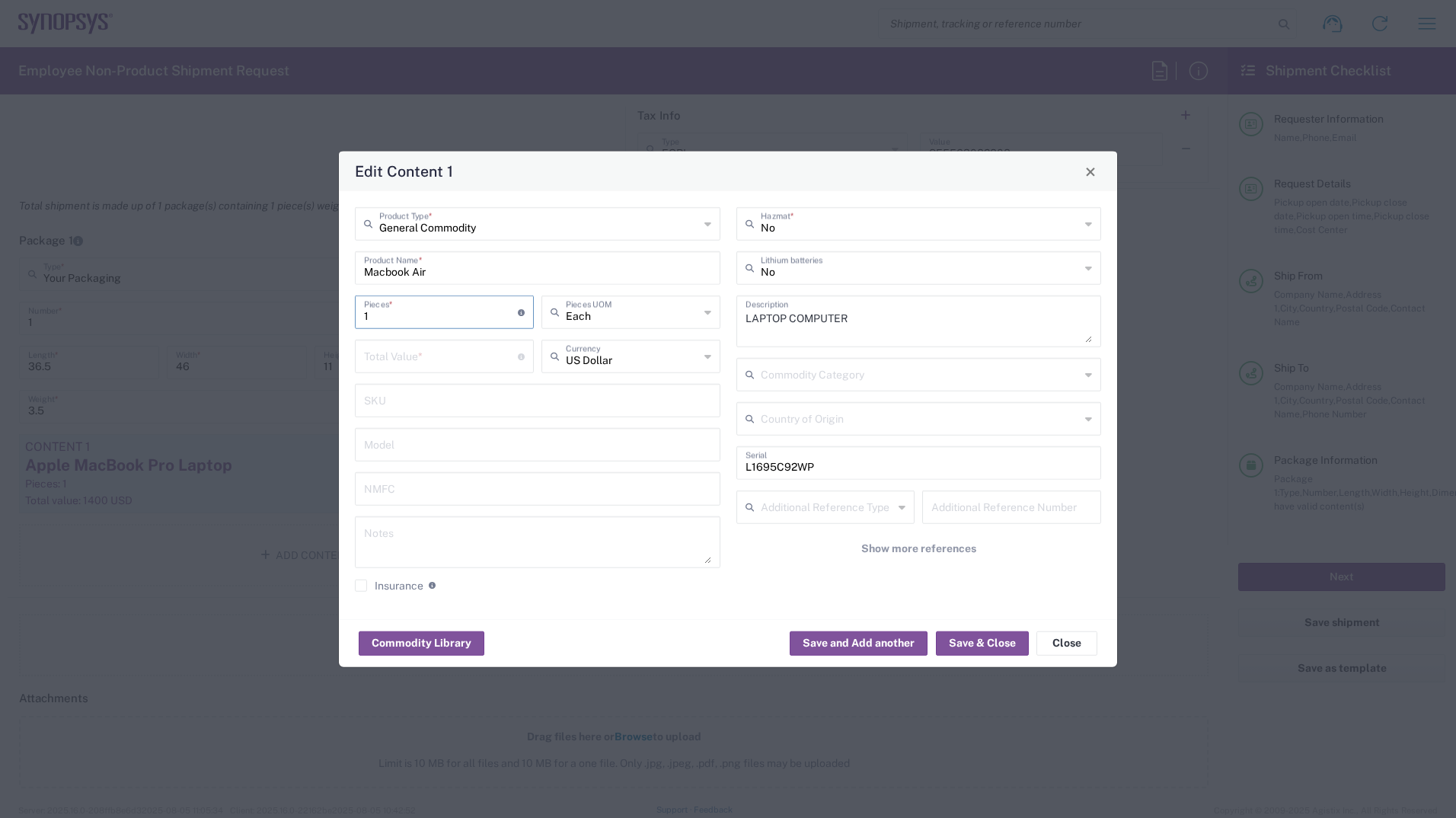 type on "1" 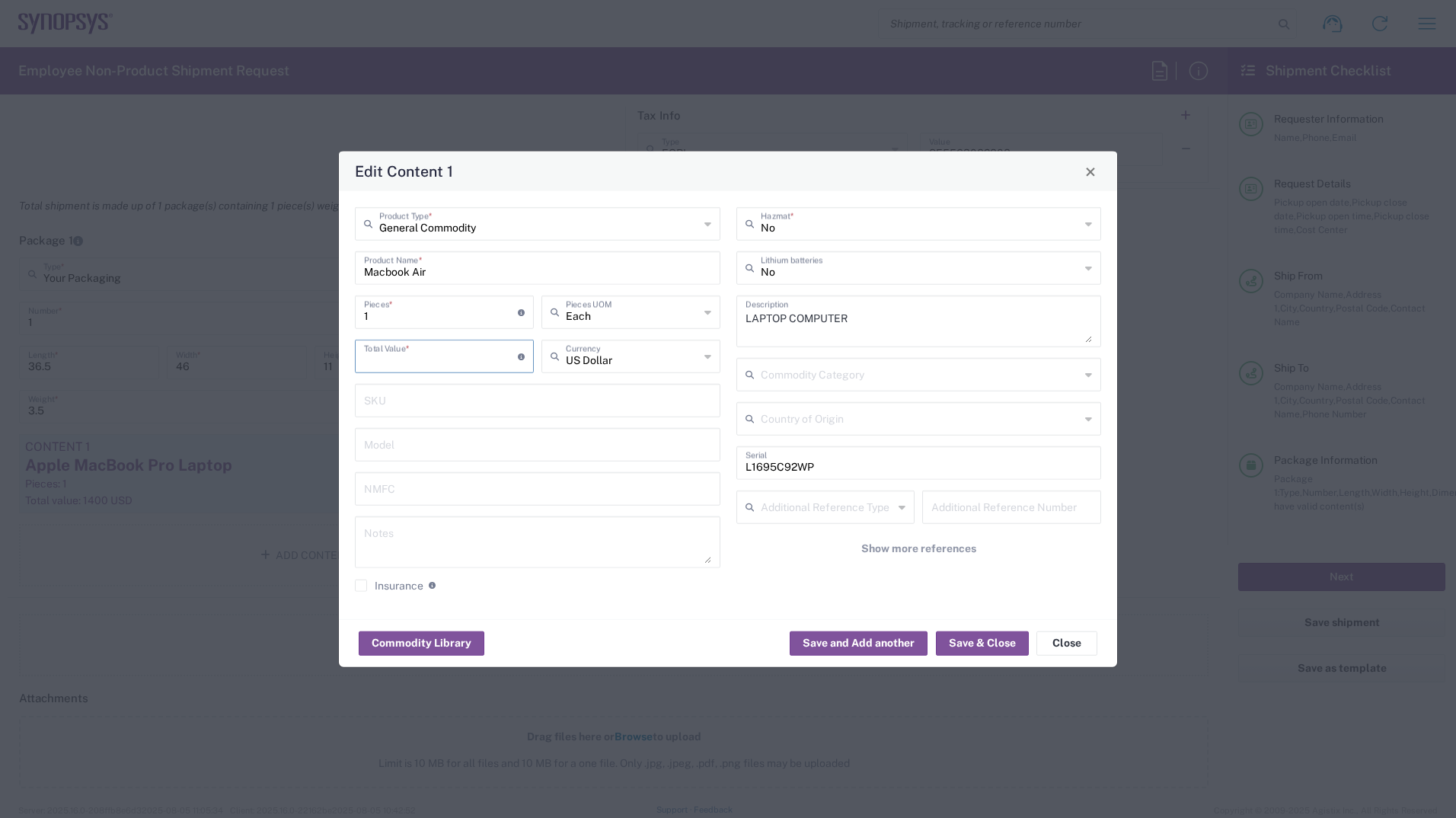 click at bounding box center [441, 355] 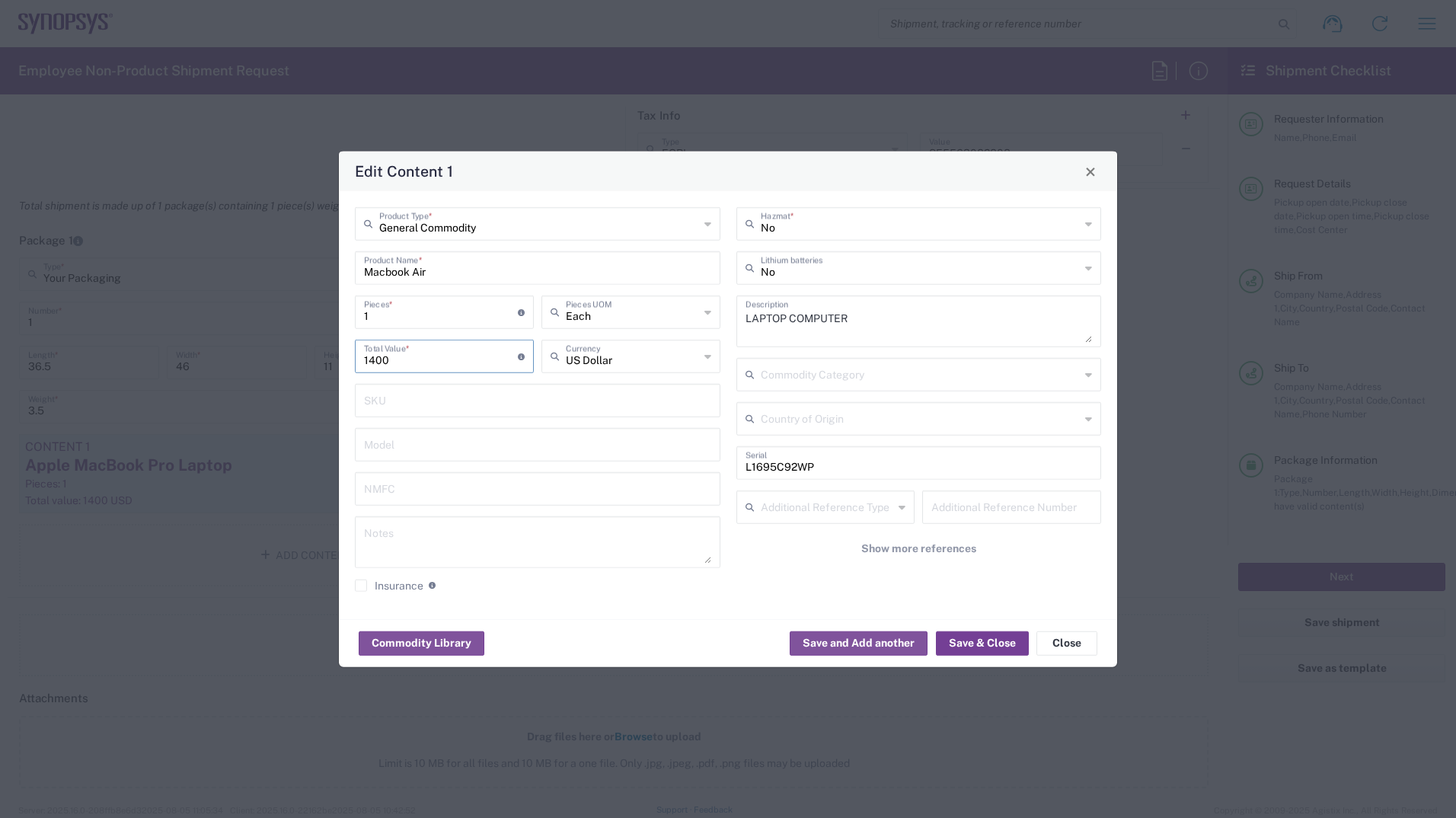 type on "1400" 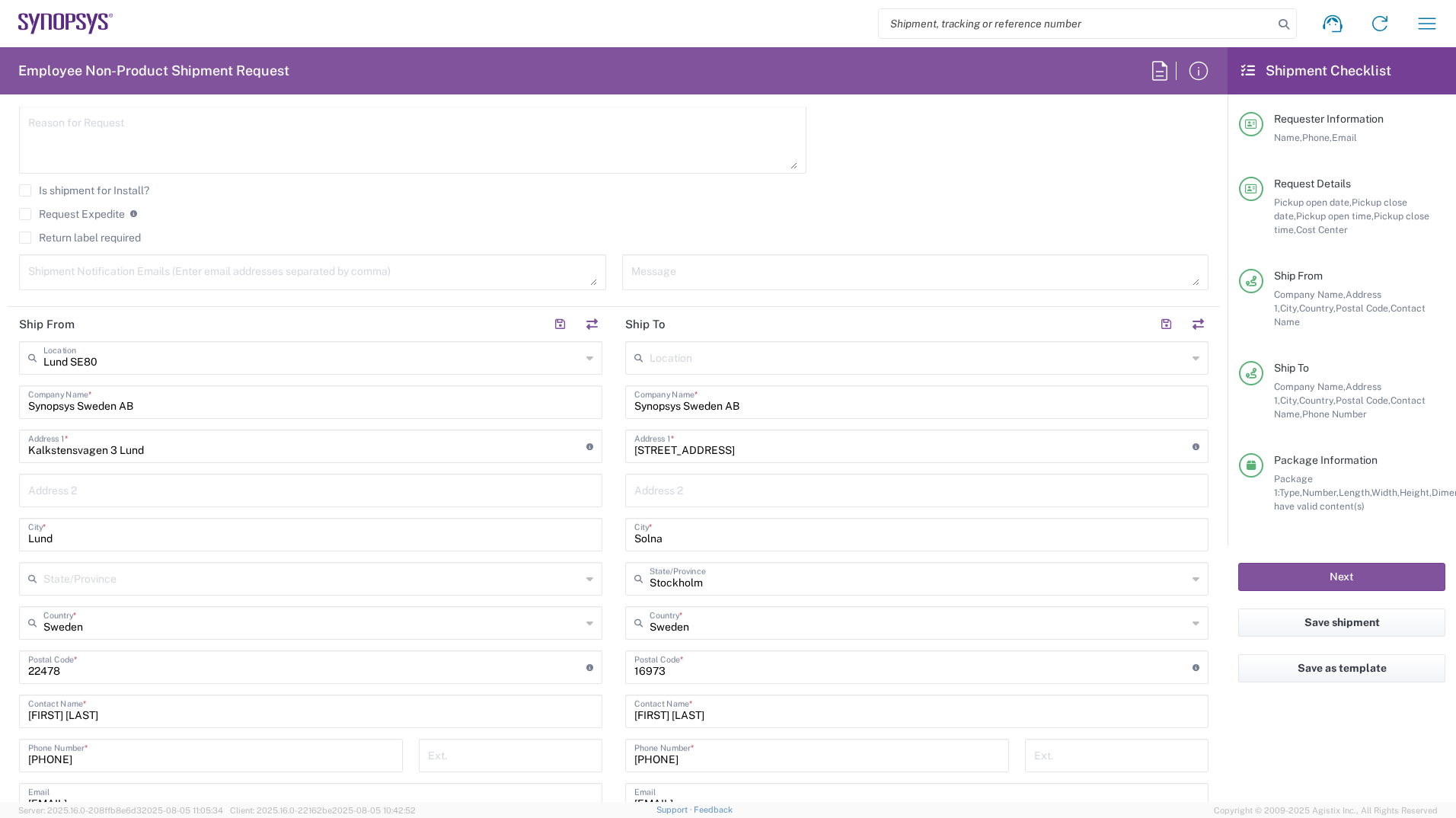 scroll, scrollTop: 609, scrollLeft: 0, axis: vertical 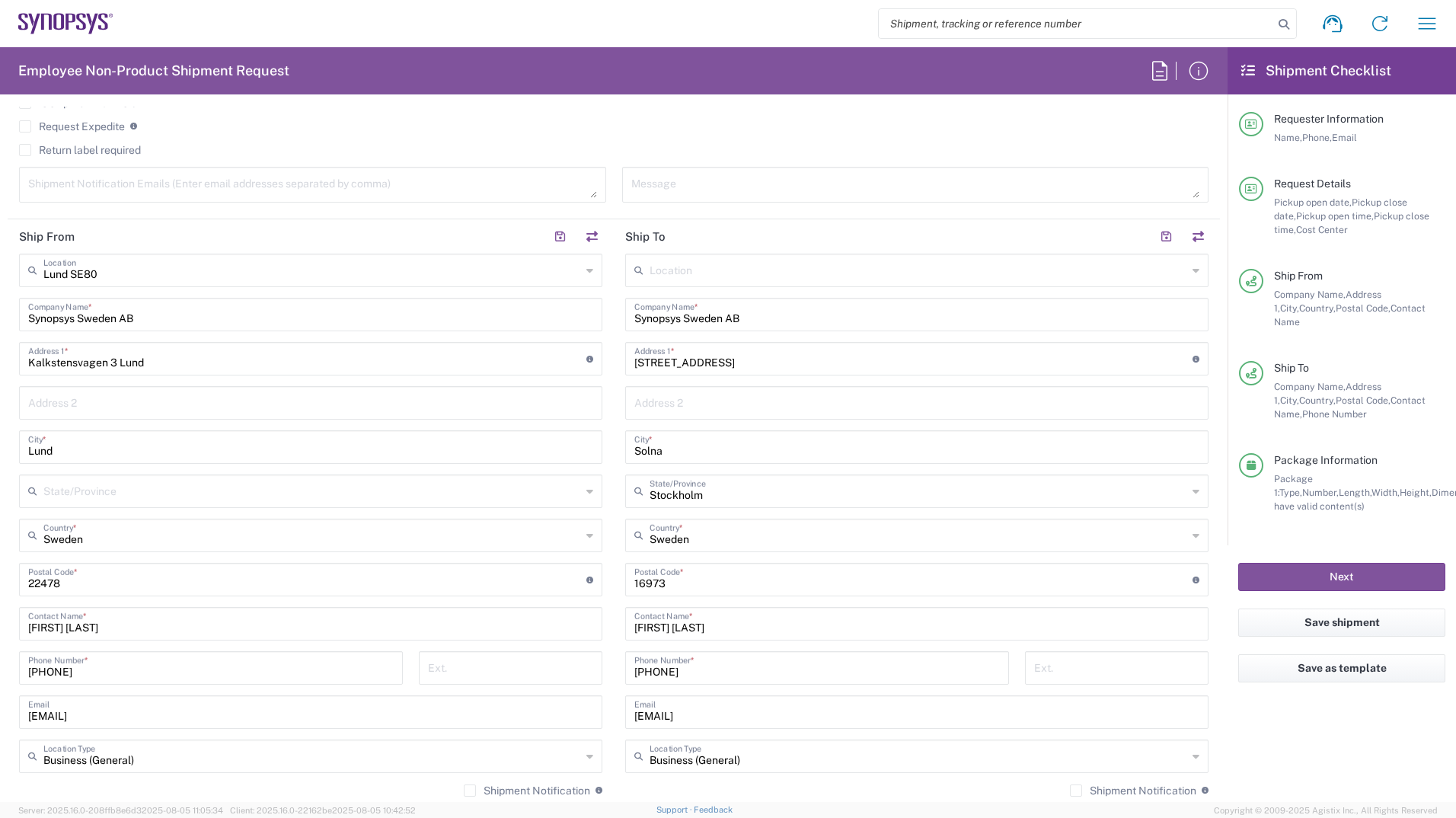 click 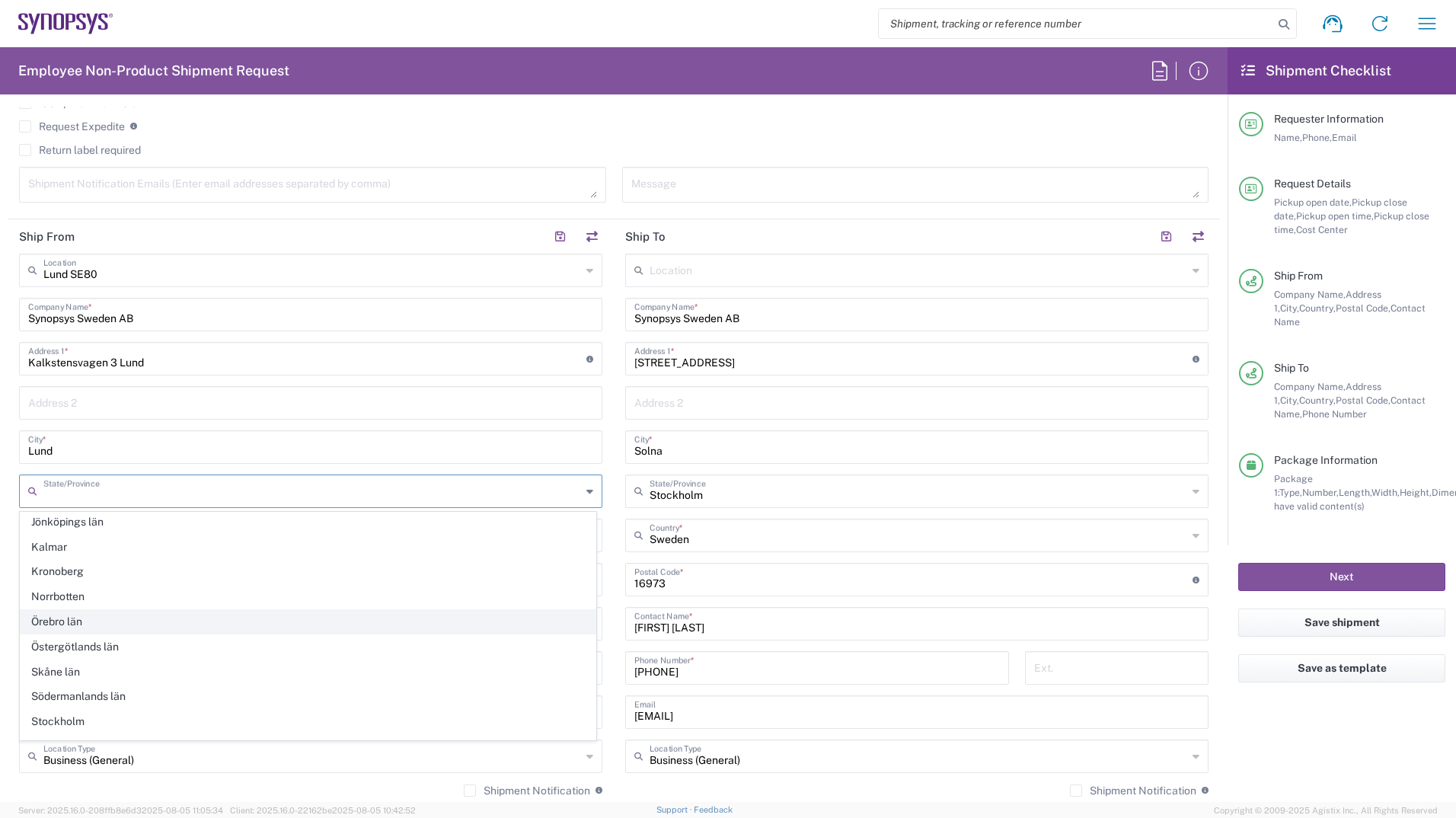 scroll, scrollTop: 228, scrollLeft: 0, axis: vertical 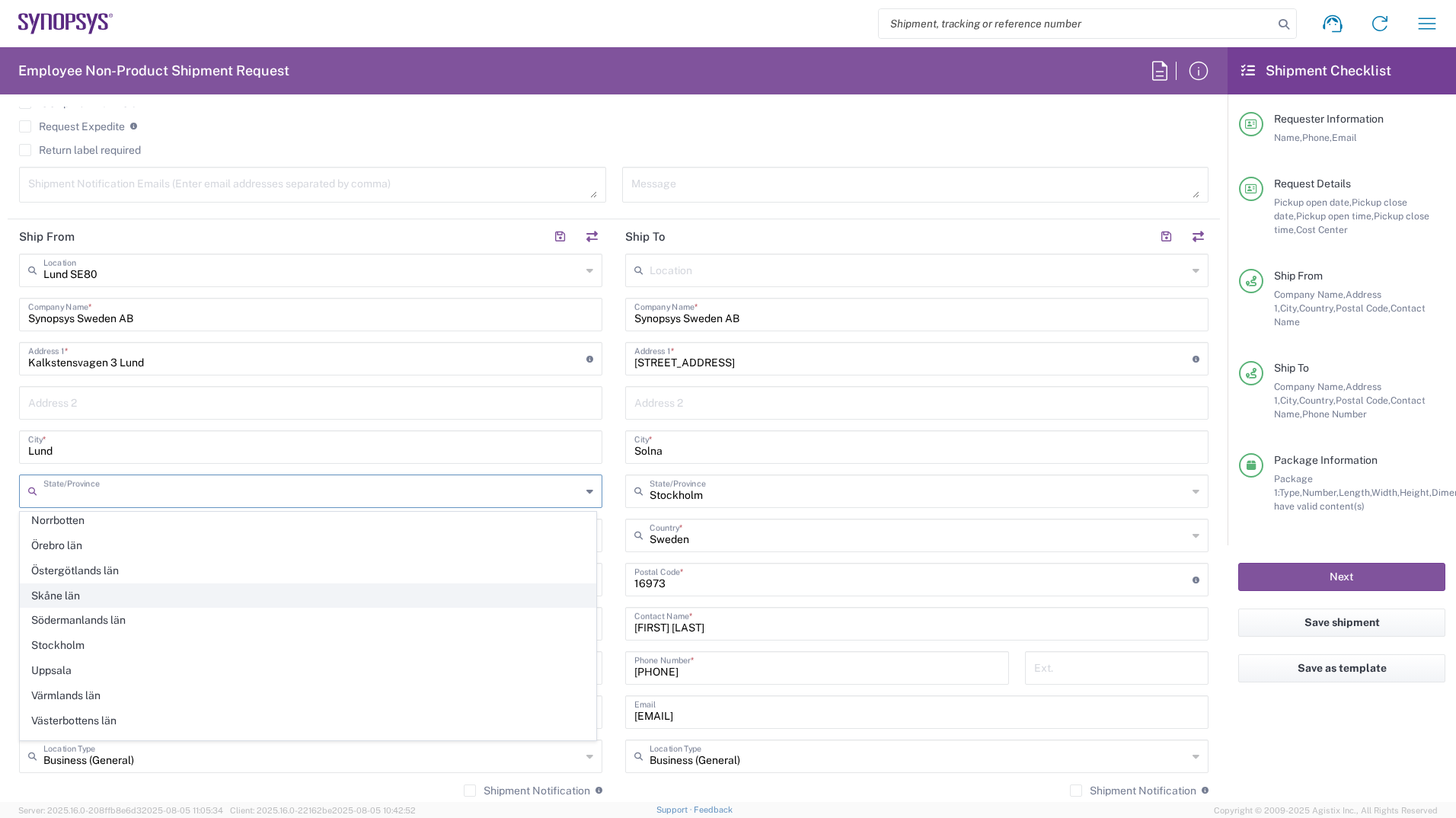 click on "Skåne län" 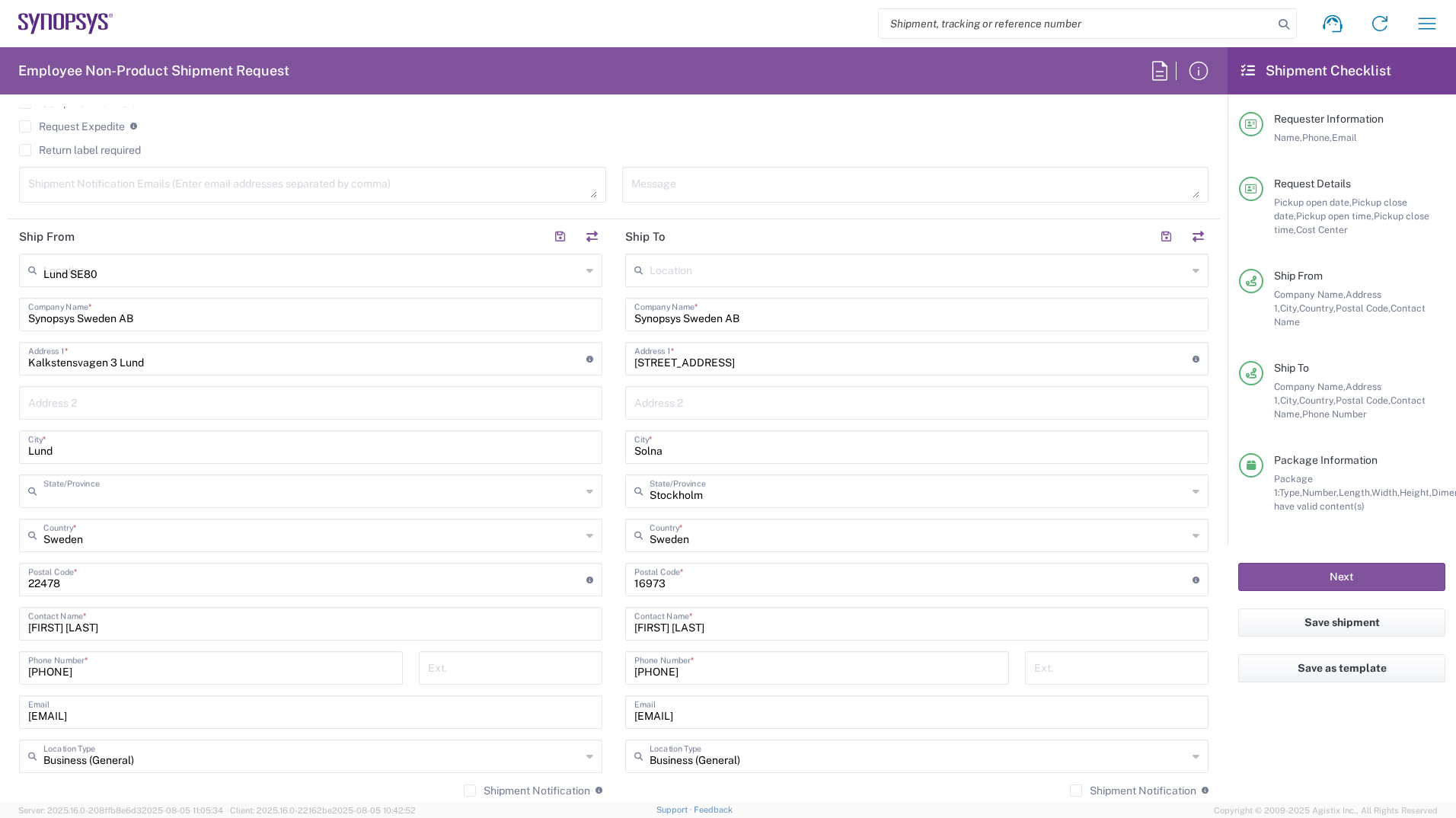 type 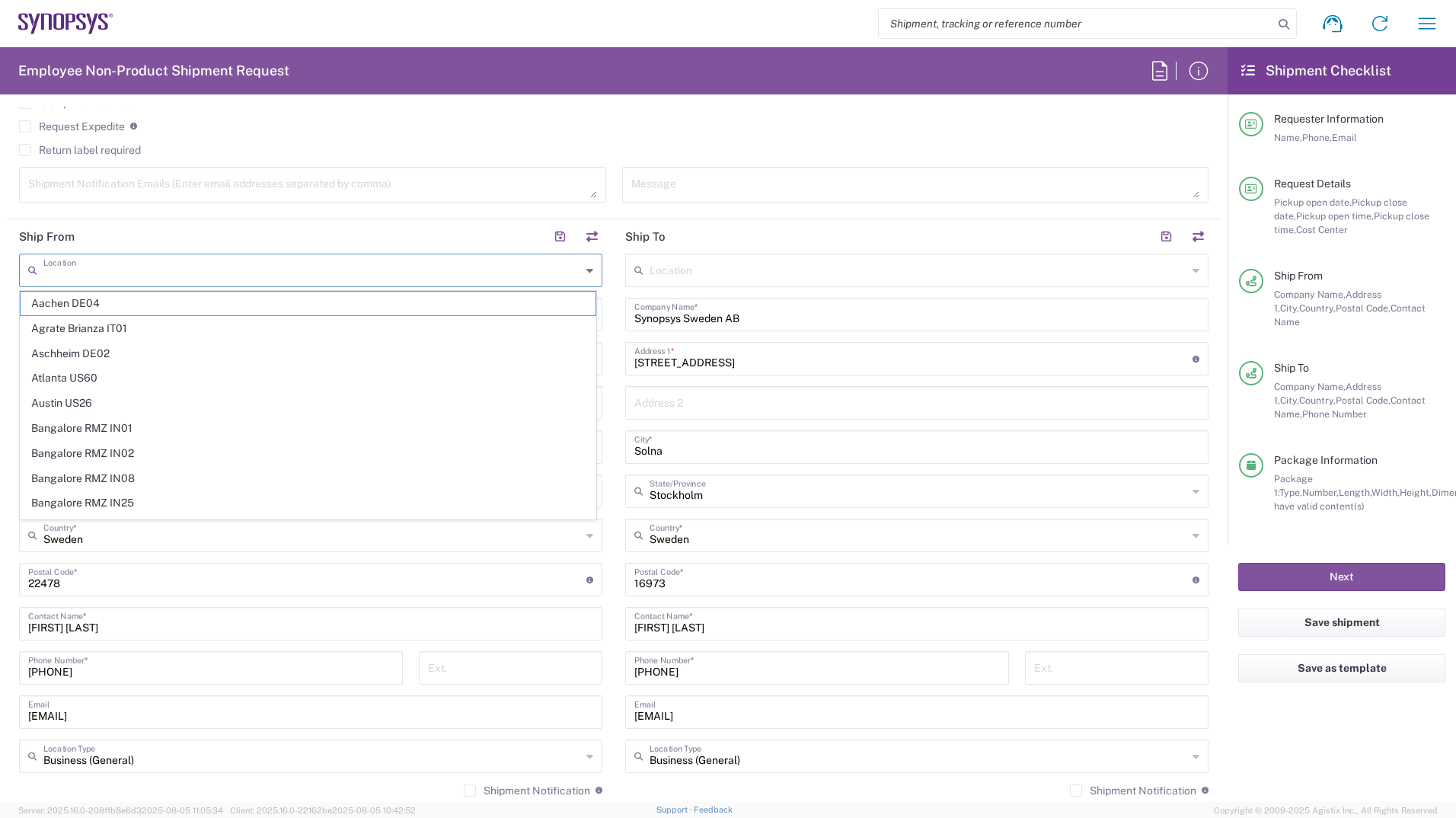 click at bounding box center (312, 269) 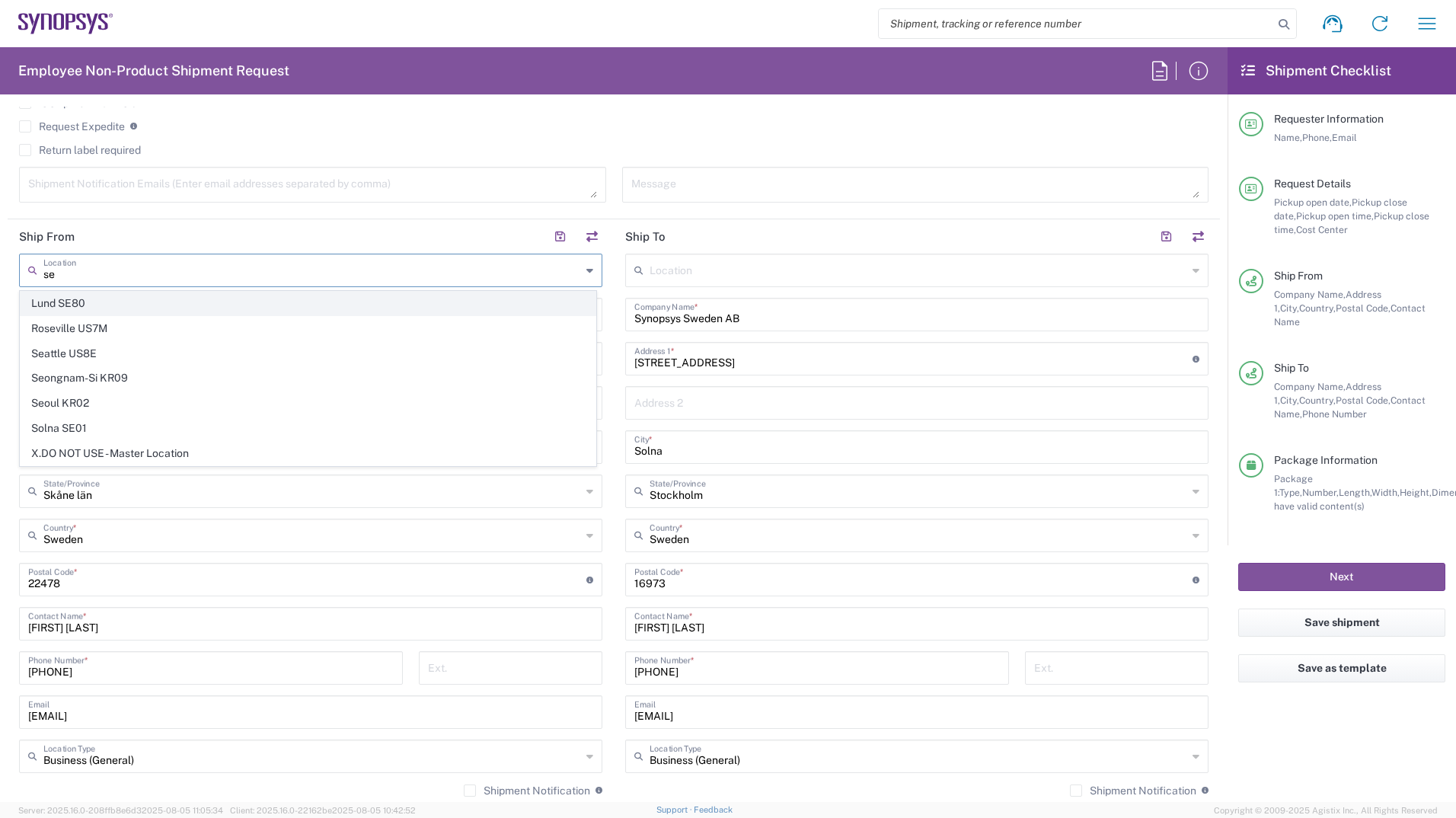 click on "Lund SE80" 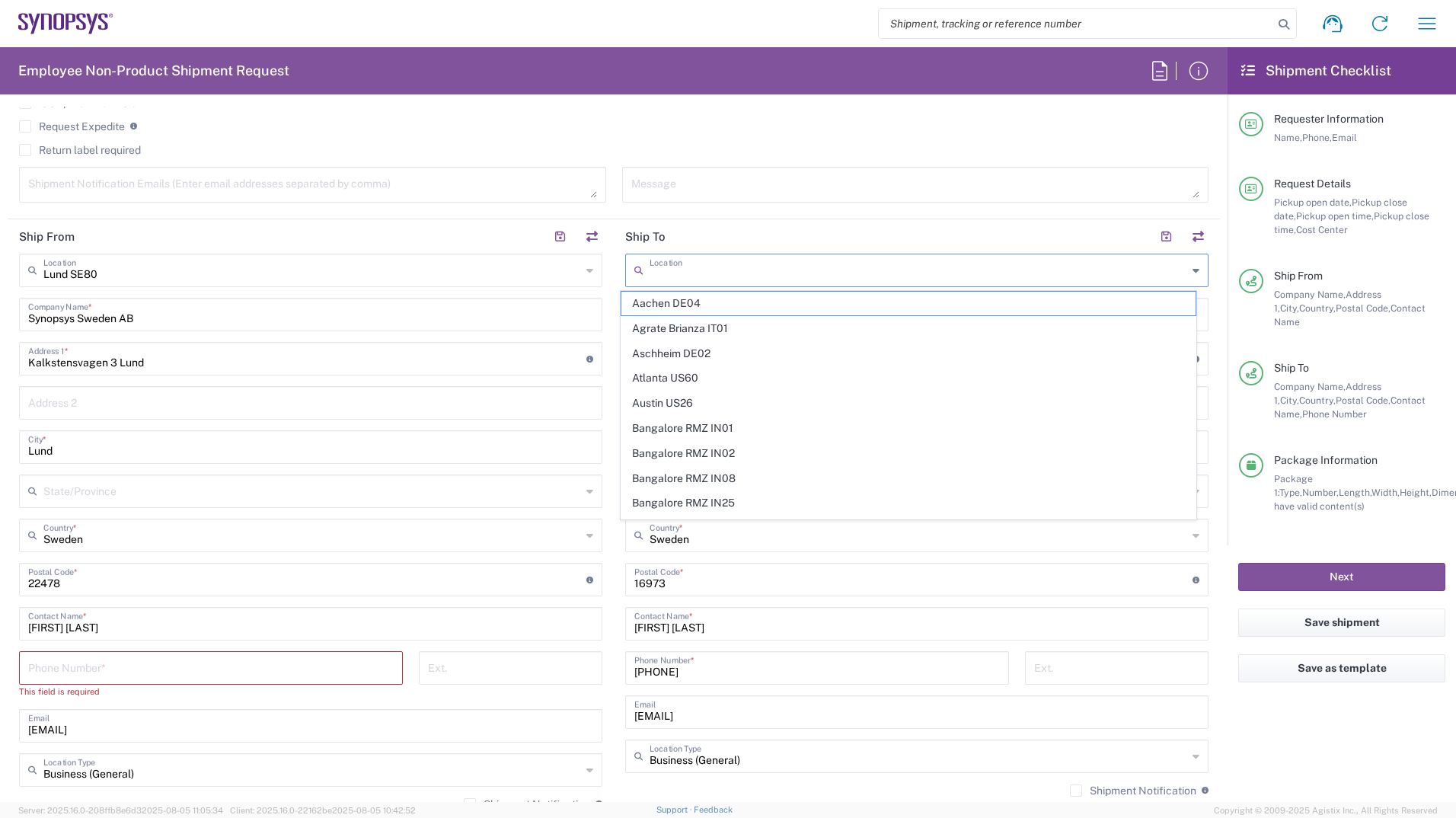 click at bounding box center (918, 269) 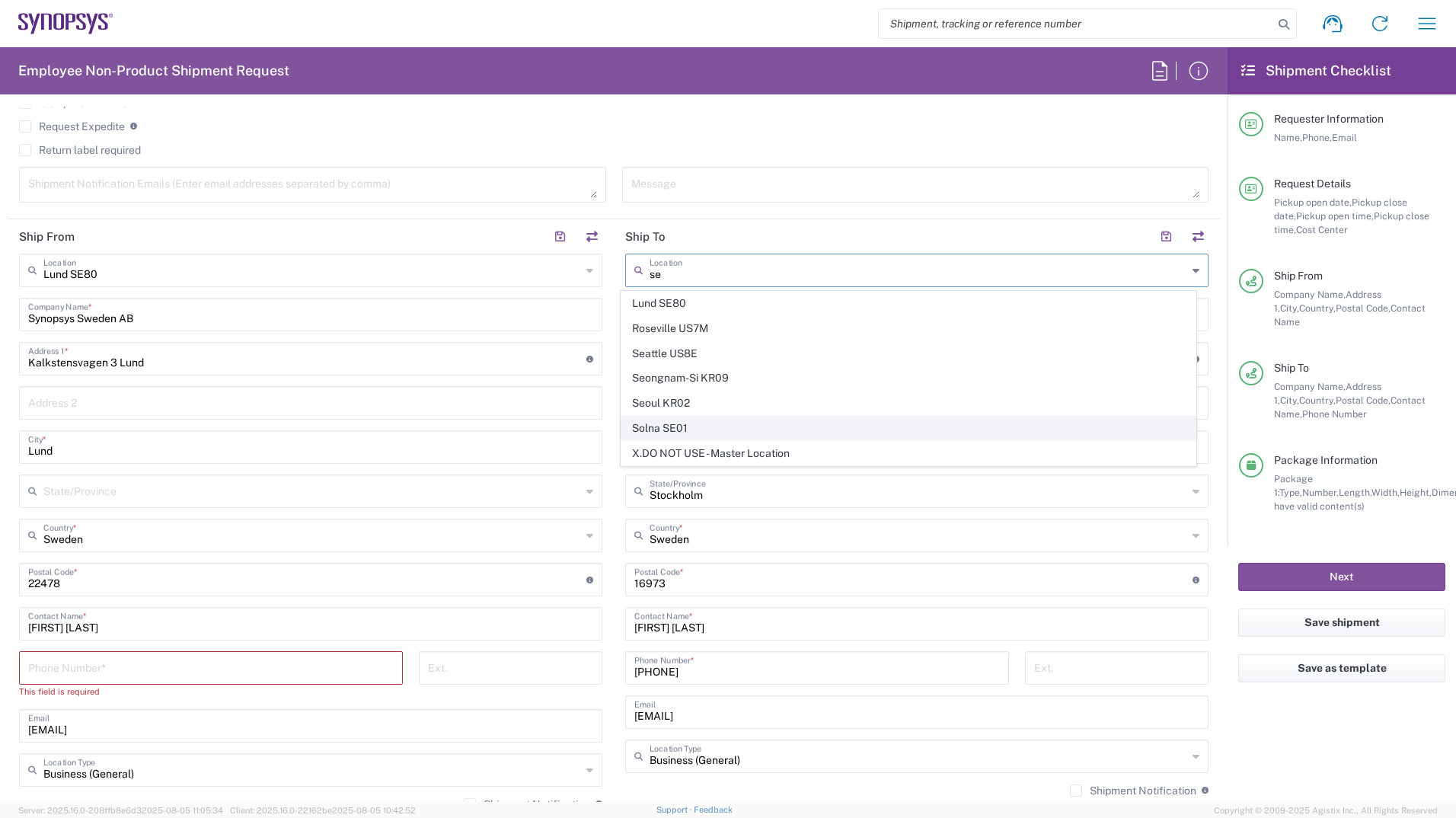 click on "Solna SE01" 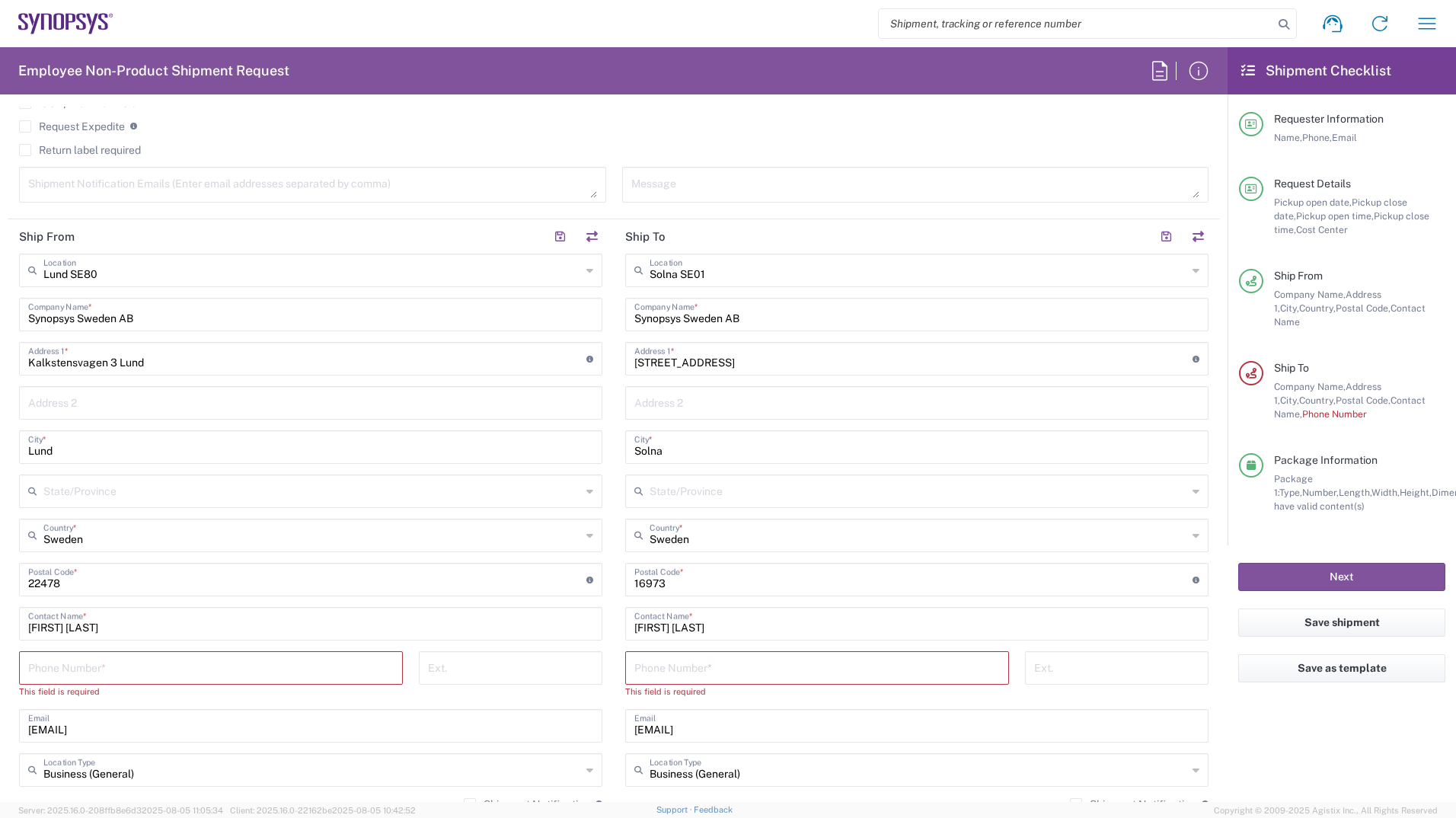 click at bounding box center [211, 666] 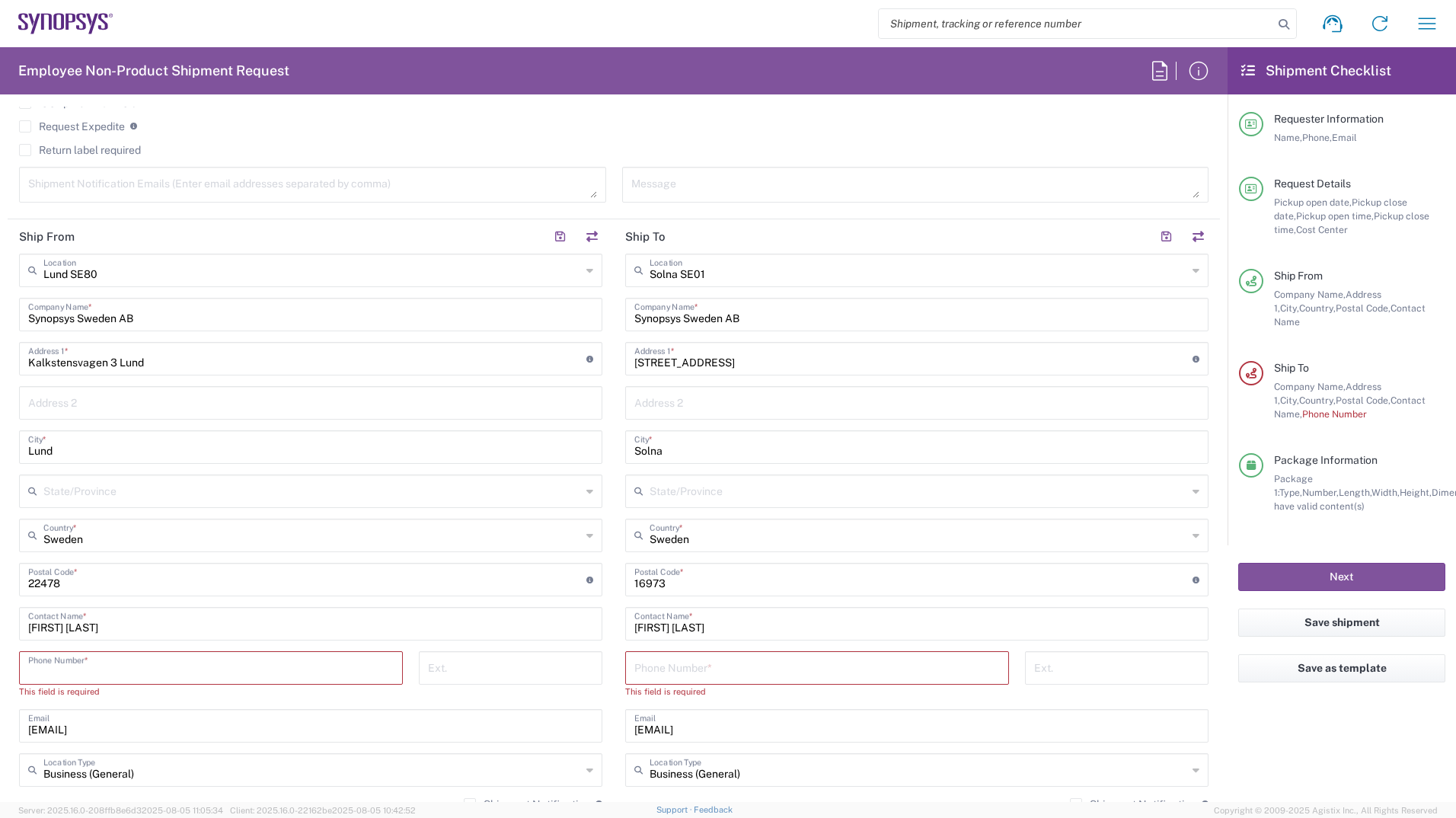 type on "[PHONE]" 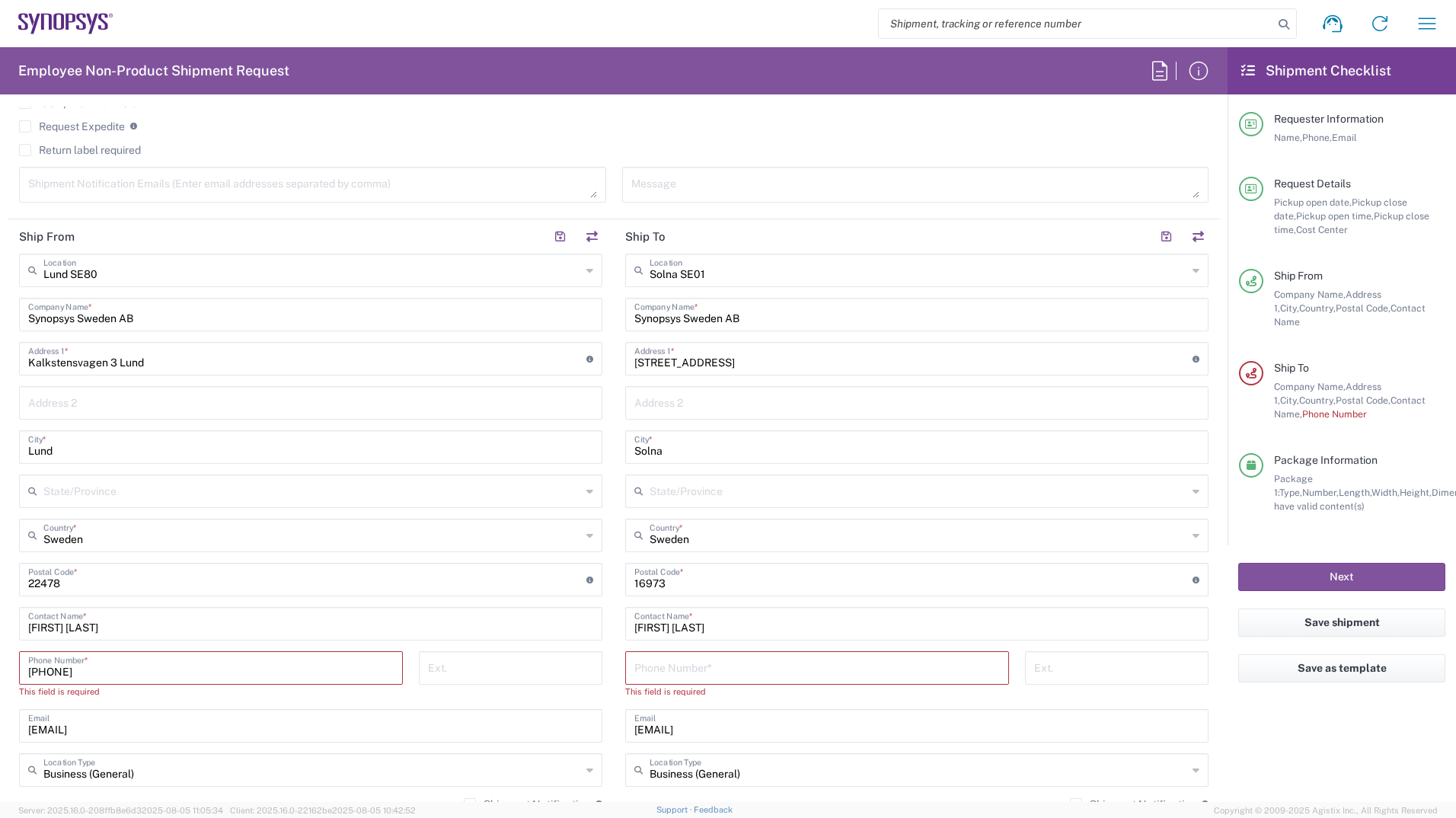type on "[PHONE]" 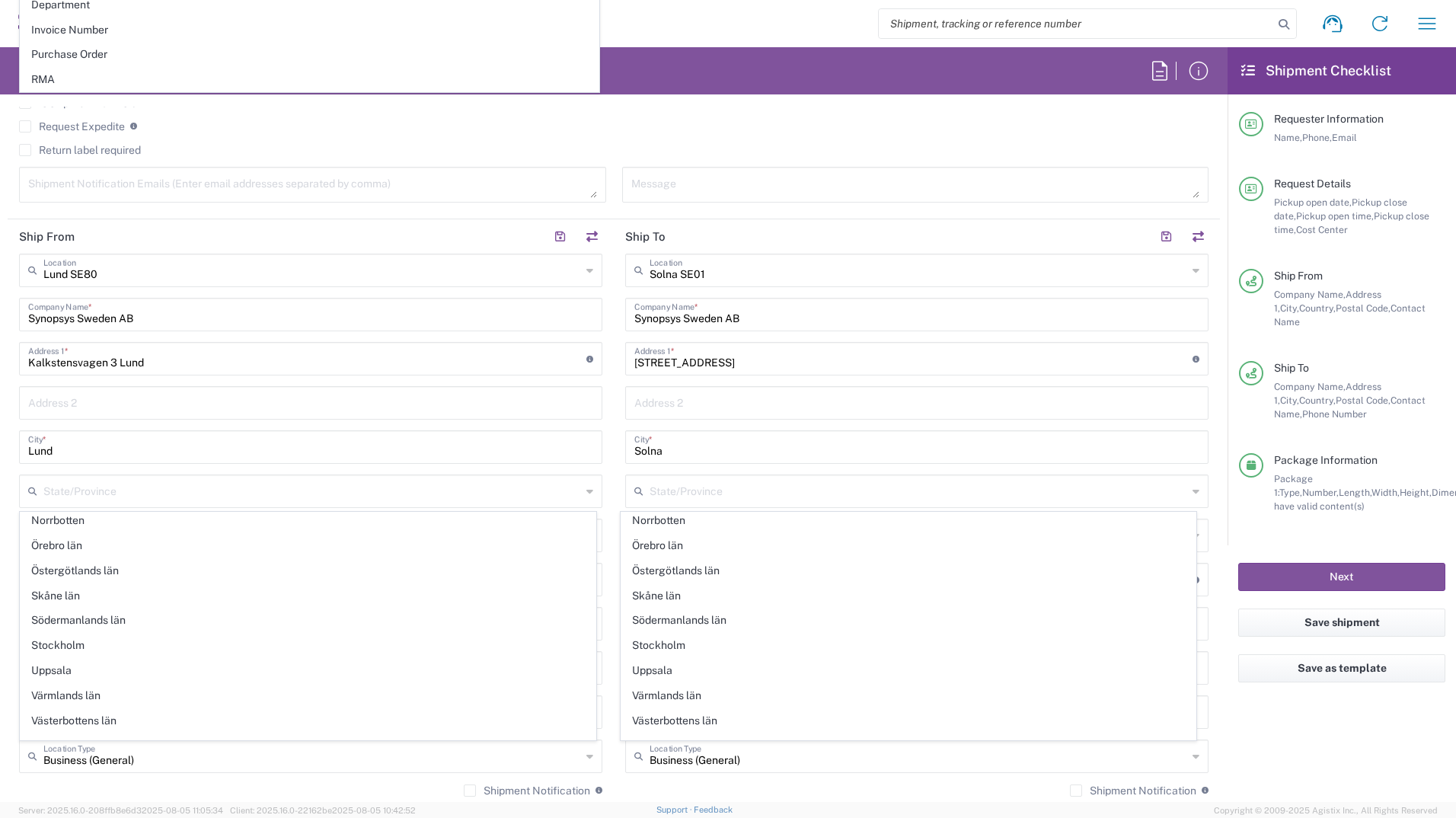 scroll, scrollTop: 0, scrollLeft: 0, axis: both 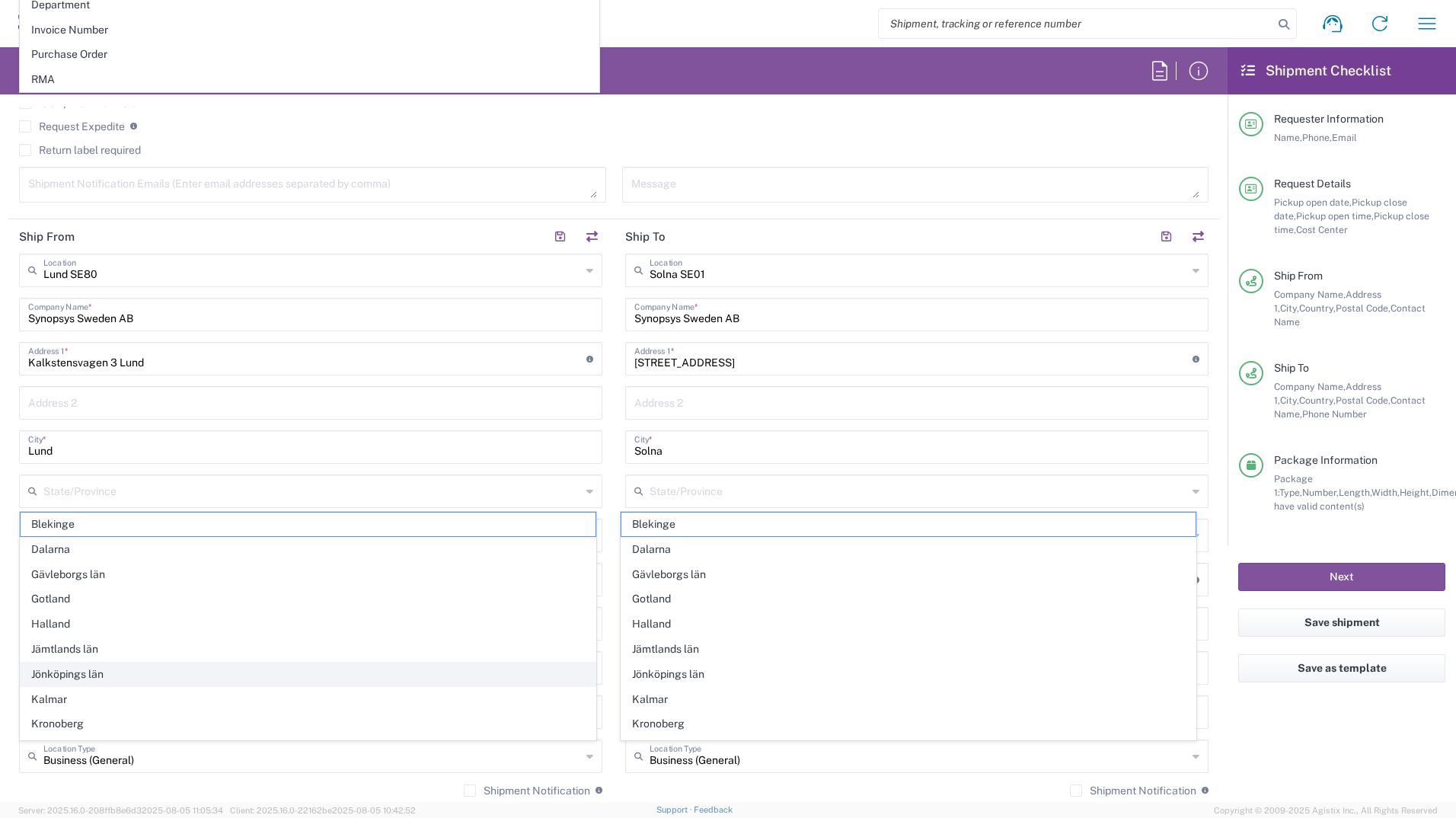 type on "[PHONE]" 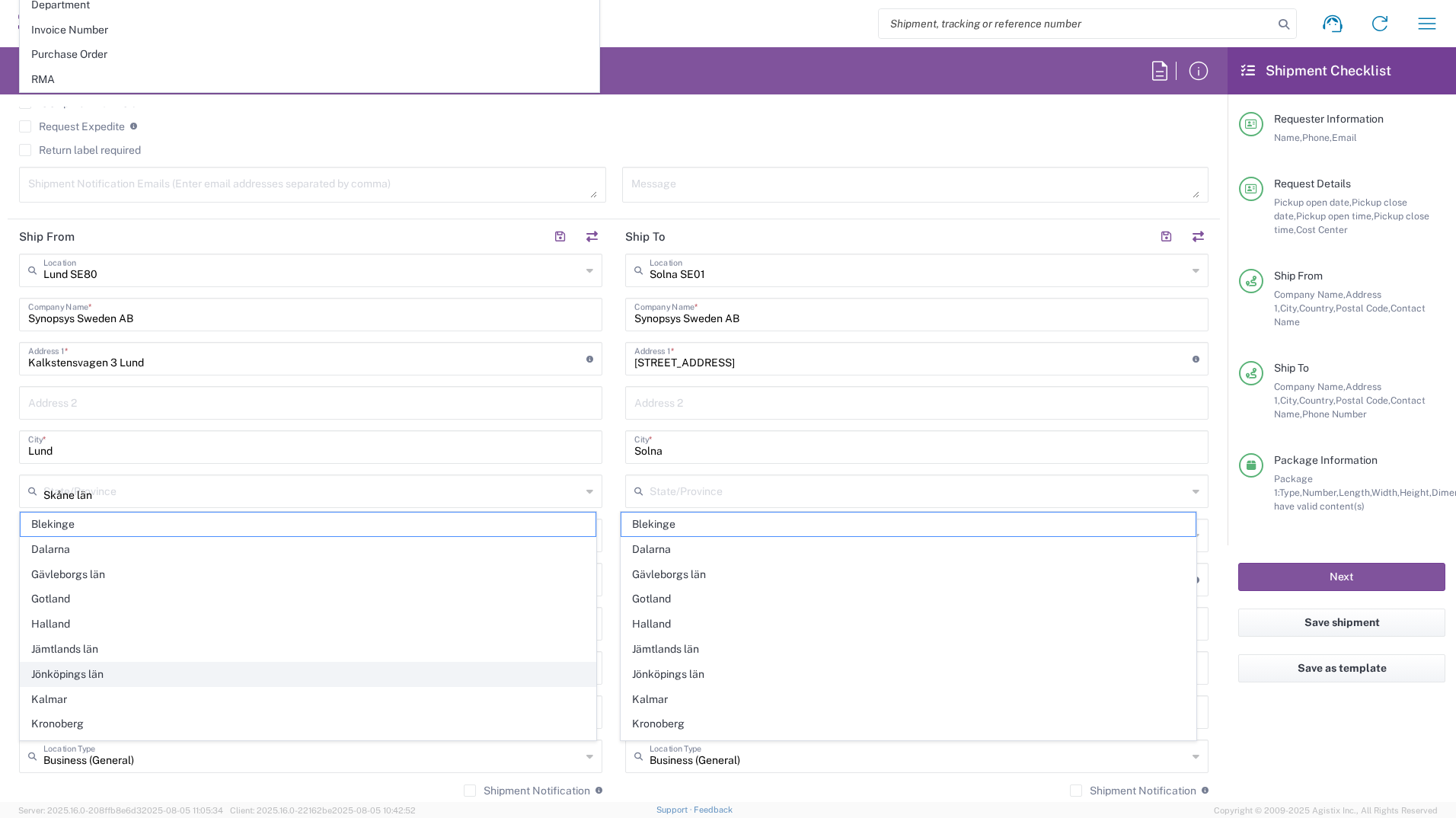 type on "Stockholm" 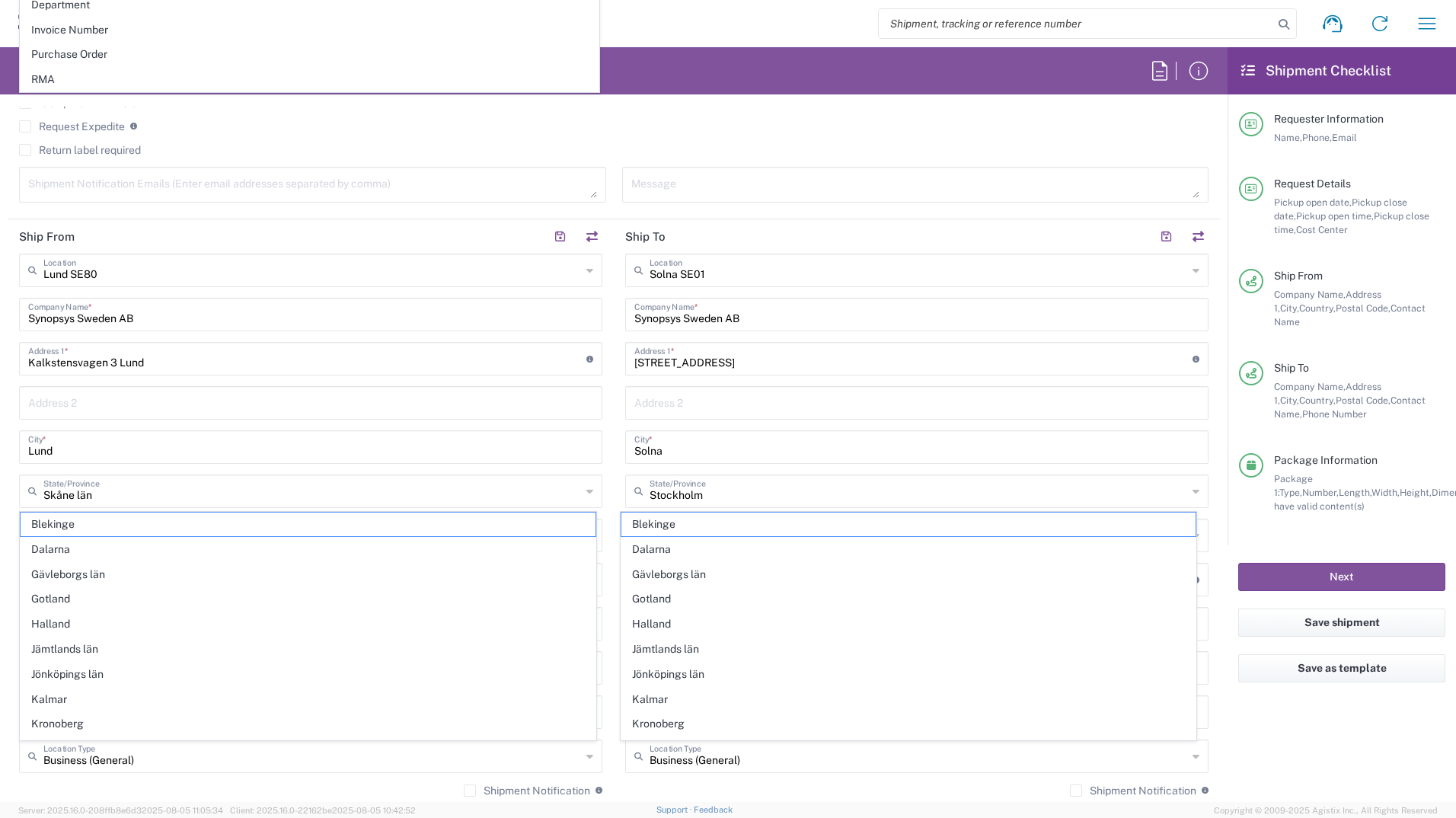 click on "Lund [COUNTRY_CODE] [POSTAL_CODE] Location Lund [COUNTRY_CODE] [POSTAL_CODE] Aachen [COUNTRY_CODE] Agrate Brianza [COUNTRY_CODE] Aschheim [COUNTRY_CODE] Atlanta [COUNTRY_CODE] Austin [COUNTRY_CODE] Bangalore [COUNTRY_CODE] Bangalore [COUNTRY_CODE] Bangalore [COUNTRY_CODE] Bangalore [COUNTRY_CODE] Bangalore [COUNTRY_CODE] Bangalore [COUNTRY_CODE] Beijing [COUNTRY_CODE] Belfast [COUNTRY_CODE] Bellevue [COUNTRY_CODE] Berlin [COUNTRY_CODE] Berlin [COUNTRY_CODE] Berlin [COUNTRY_CODE] Berlin [COUNTRY_CODE] Bhubaneswar [COUNTRY_CODE] Bloomington [COUNTRY_CODE] Boulder [COUNTRY_CODE] Boulder [COUNTRY_CODE] Boxborough [COUNTRY_CODE] Bristol [COUNTRY_CODE] Bucharest [COUNTRY_CODE] Burlington [COUNTRY_CODE] Burnaby [COUNTRY_CODE] Burnaby [COUNTRY_CODE] Calgary [COUNTRY_CODE] Cluj-Napoca [COUNTRY_CODE] Colombo [COUNTRY_CODE] Colombo [COUNTRY_CODE] Colorado Springs [COUNTRY_CODE] Copenhagen [COUNTRY_CODE] Da Nang [COUNTRY_CODE] Da Nang [COUNTRY_CODE] Dublin [COUNTRY_CODE] Edinburgh [COUNTRY_CODE] [COUNTRY_CODE] Bristol Gdansk [COUNTRY_CODE] Gilbert [COUNTRY_CODE] Glasgow [COUNTRY_CODE] Gyumri [COUNTRY_CODE] Haifa [COUNTRY_CODE] Hanoi [COUNTRY_CODE] Hatfield [COUNTRY_CODE] Headquarters [COUNTRY_CODE] Herndon [COUNTRY_CODE] Hillsboro [COUNTRY_CODE] Ho Chi Minh City [COUNTRY_CODE] Ho Chi Minh City [COUNTRY_CODE] Ho Chi Minh City [COUNTRY_CODE] Hong Kong [COUNTRY_CODE] Hsinchu [COUNTRY_CODE] Hsinchu [COUNTRY_CODE] Hsinchu [COUNTRY_CODE] Hsinchu [COUNTRY_CODE] Hsinchu [COUNTRY_CODE]" 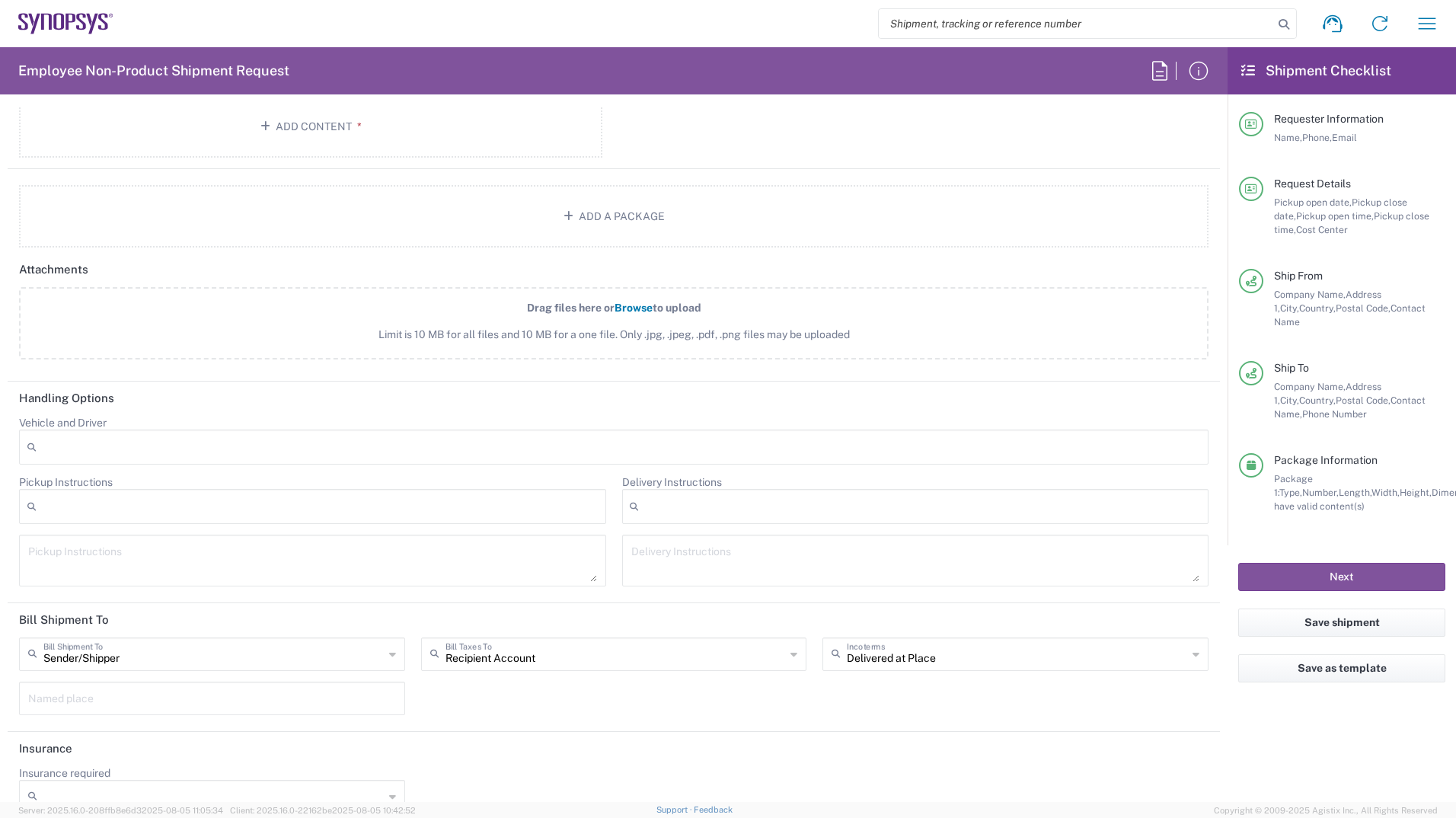 scroll, scrollTop: 1777, scrollLeft: 0, axis: vertical 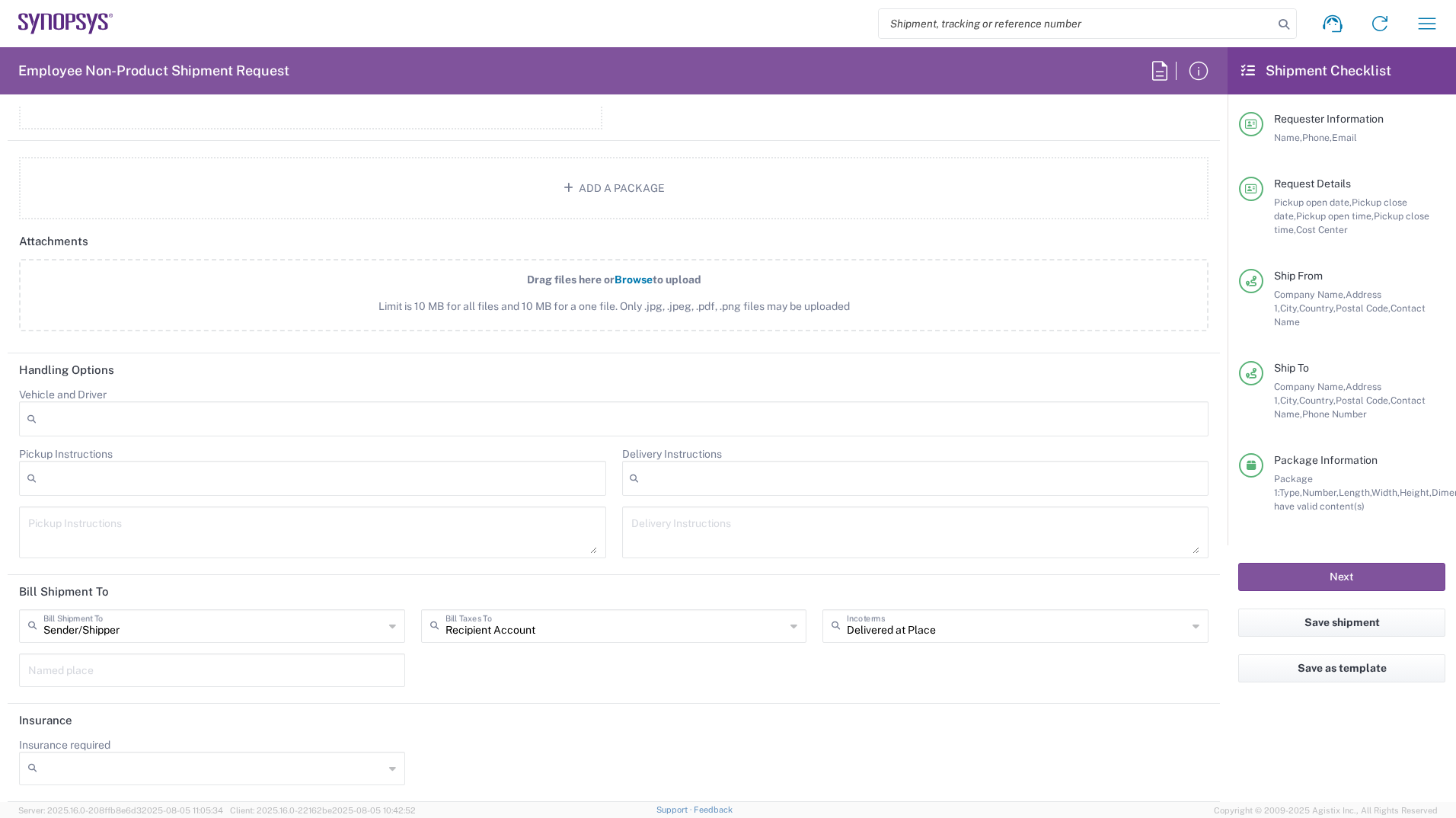click 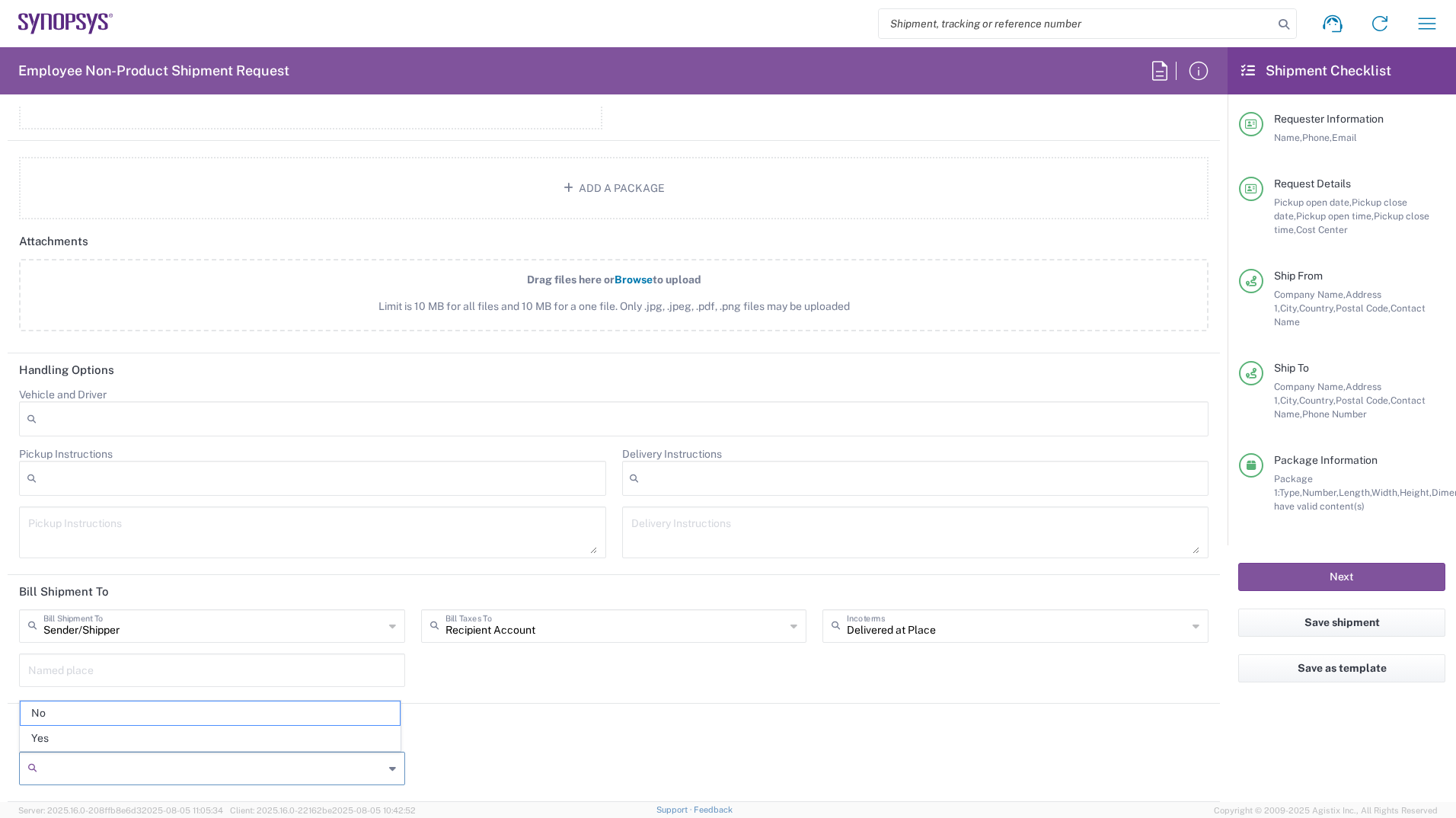 click on "Insurance required  No Yes" 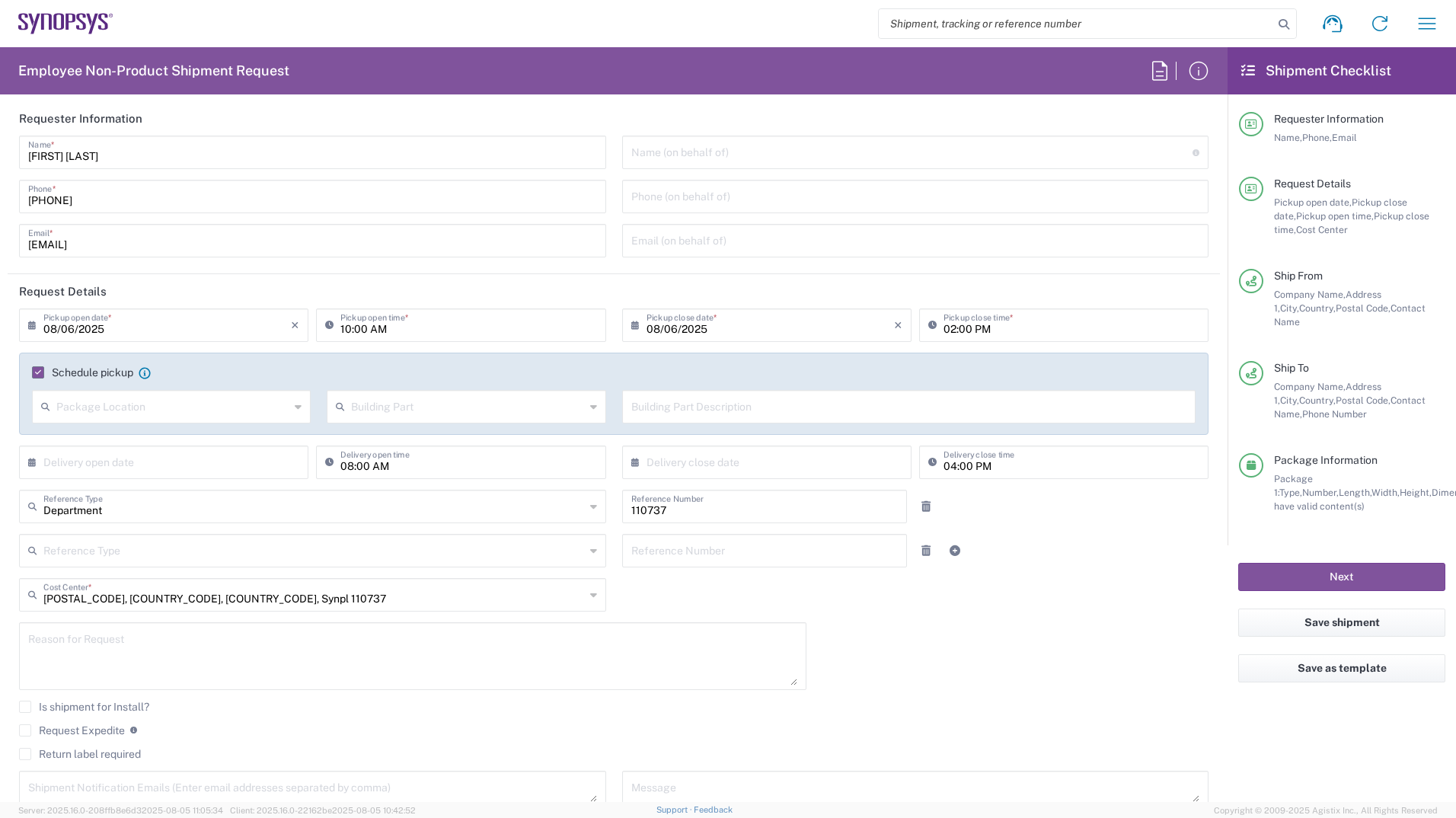 scroll, scrollTop: 0, scrollLeft: 0, axis: both 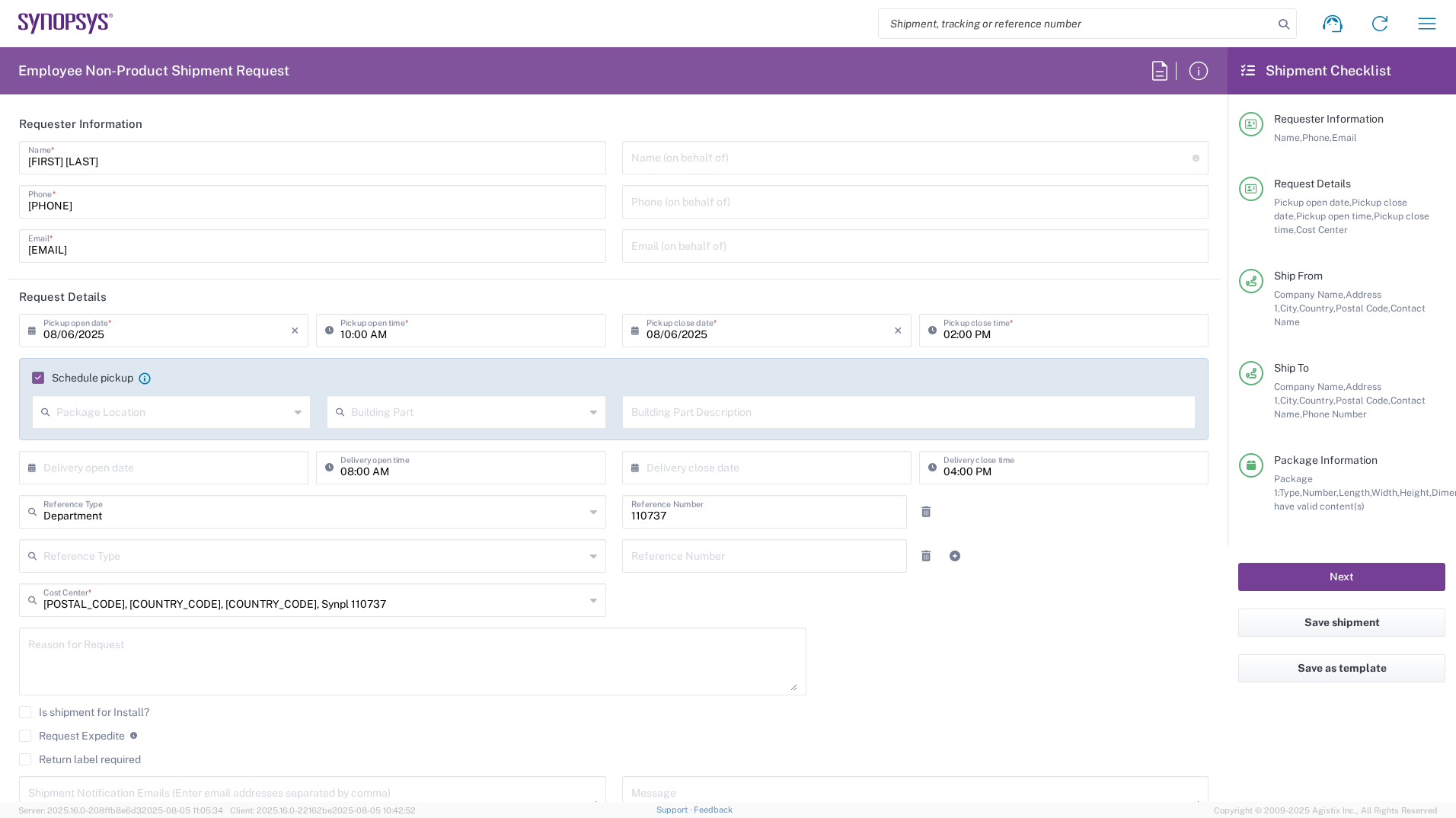 click on "Next" 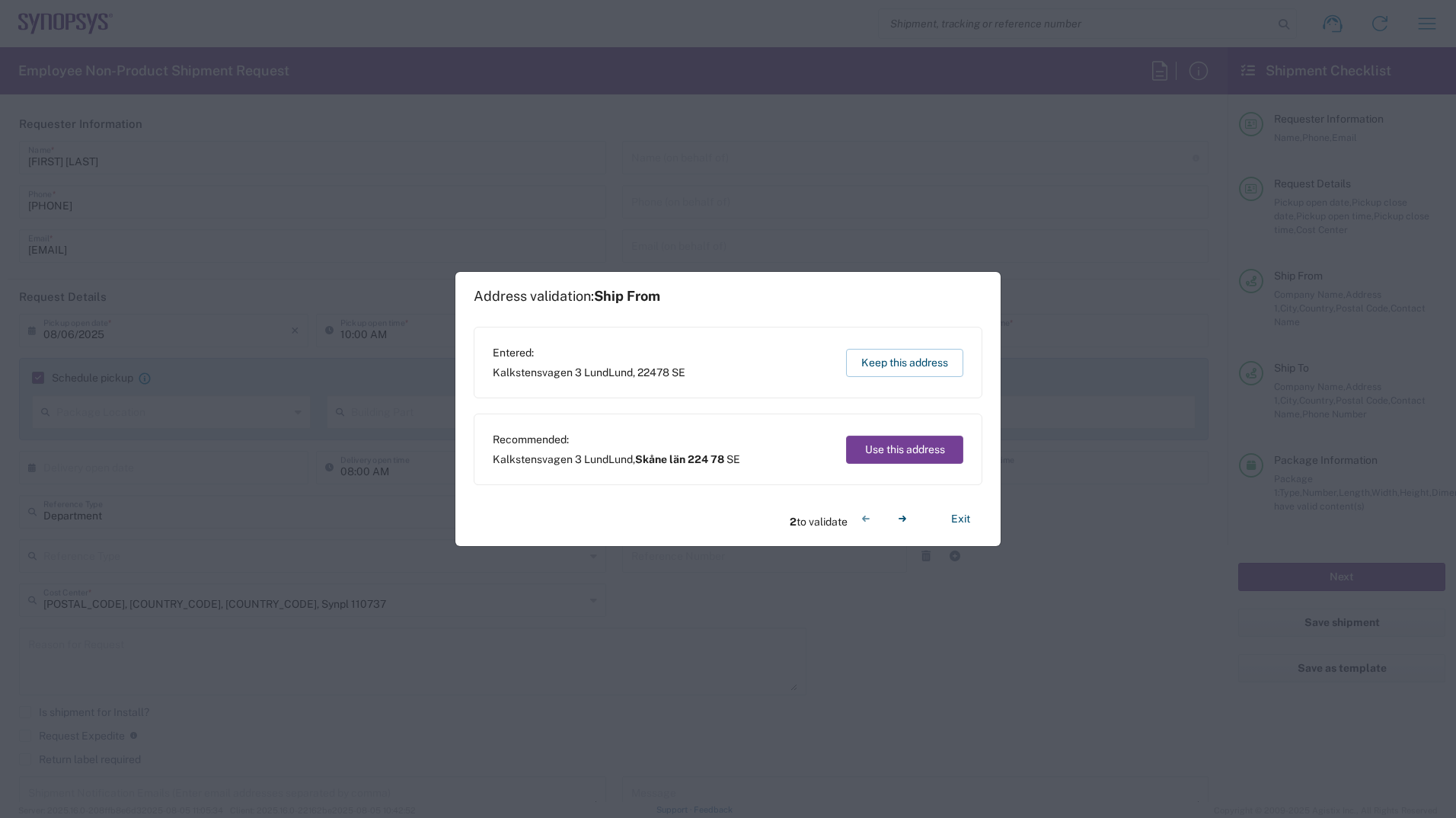 click on "Use this address" 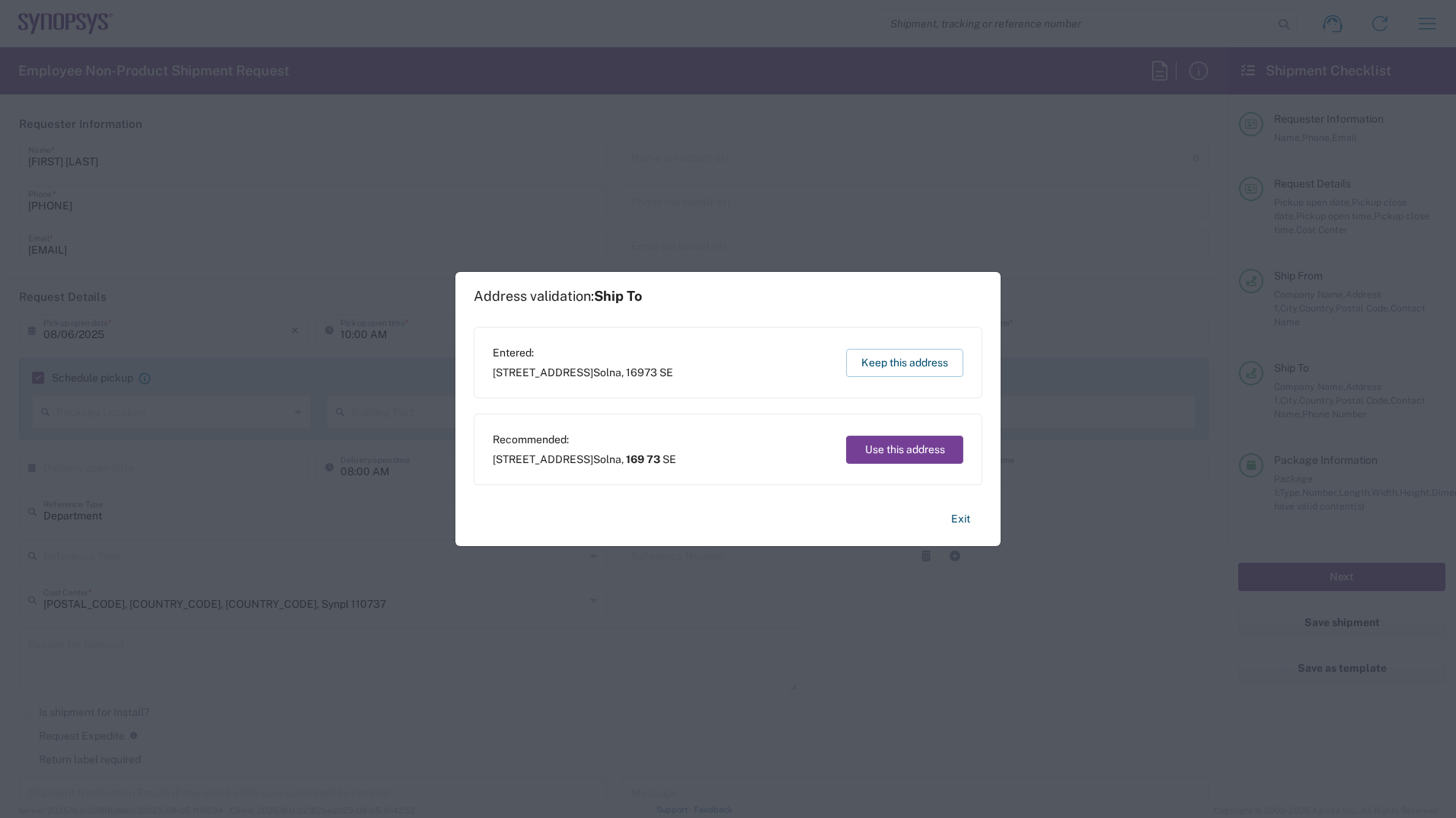 click on "Use this address" 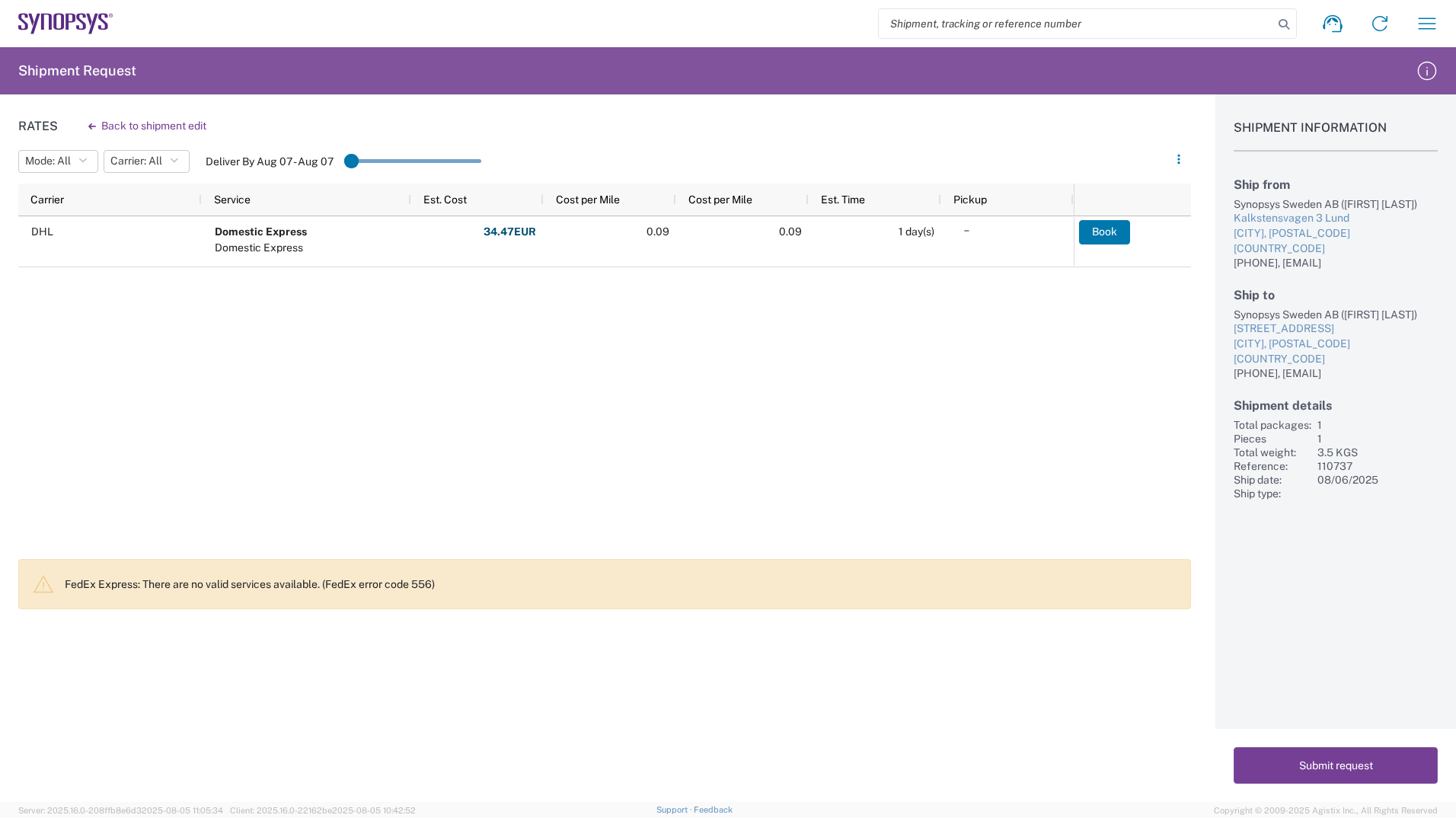 click on "Submit request" 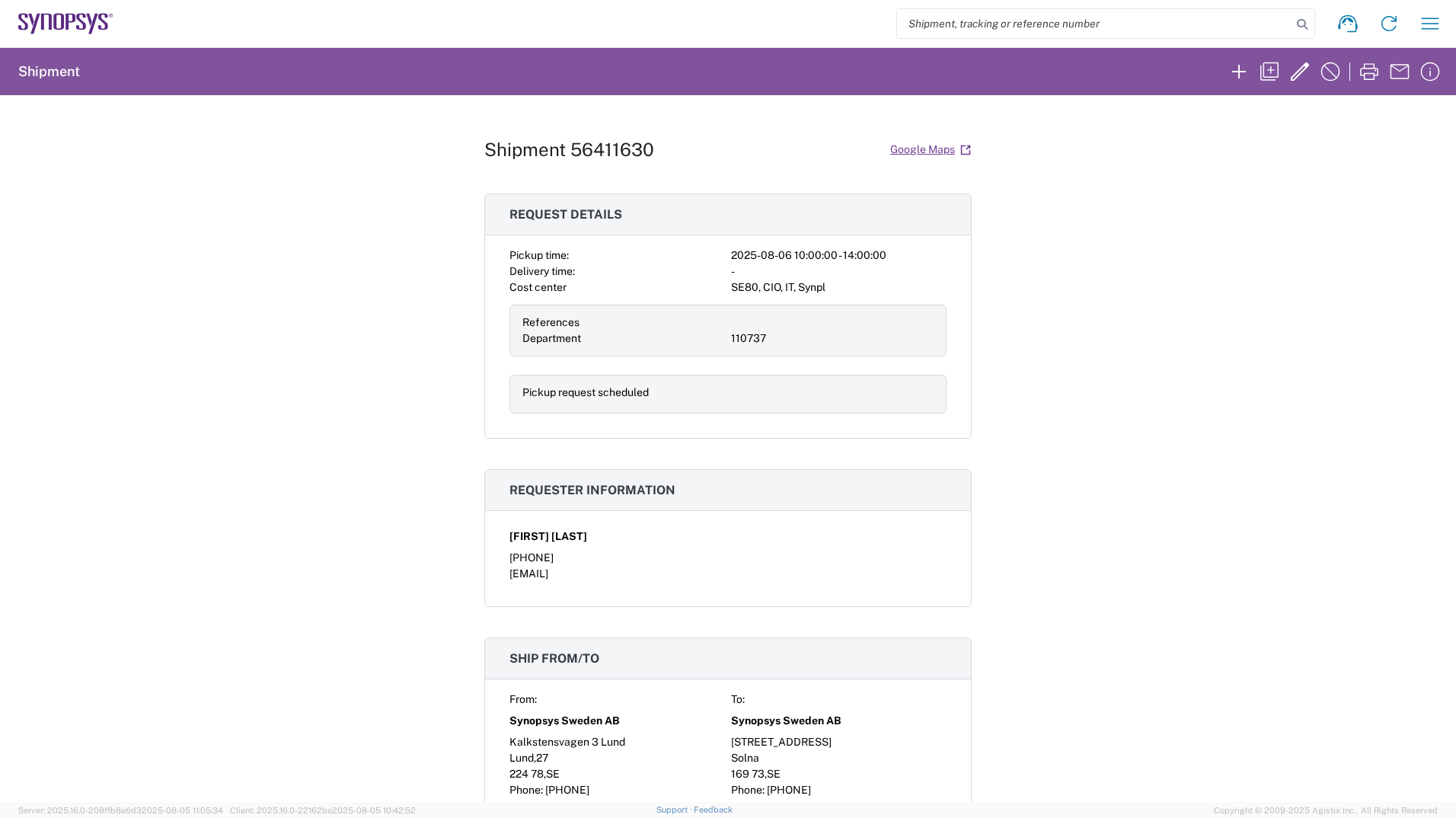 scroll, scrollTop: 0, scrollLeft: 0, axis: both 